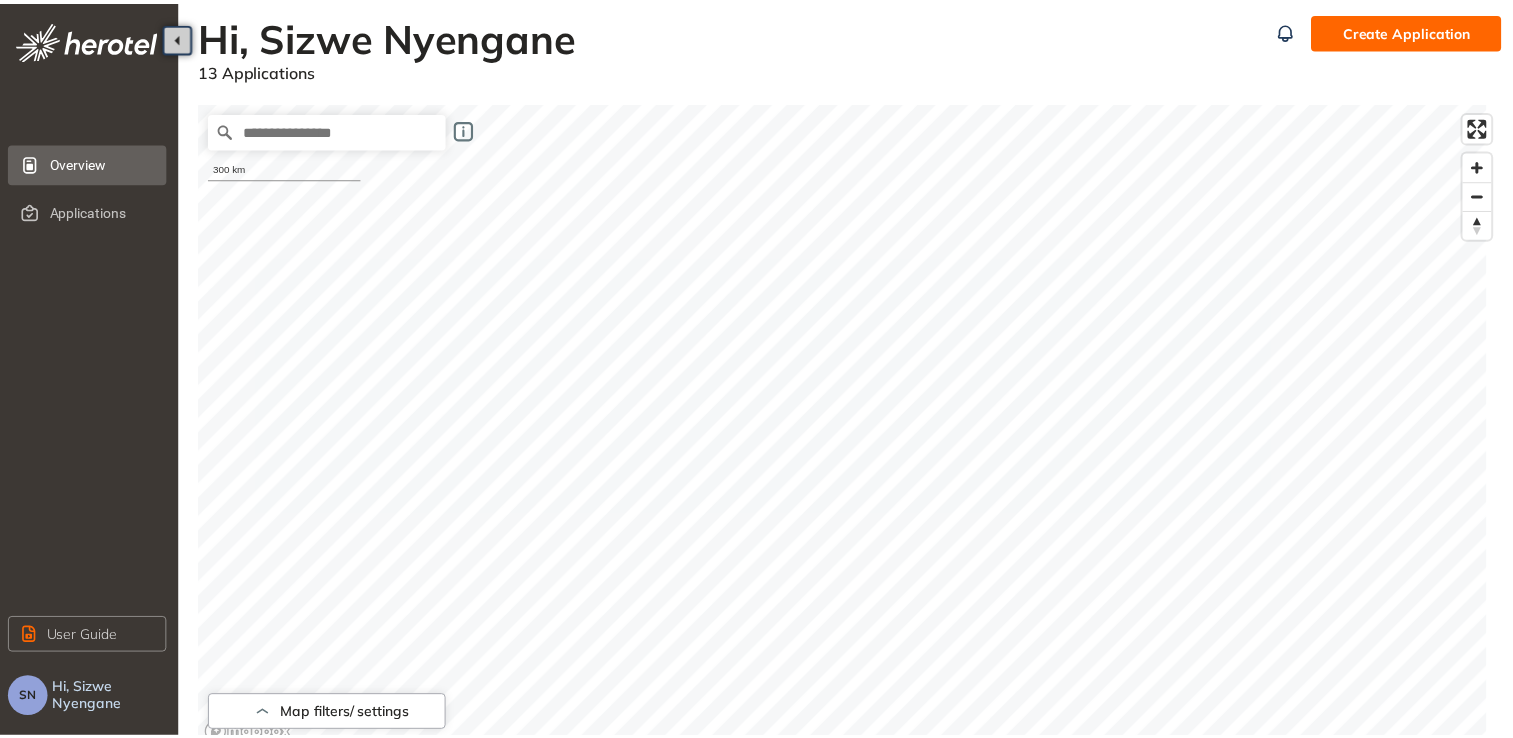 scroll, scrollTop: 0, scrollLeft: 0, axis: both 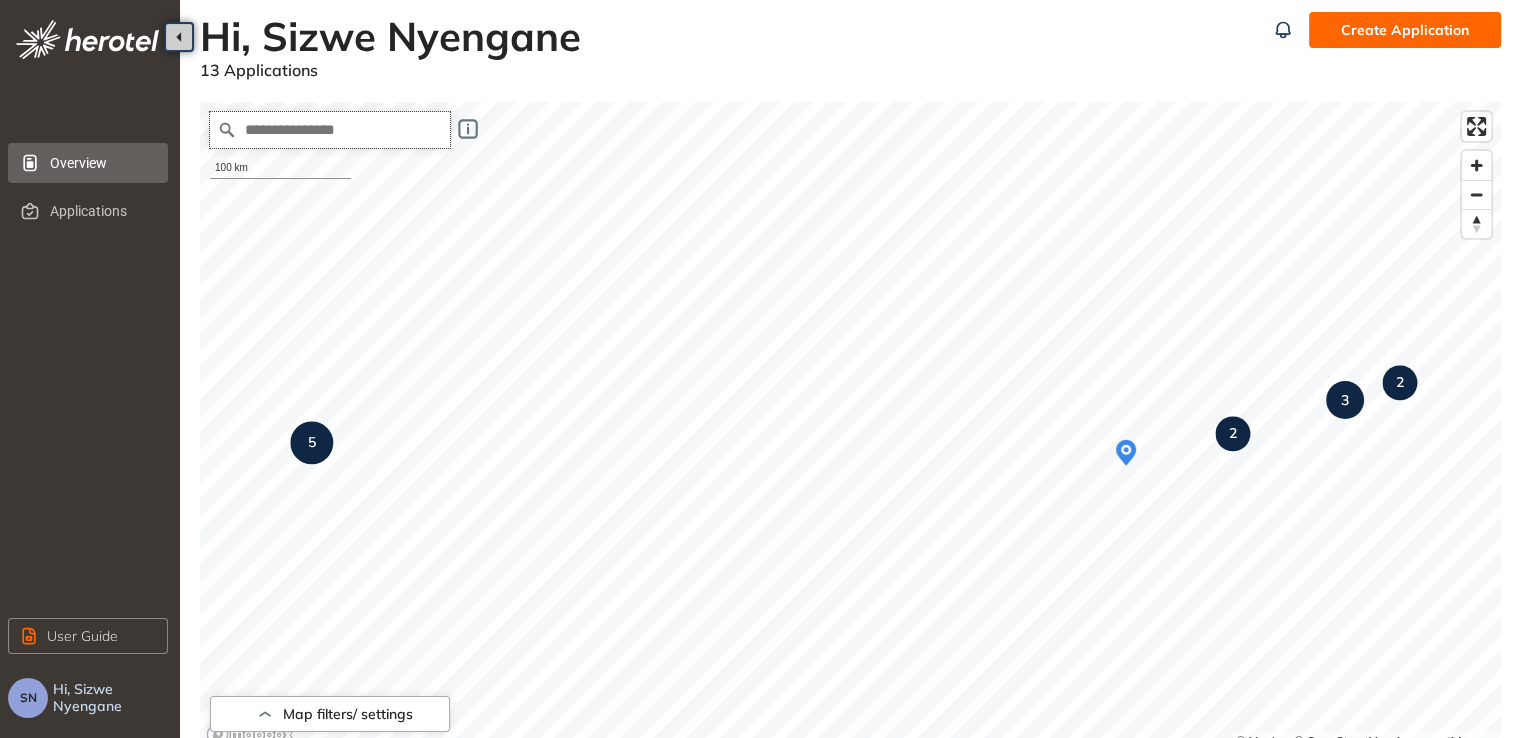 click at bounding box center [330, 130] 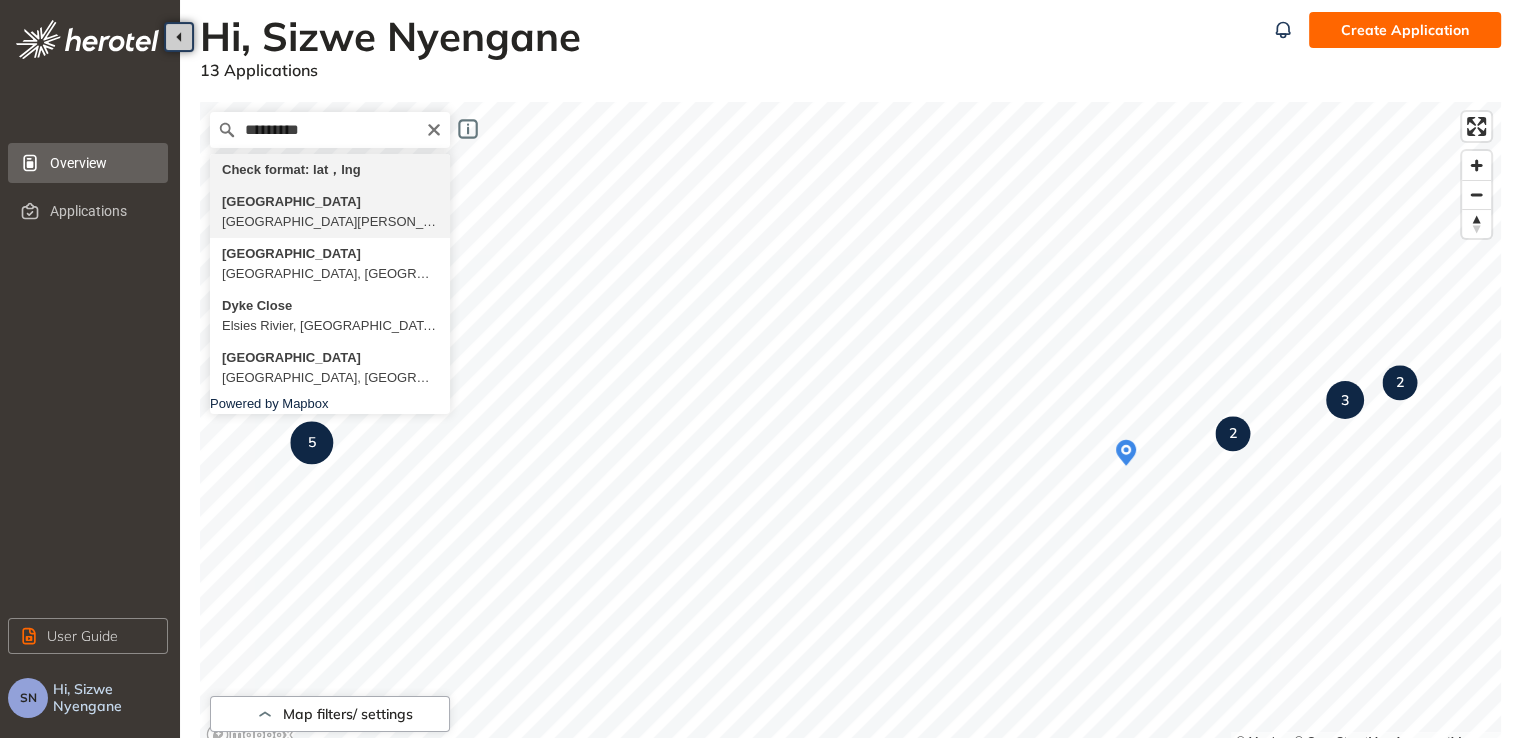 type on "**********" 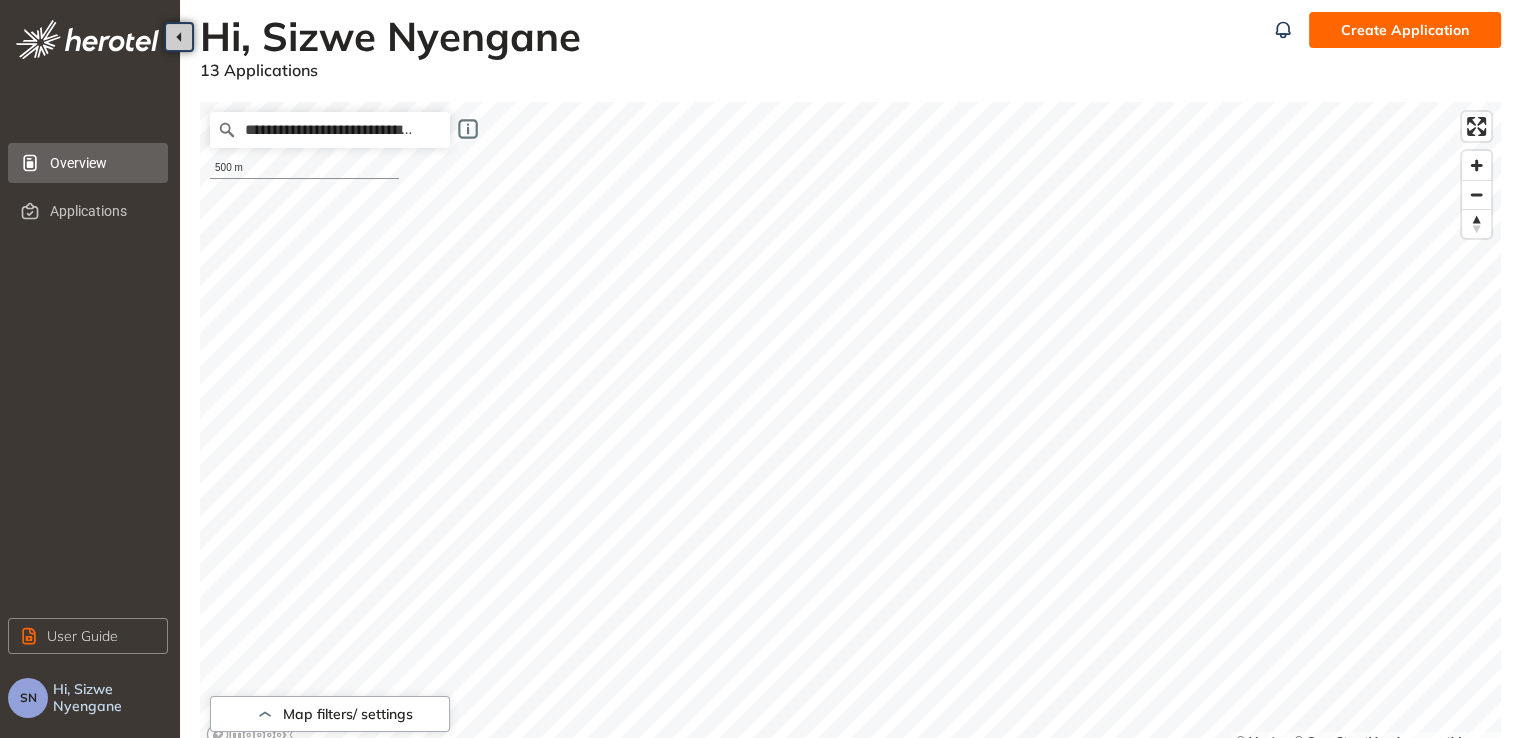 click on "**********" at bounding box center (850, 634) 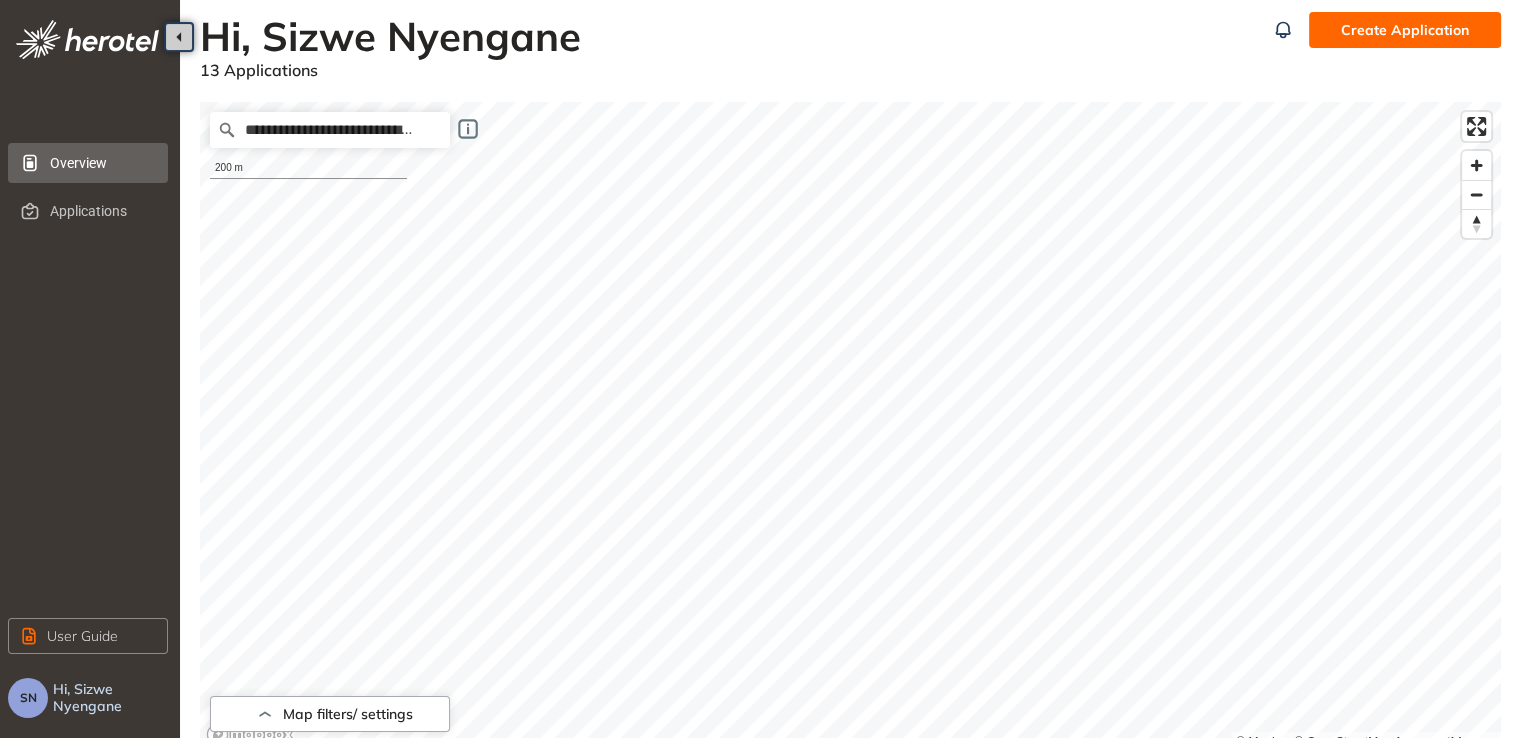 click on "**********" at bounding box center [756, 369] 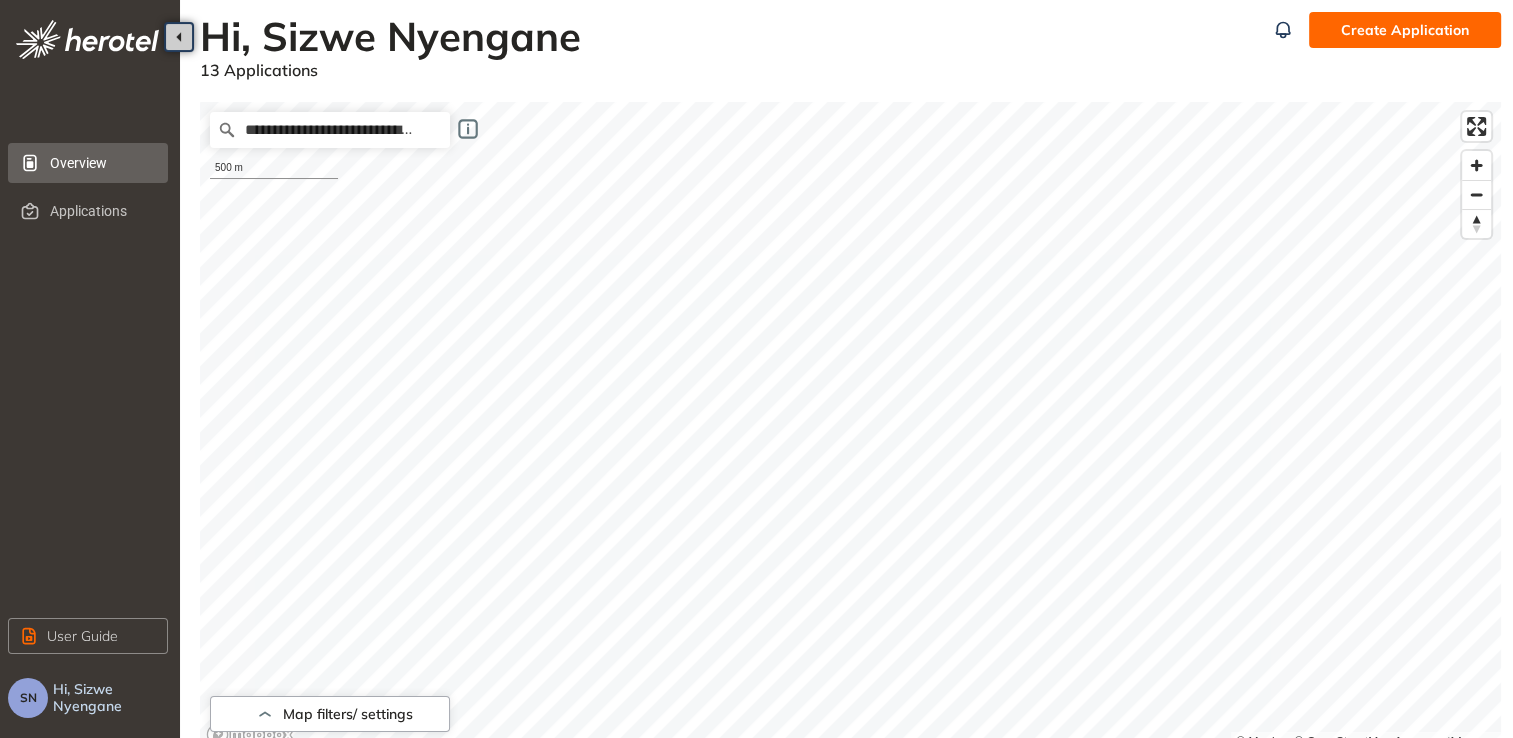 click on "Create Application" at bounding box center [1405, 30] 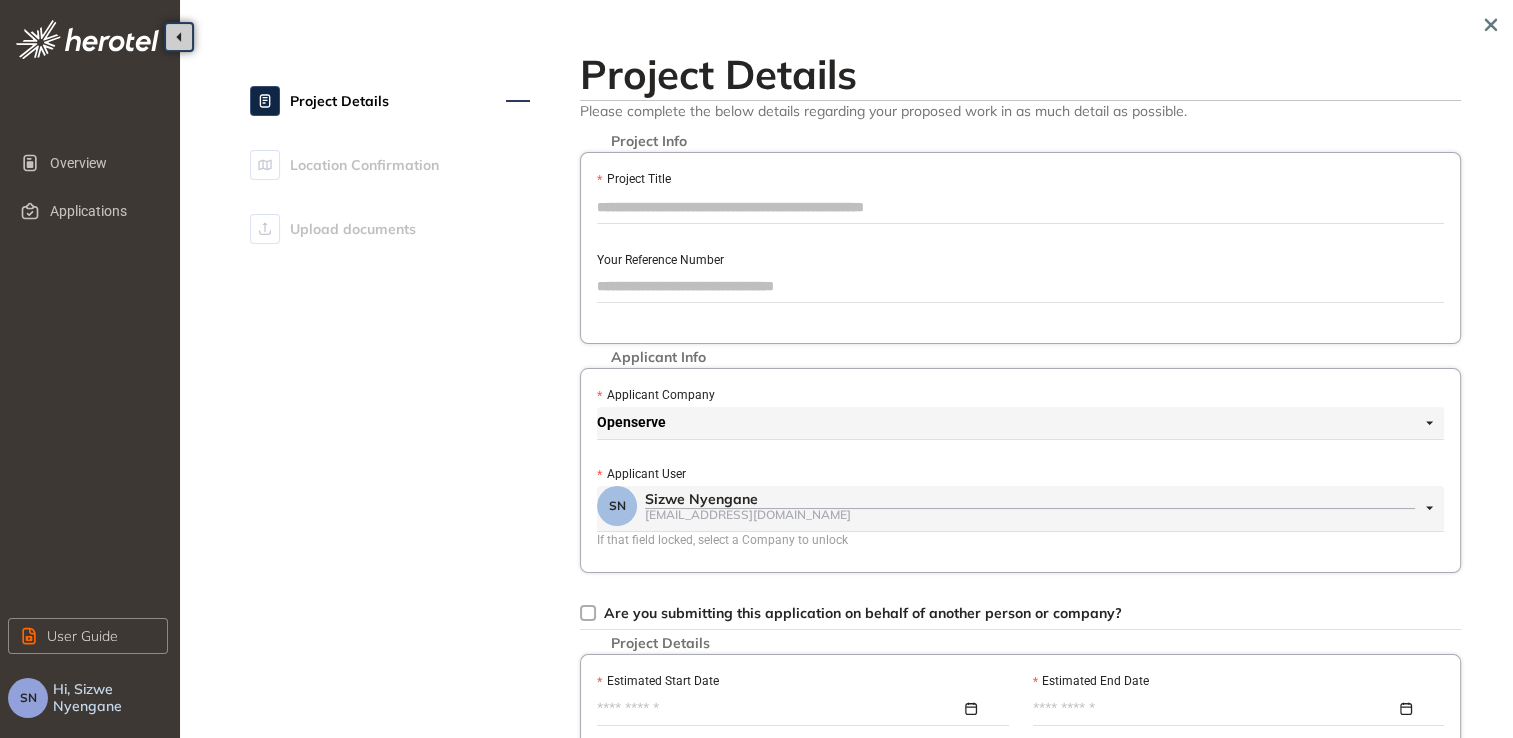 click on "Project Title" at bounding box center (1020, 207) 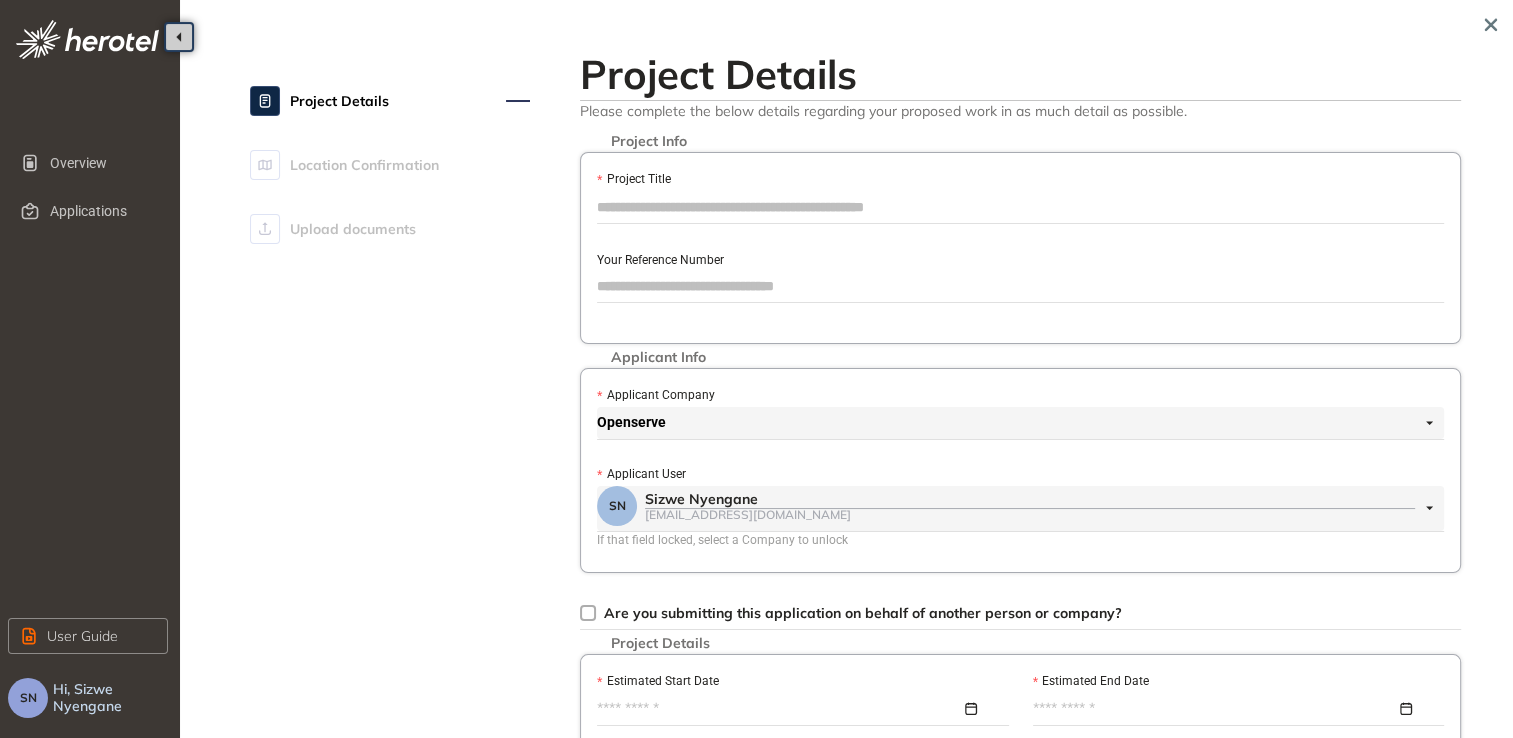 click on "Project Title" at bounding box center [1020, 207] 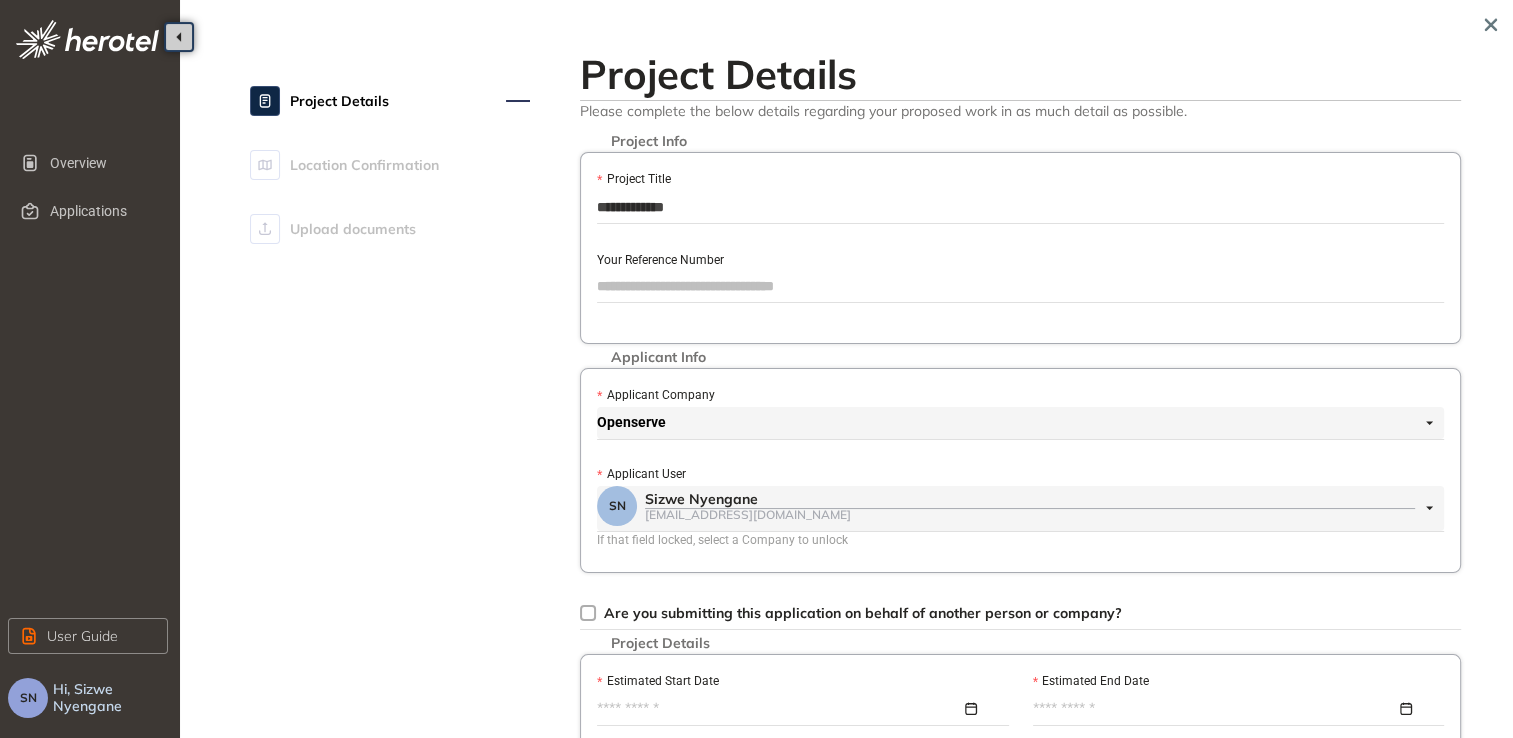 click on "Your Reference Number" at bounding box center (1020, 259) 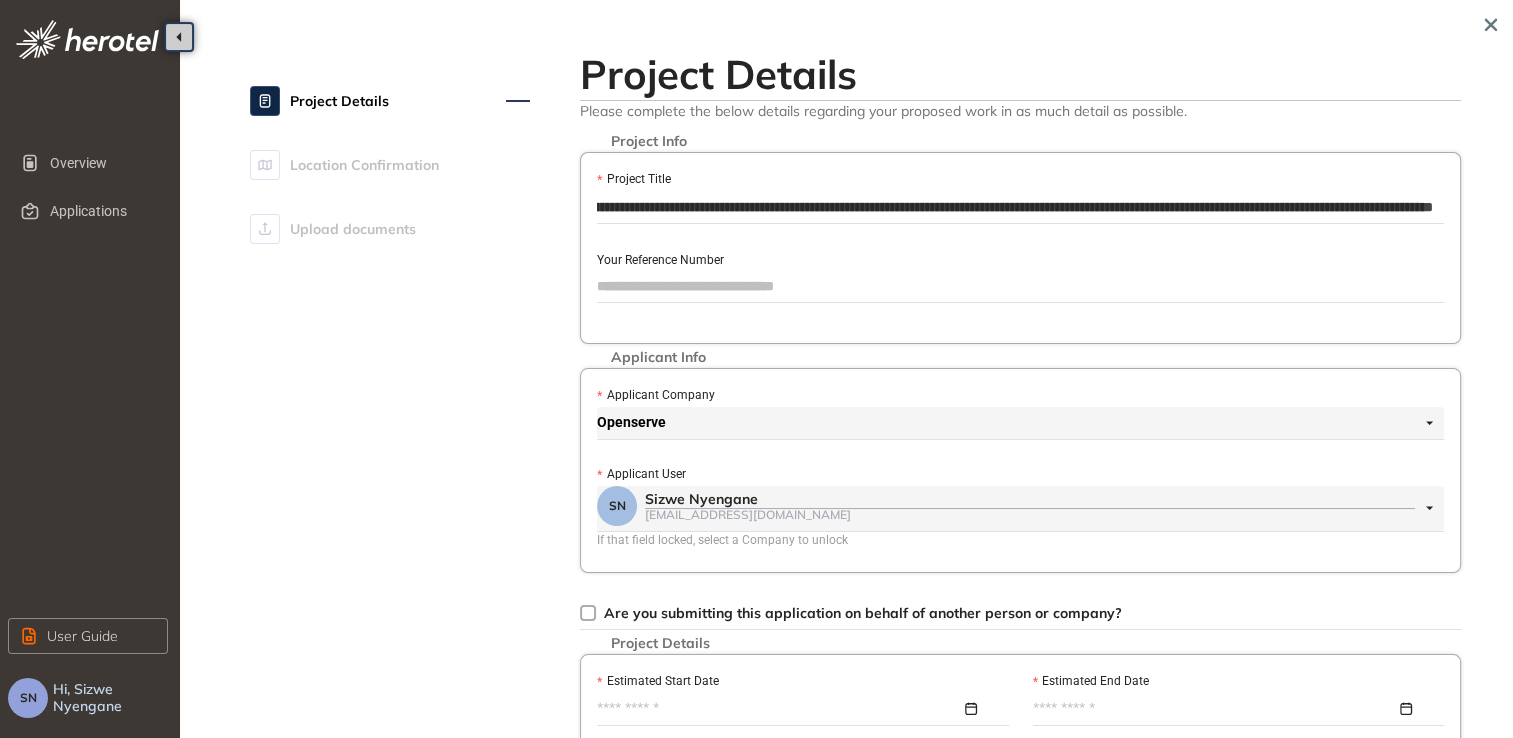 scroll, scrollTop: 0, scrollLeft: 434, axis: horizontal 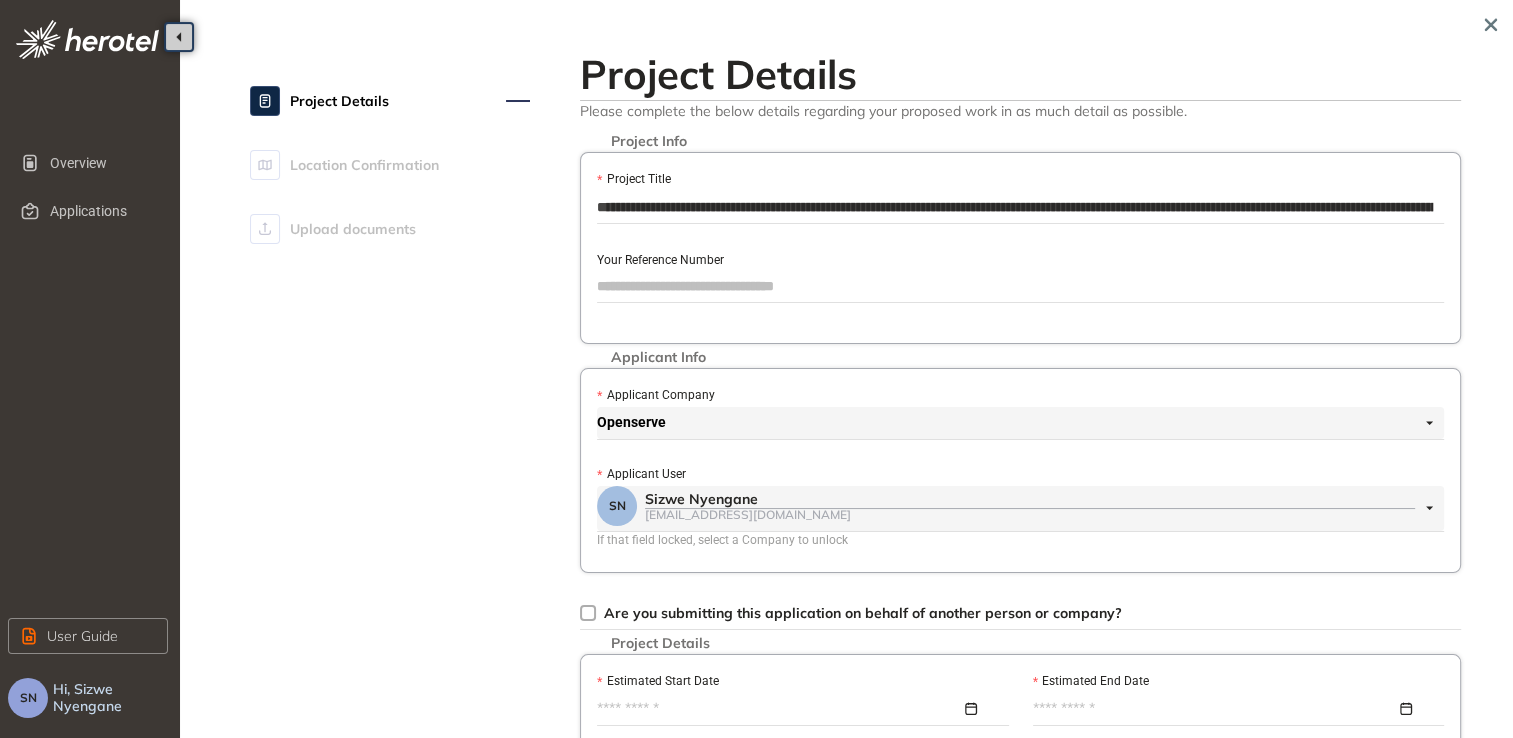 drag, startPoint x: 894, startPoint y: 207, endPoint x: 146, endPoint y: 124, distance: 752.5909 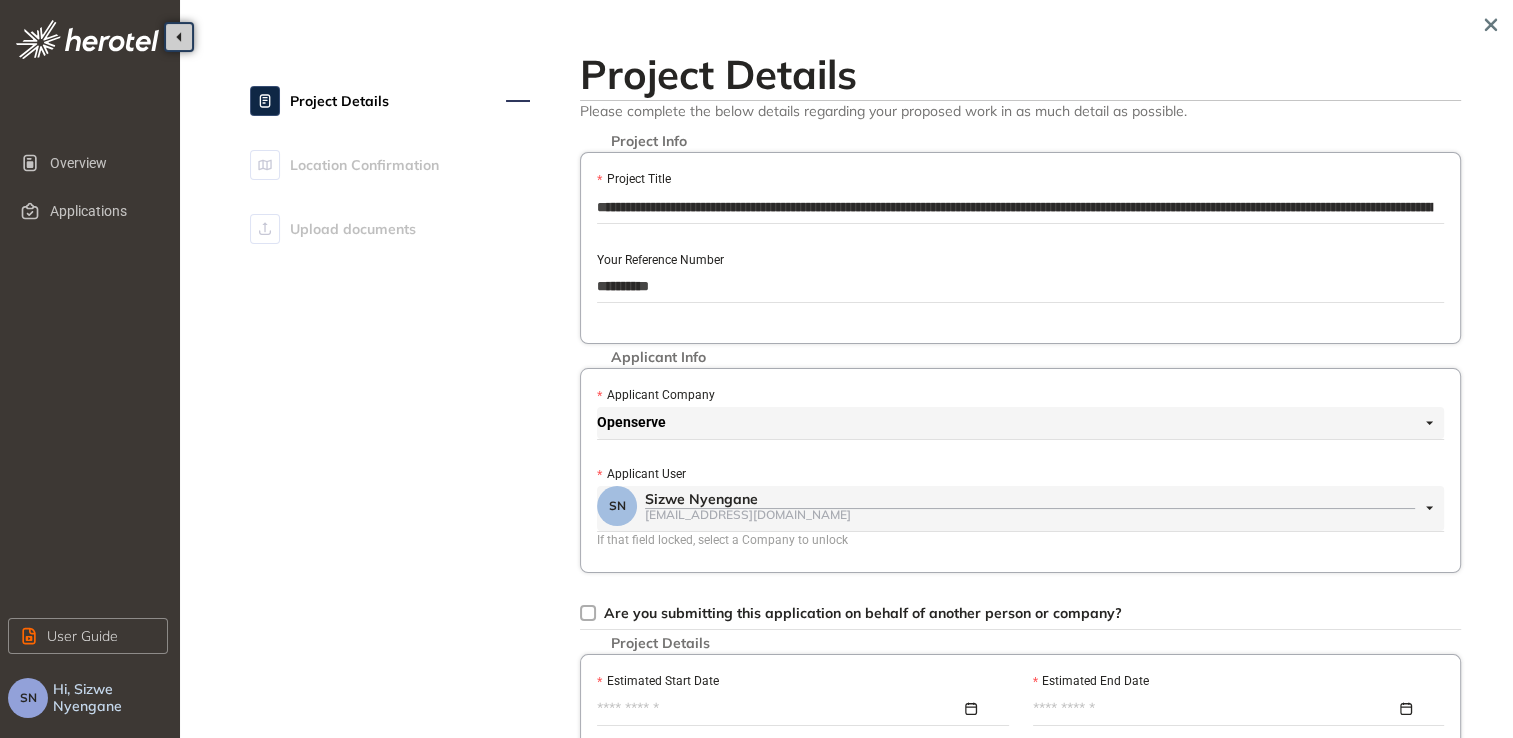 scroll, scrollTop: 266, scrollLeft: 0, axis: vertical 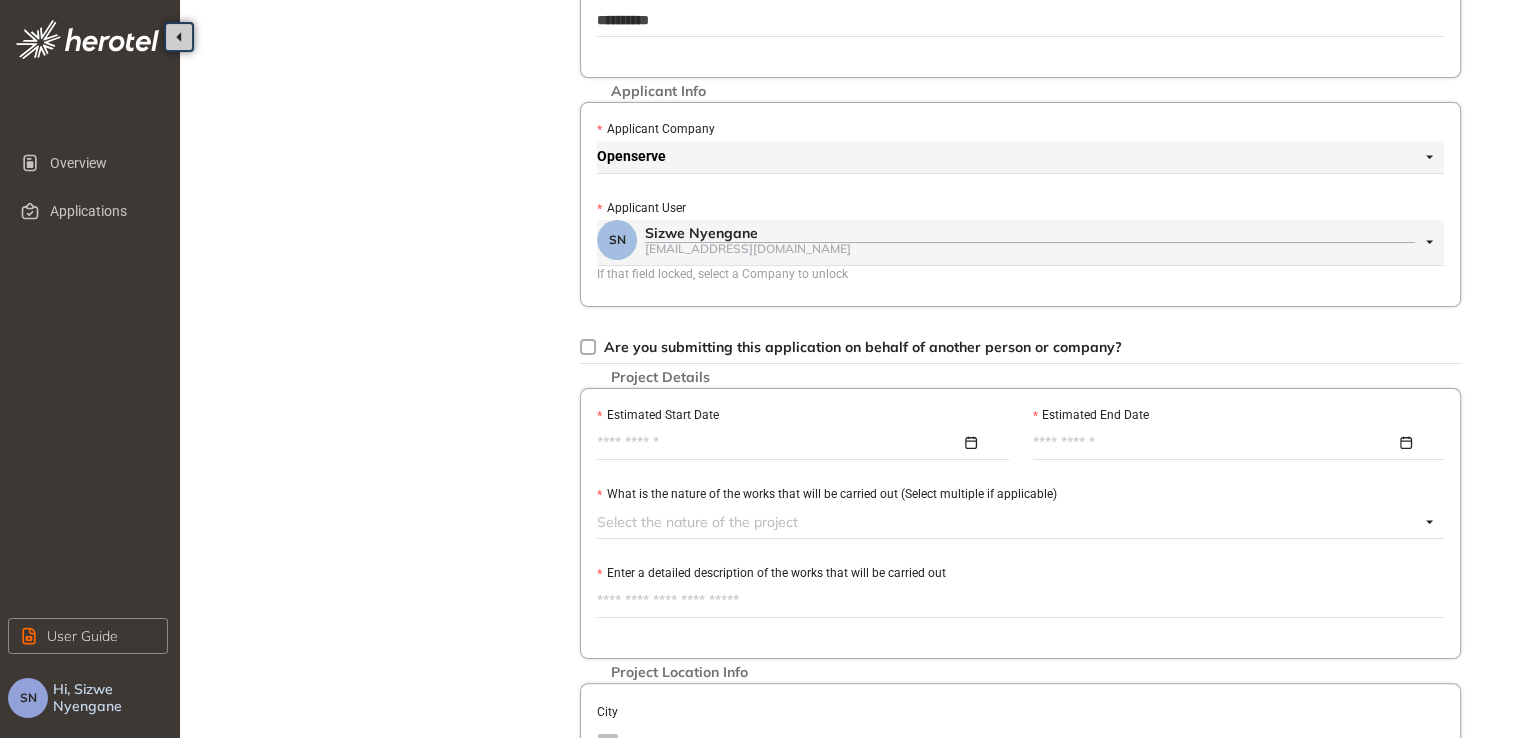 type on "**********" 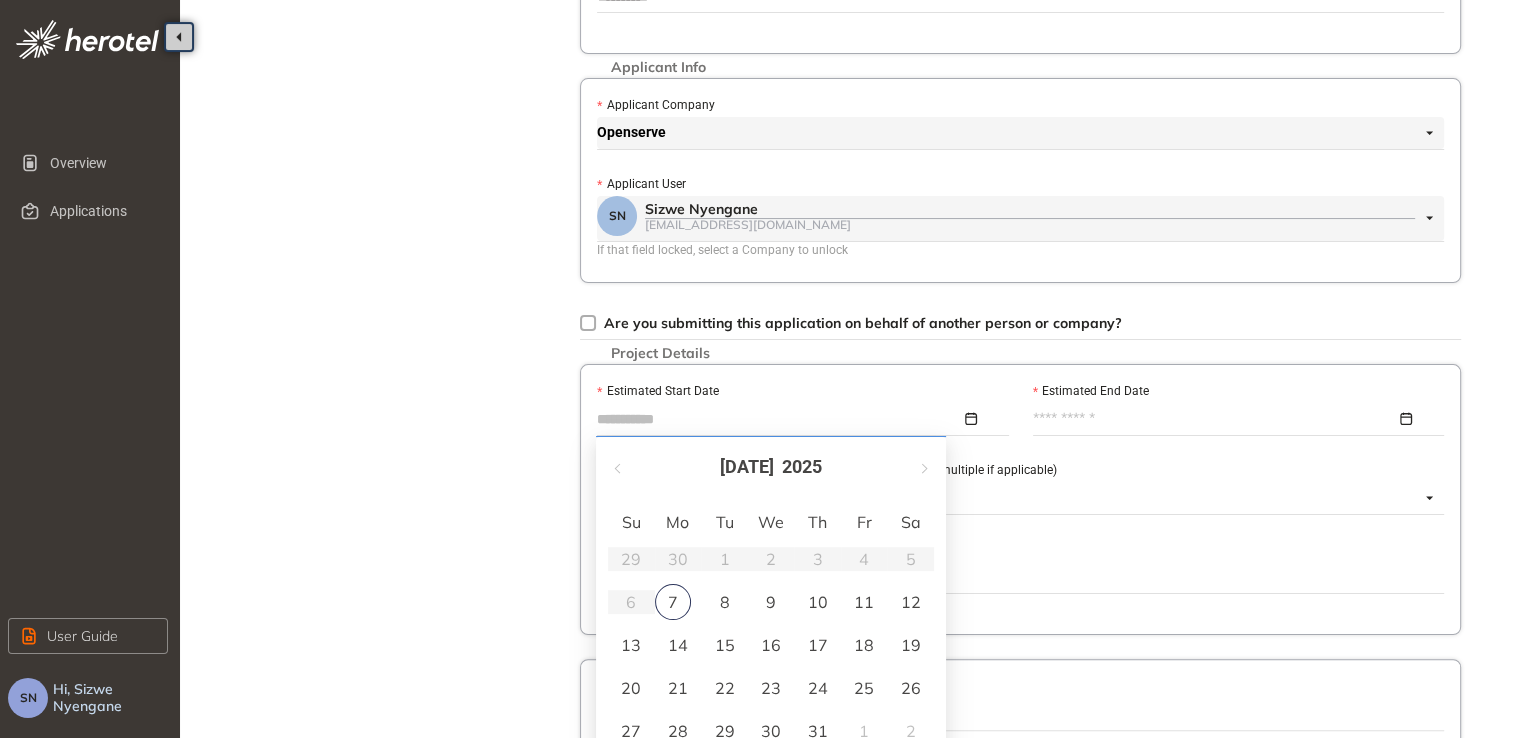 type on "**********" 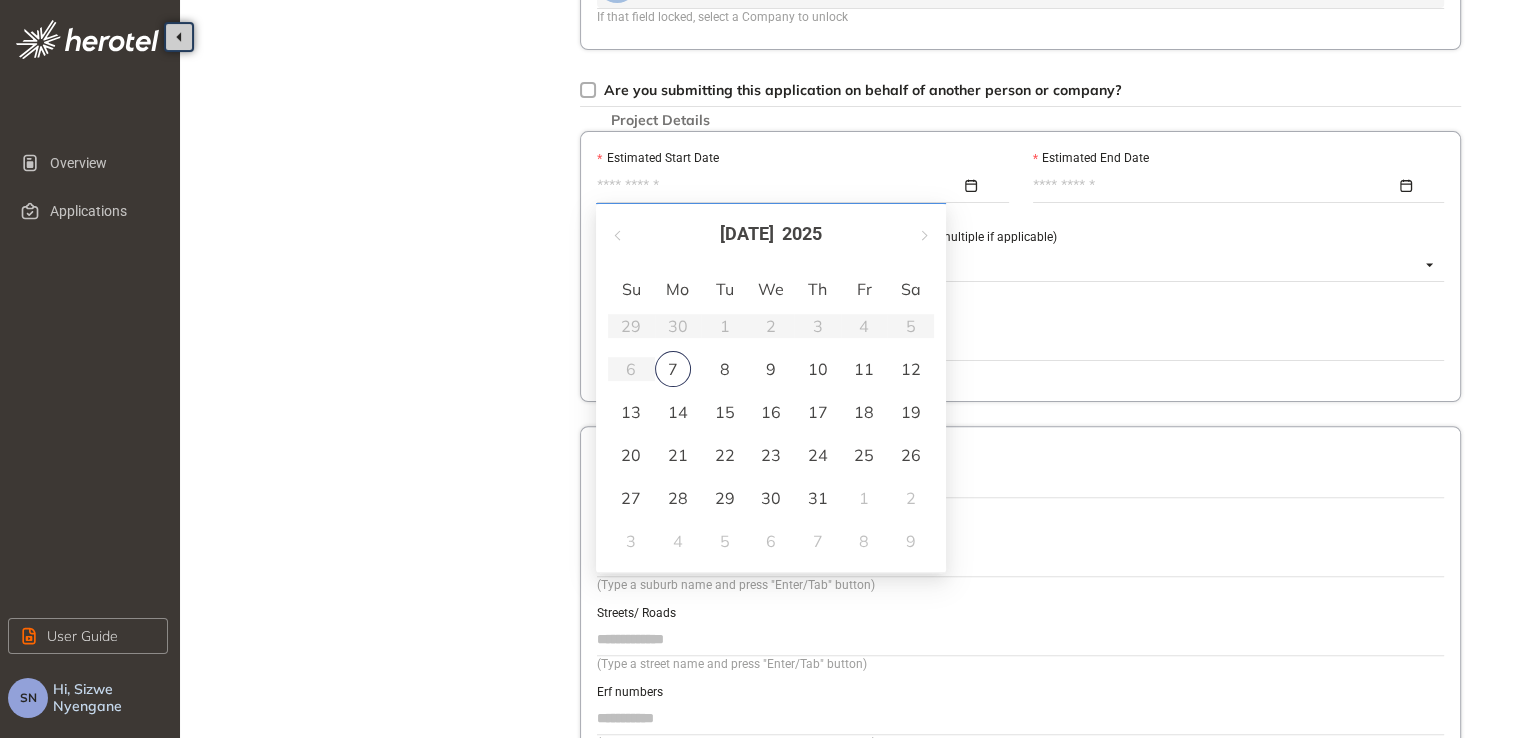 scroll, scrollTop: 533, scrollLeft: 0, axis: vertical 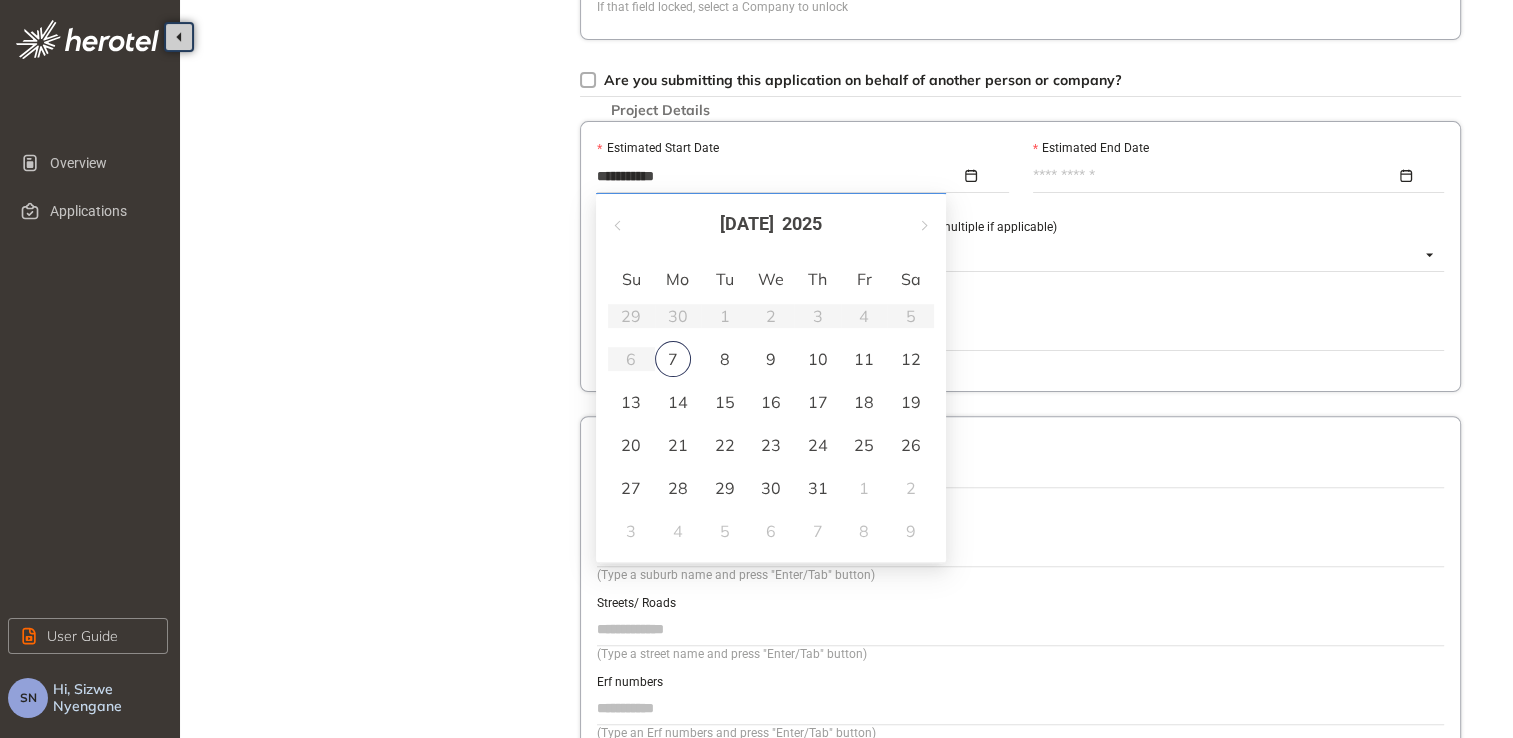 type on "**********" 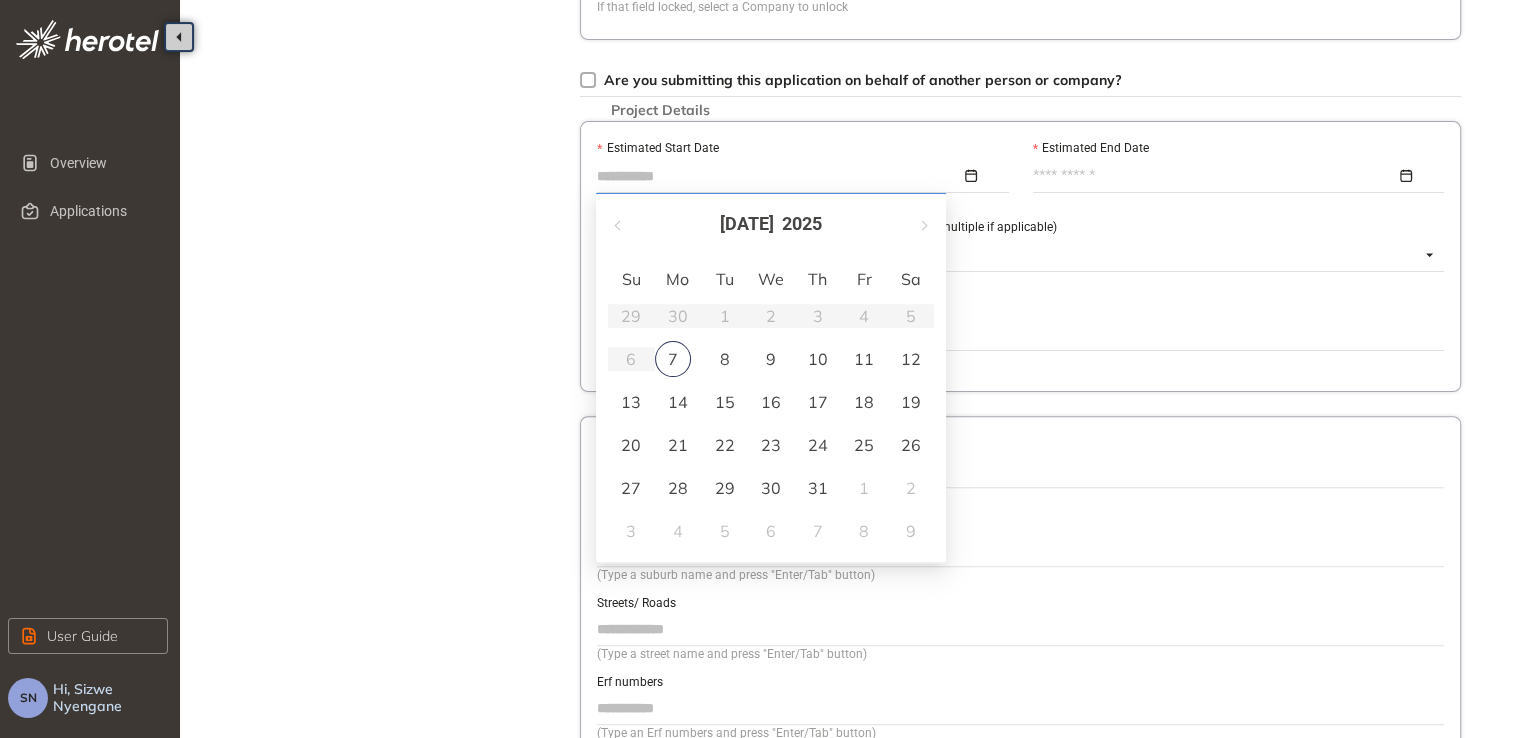 type on "**********" 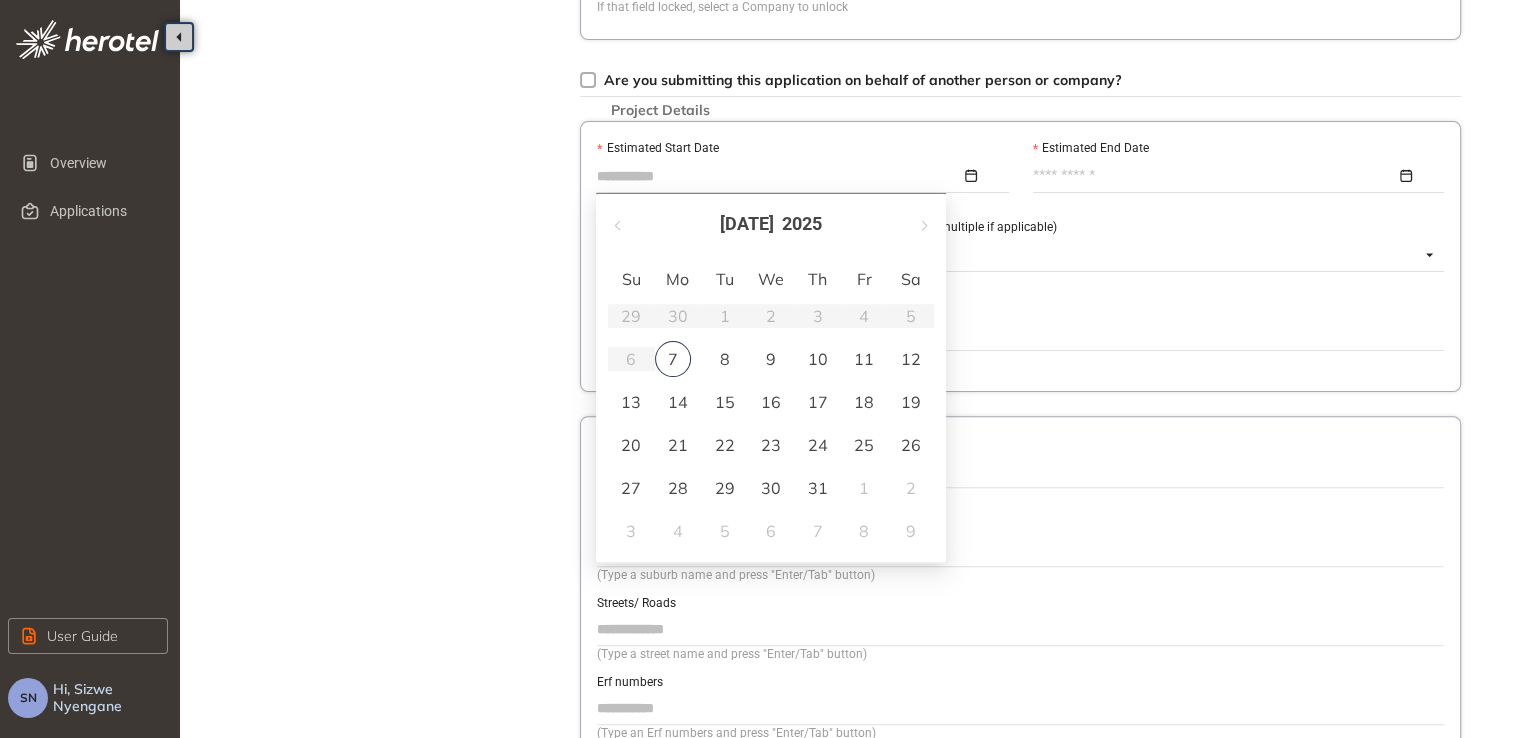 click on "28" at bounding box center (678, 488) 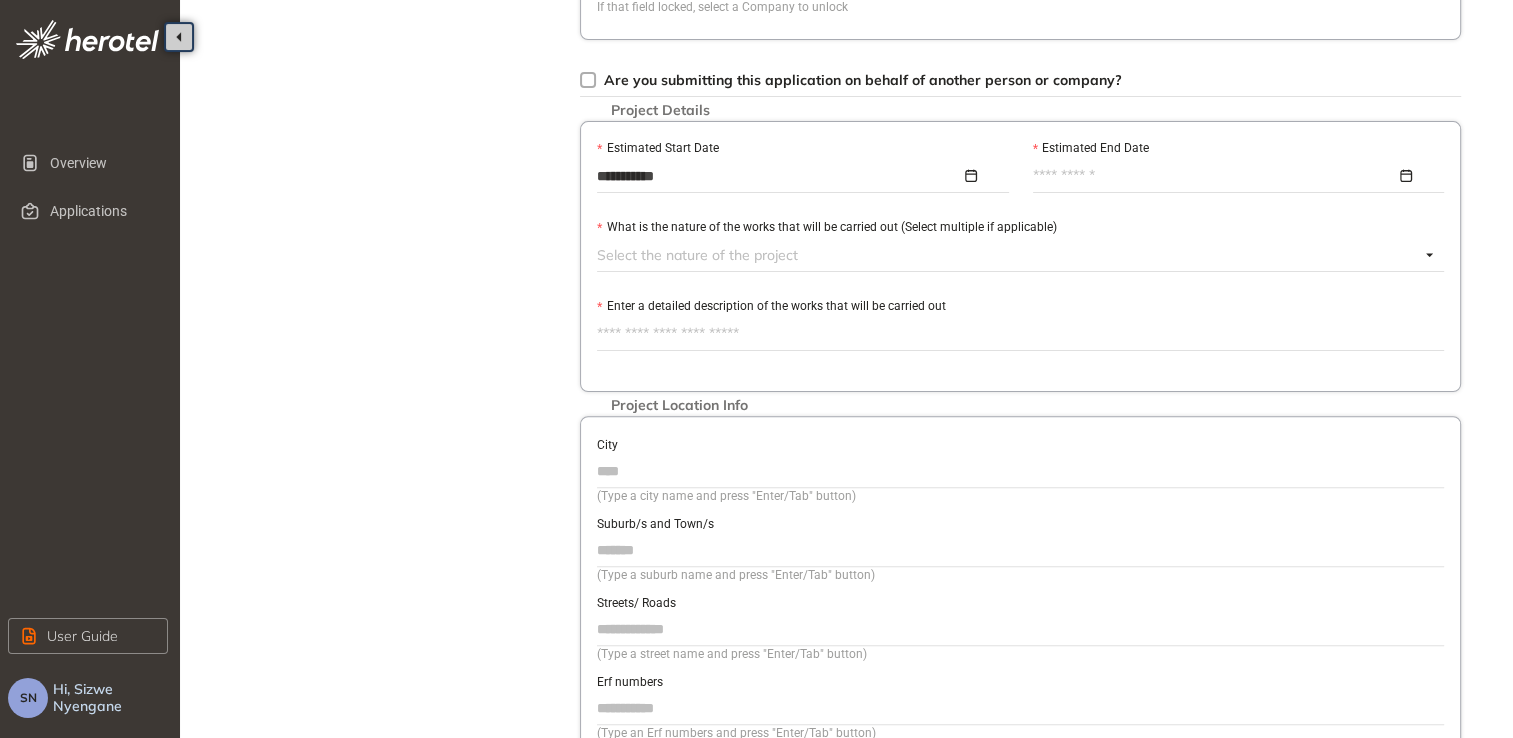 click on "Estimated End Date" at bounding box center [1215, 176] 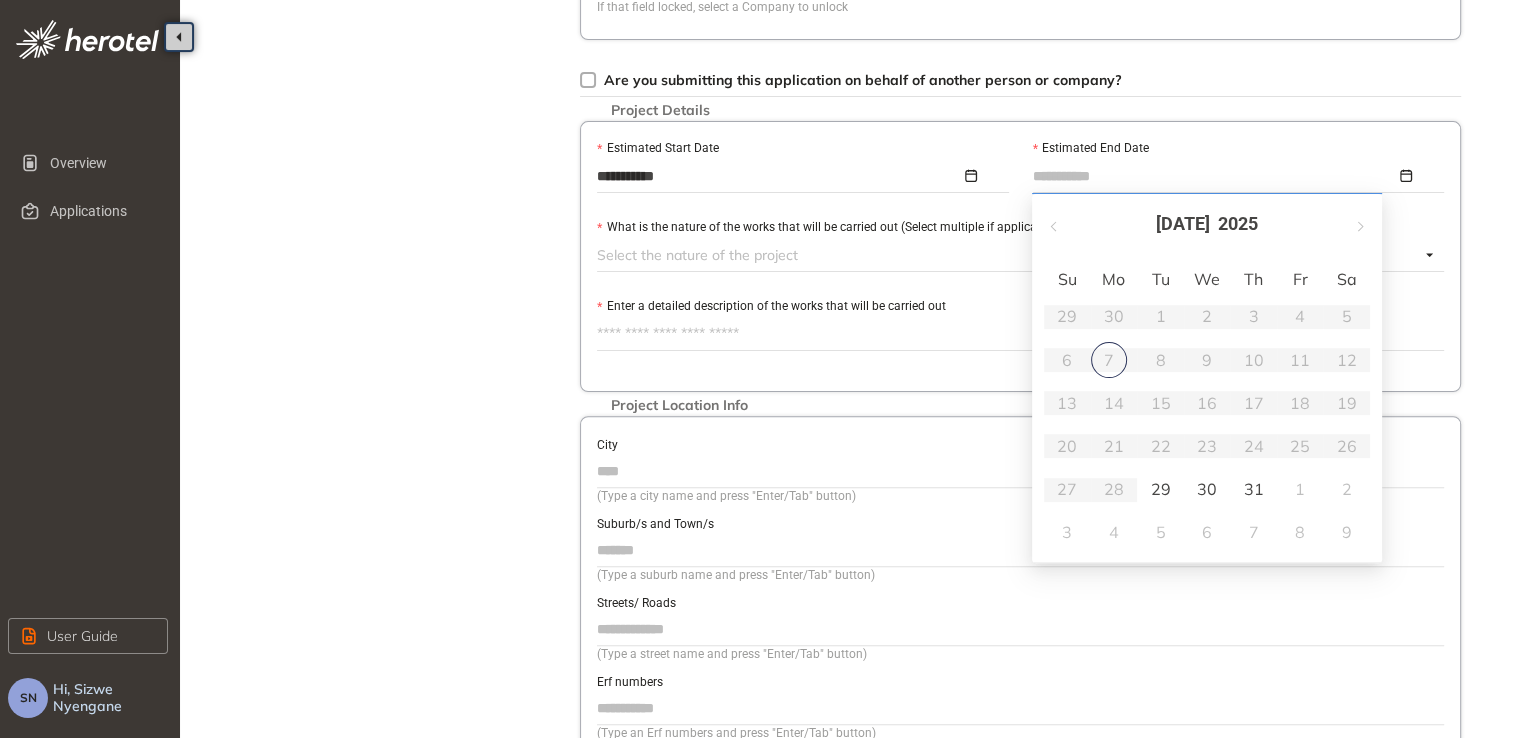 type on "**********" 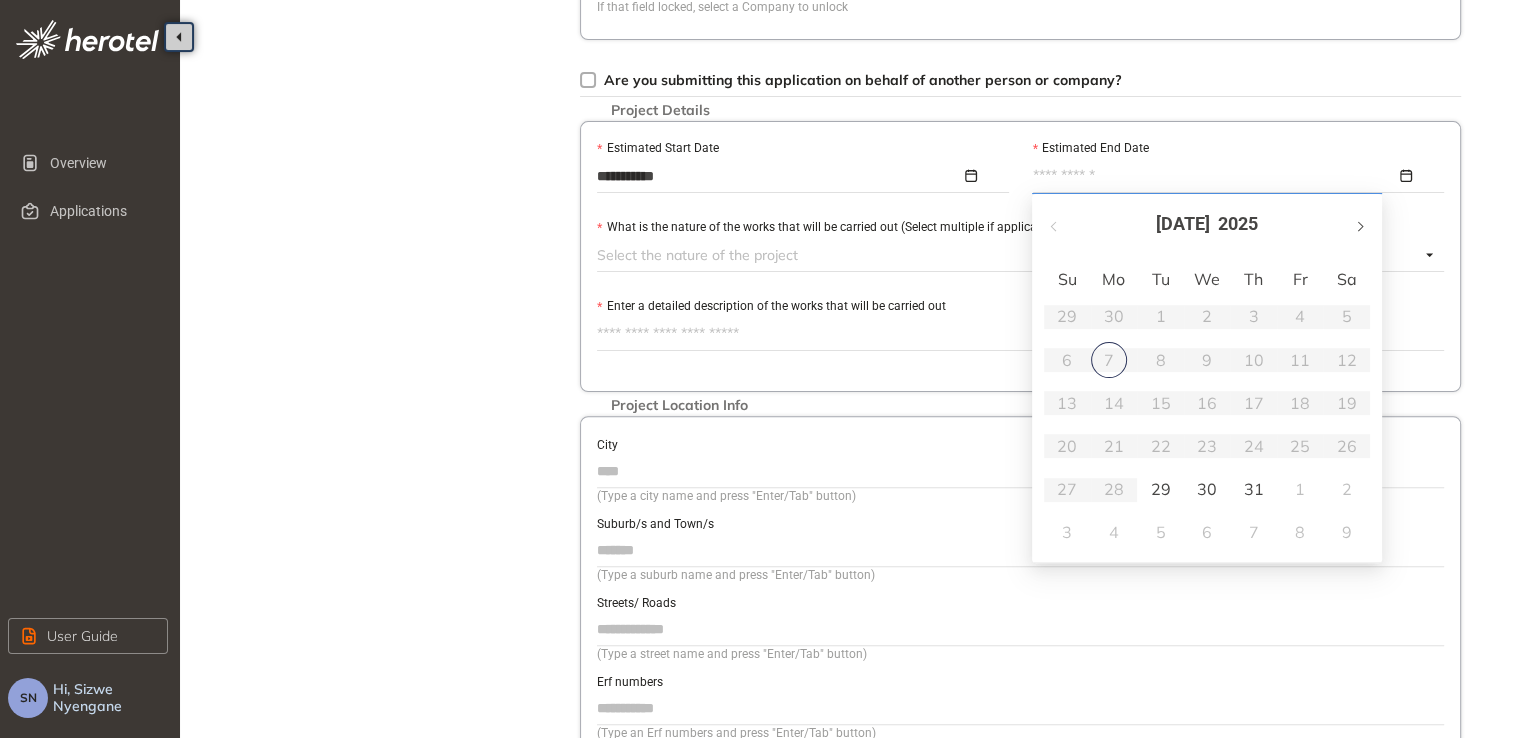 click at bounding box center [1359, 226] 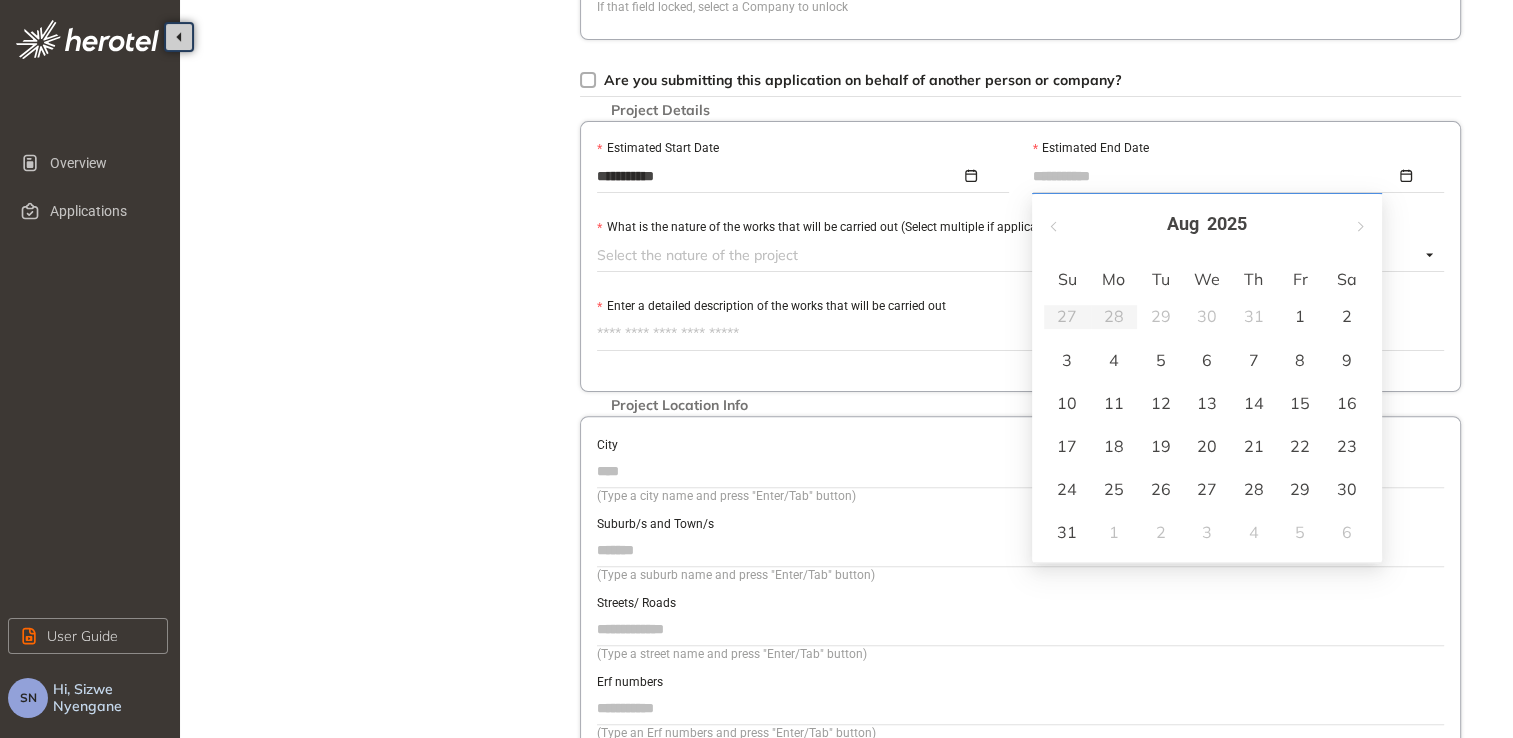 type on "**********" 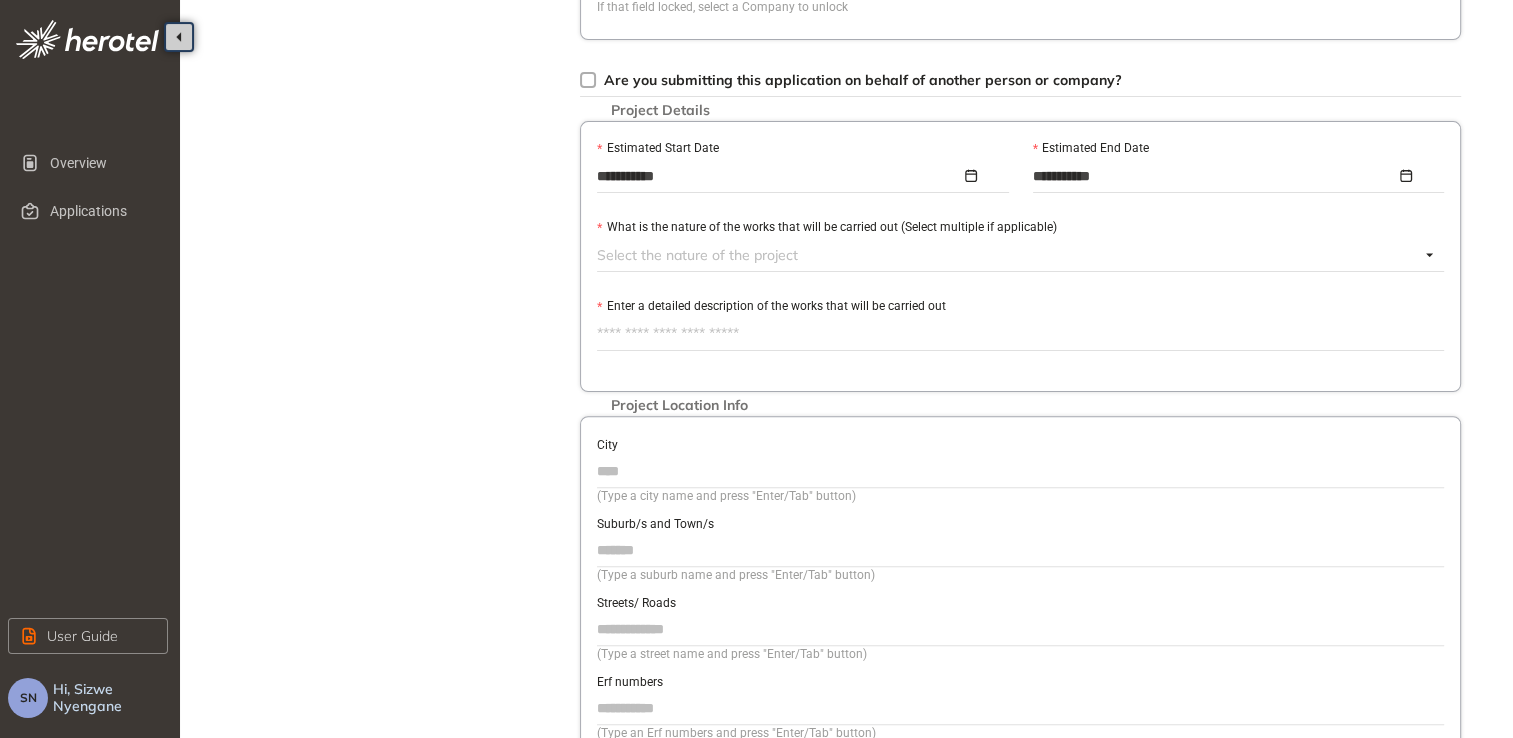 click at bounding box center (1008, 255) 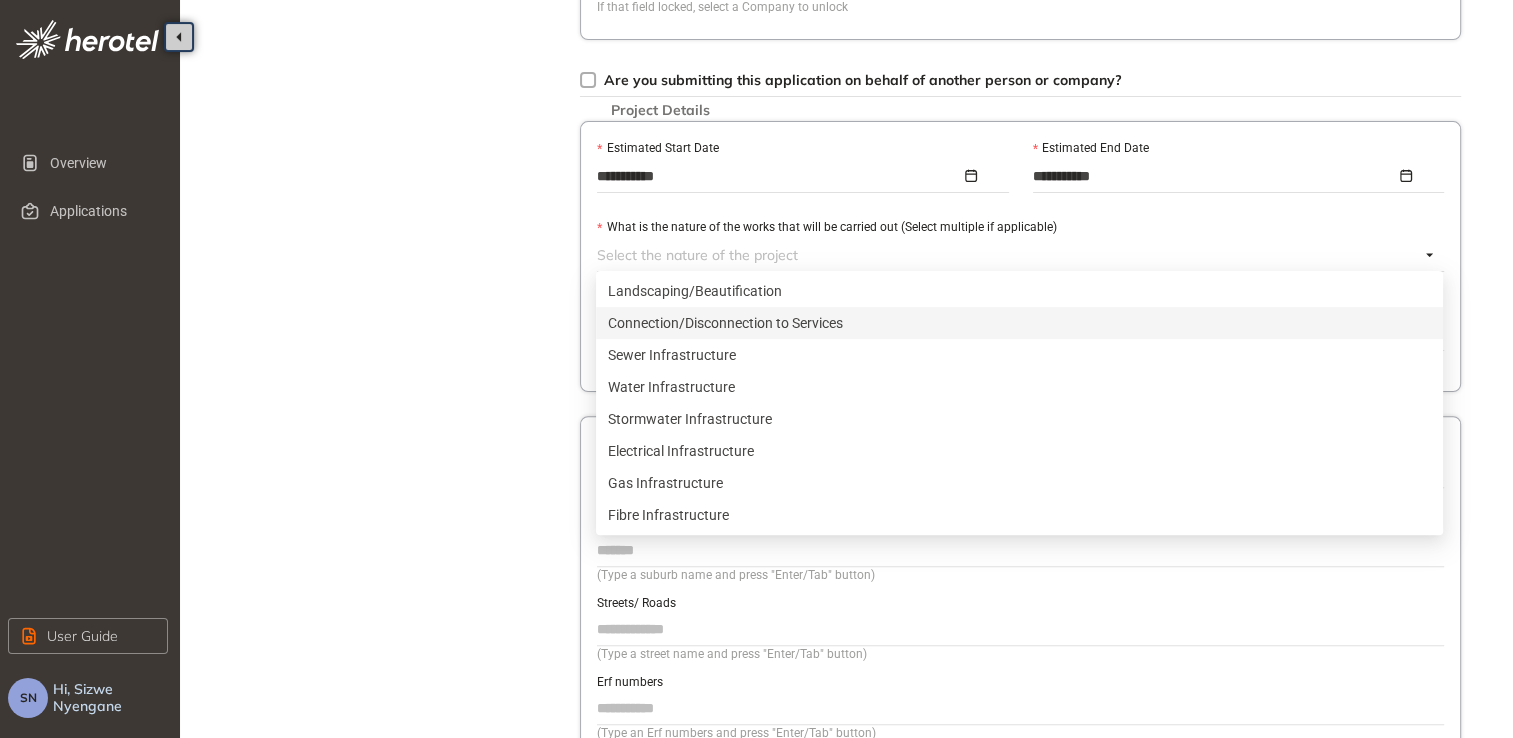click on "Connection/Disconnection to Services" at bounding box center (1019, 323) 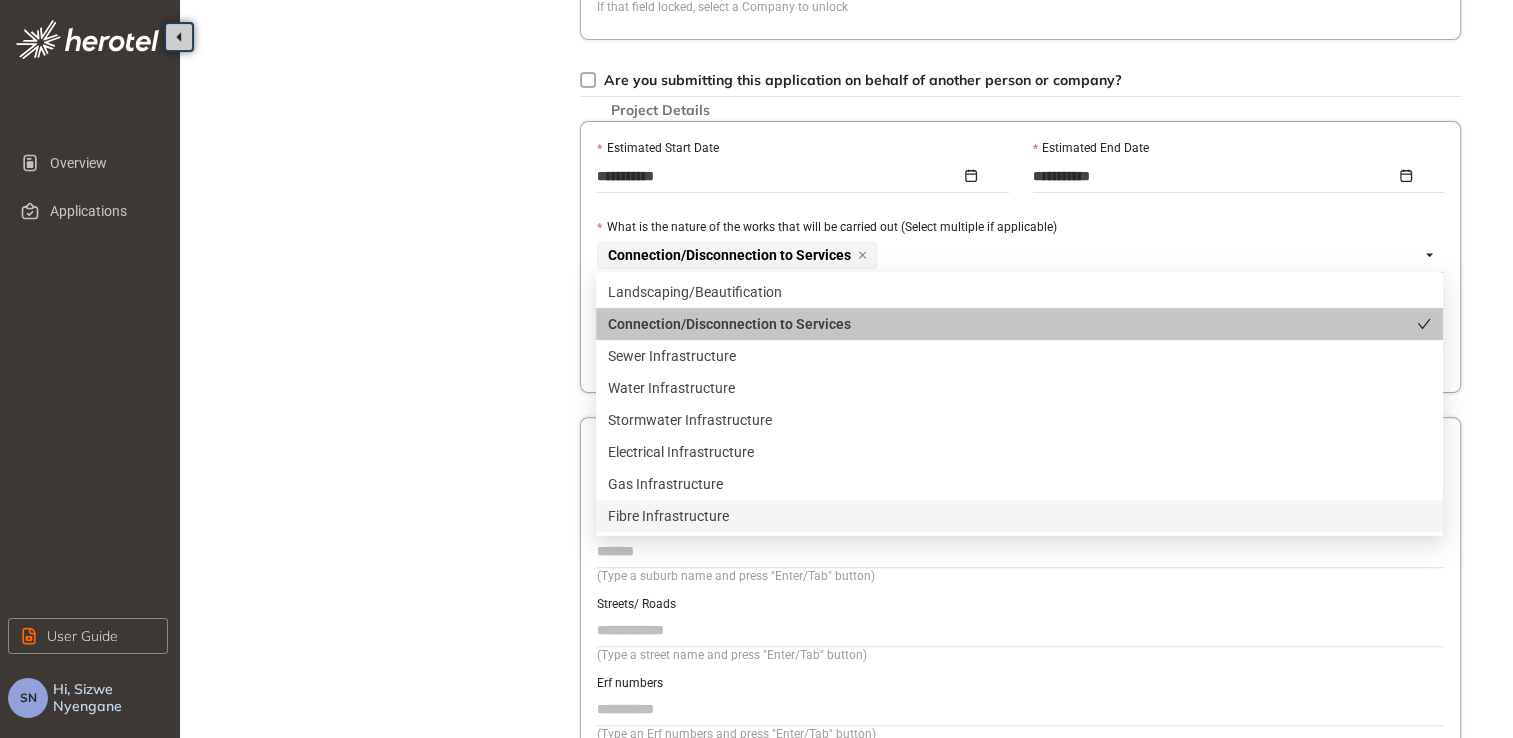 click on "Fibre Infrastructure" at bounding box center [1019, 516] 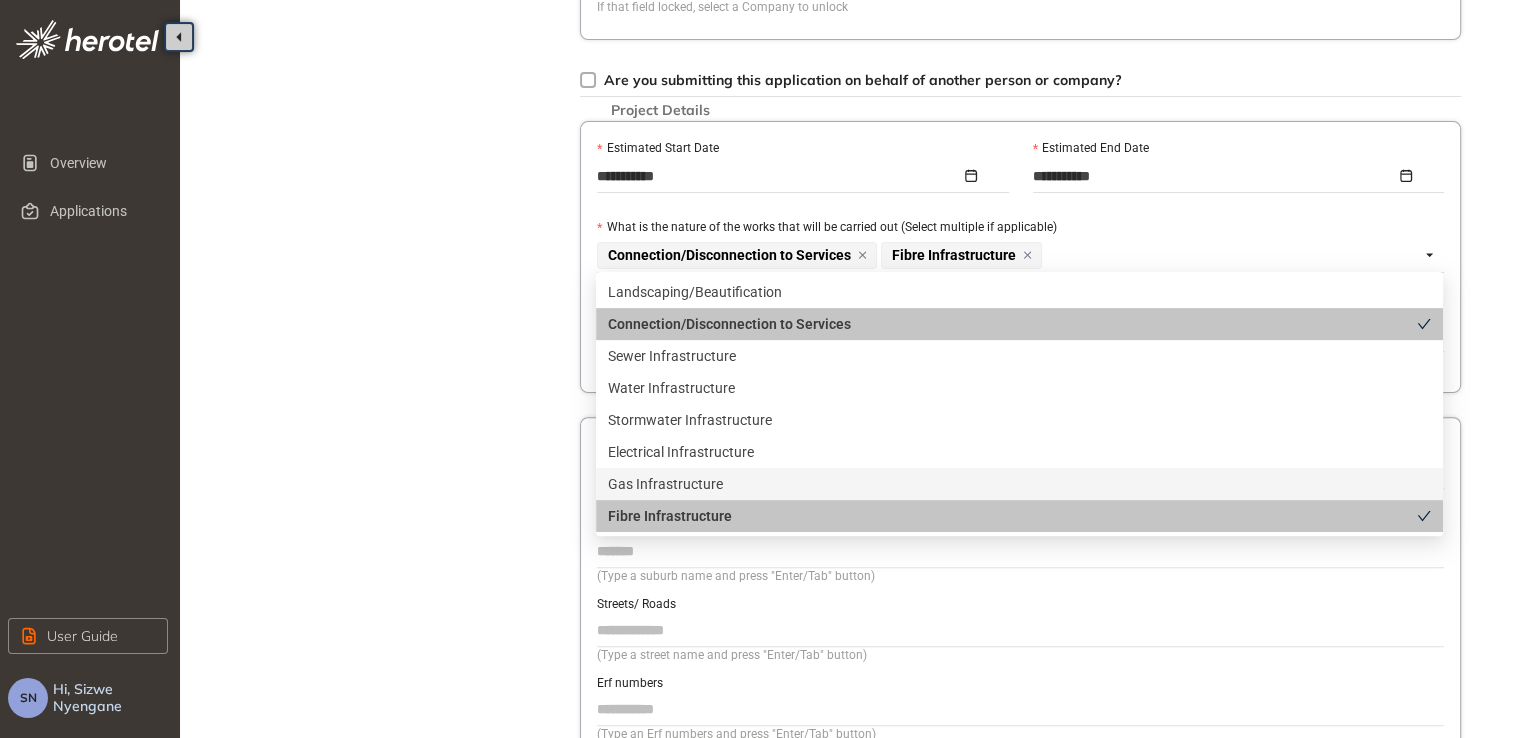click on "Project Details Location Confirmation Upload documents" at bounding box center (390, 183) 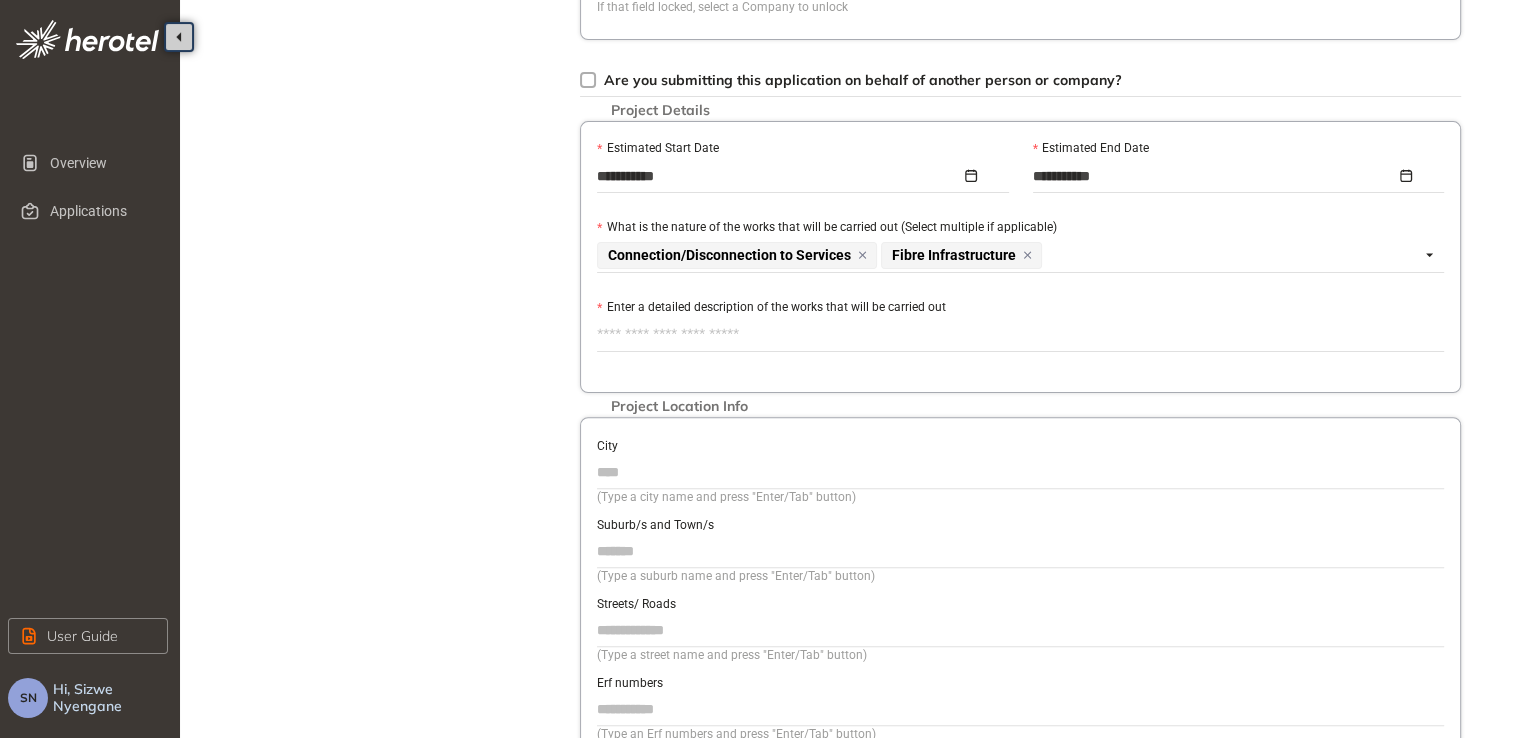 click on "Enter a detailed description of the works that will be carried out" at bounding box center [1020, 335] 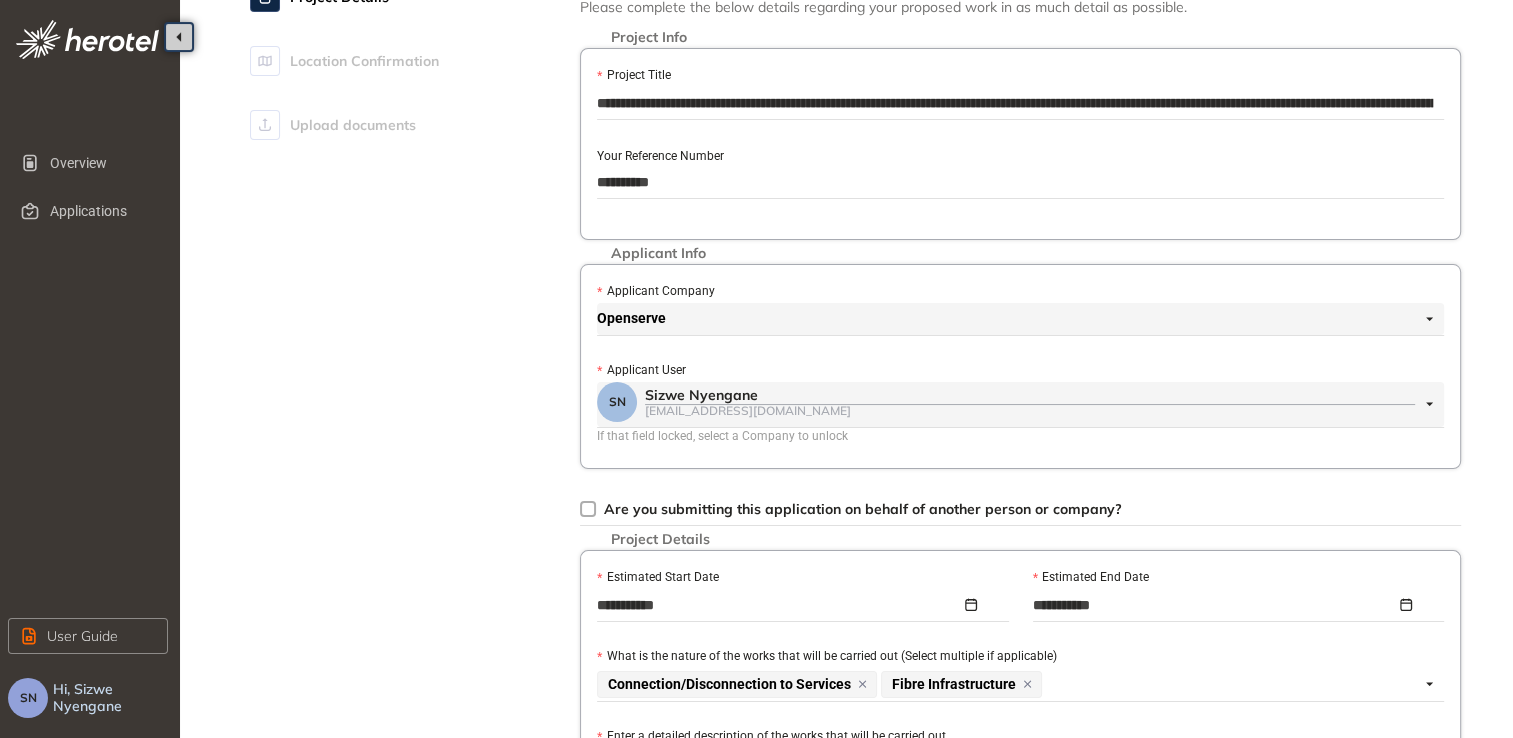 scroll, scrollTop: 33, scrollLeft: 0, axis: vertical 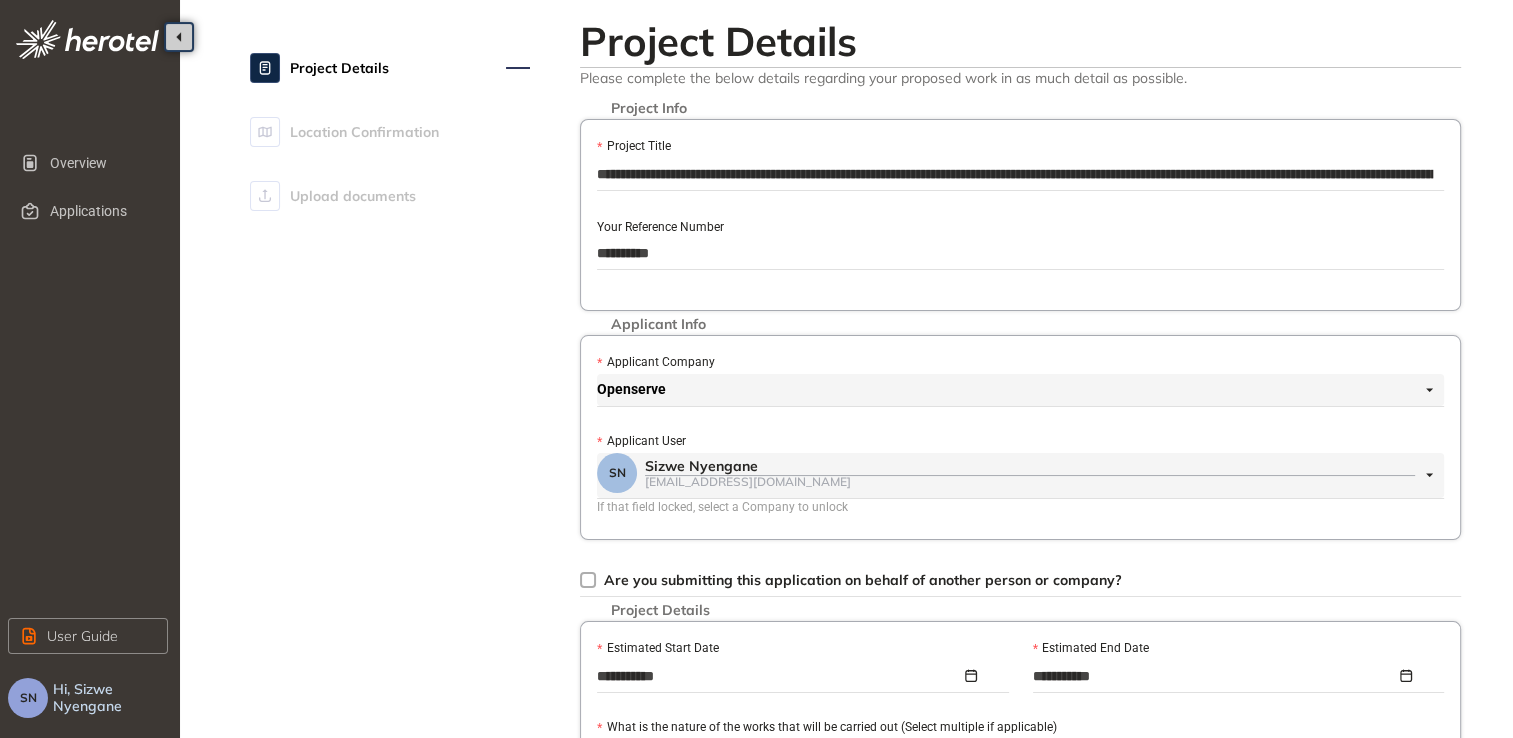 click on "**********" at bounding box center (1020, 253) 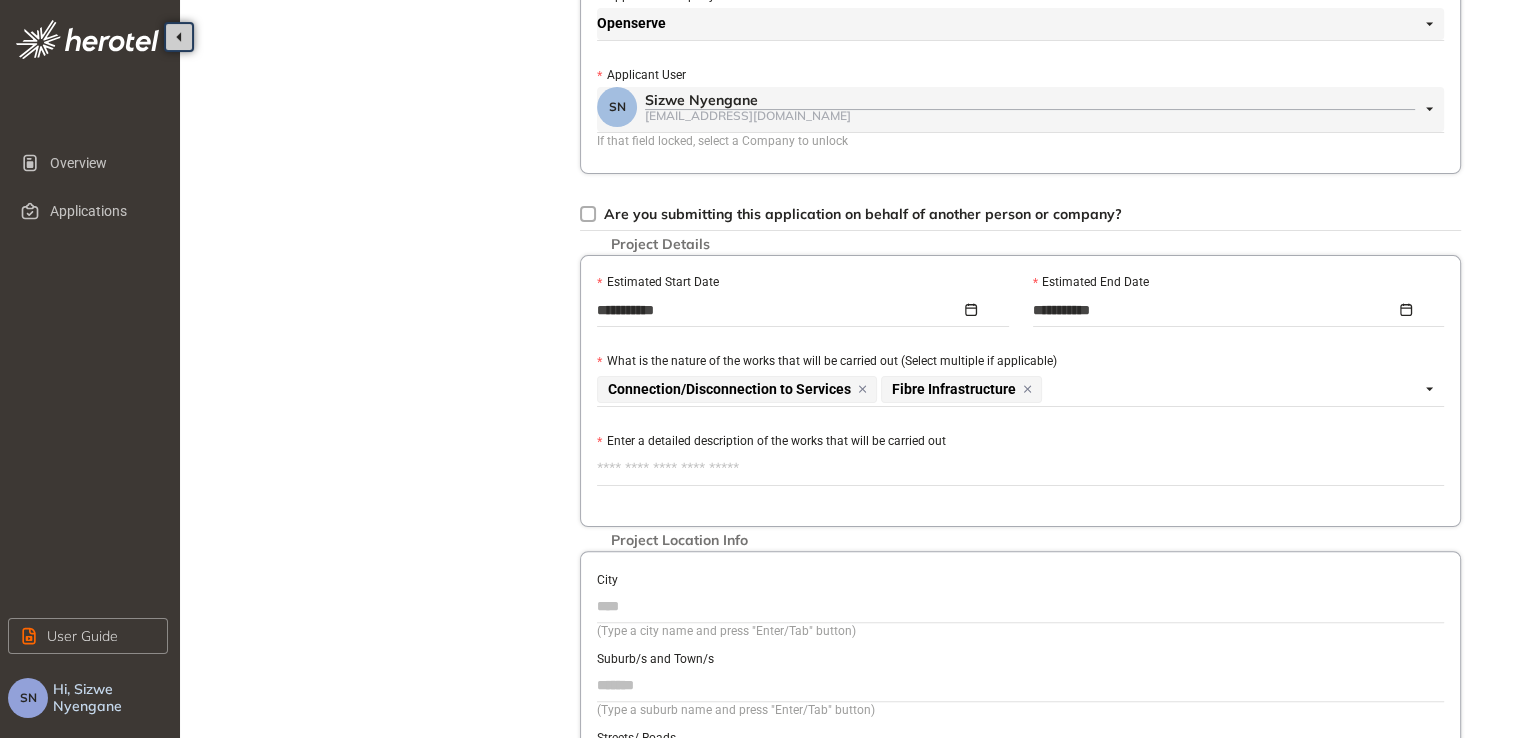scroll, scrollTop: 400, scrollLeft: 0, axis: vertical 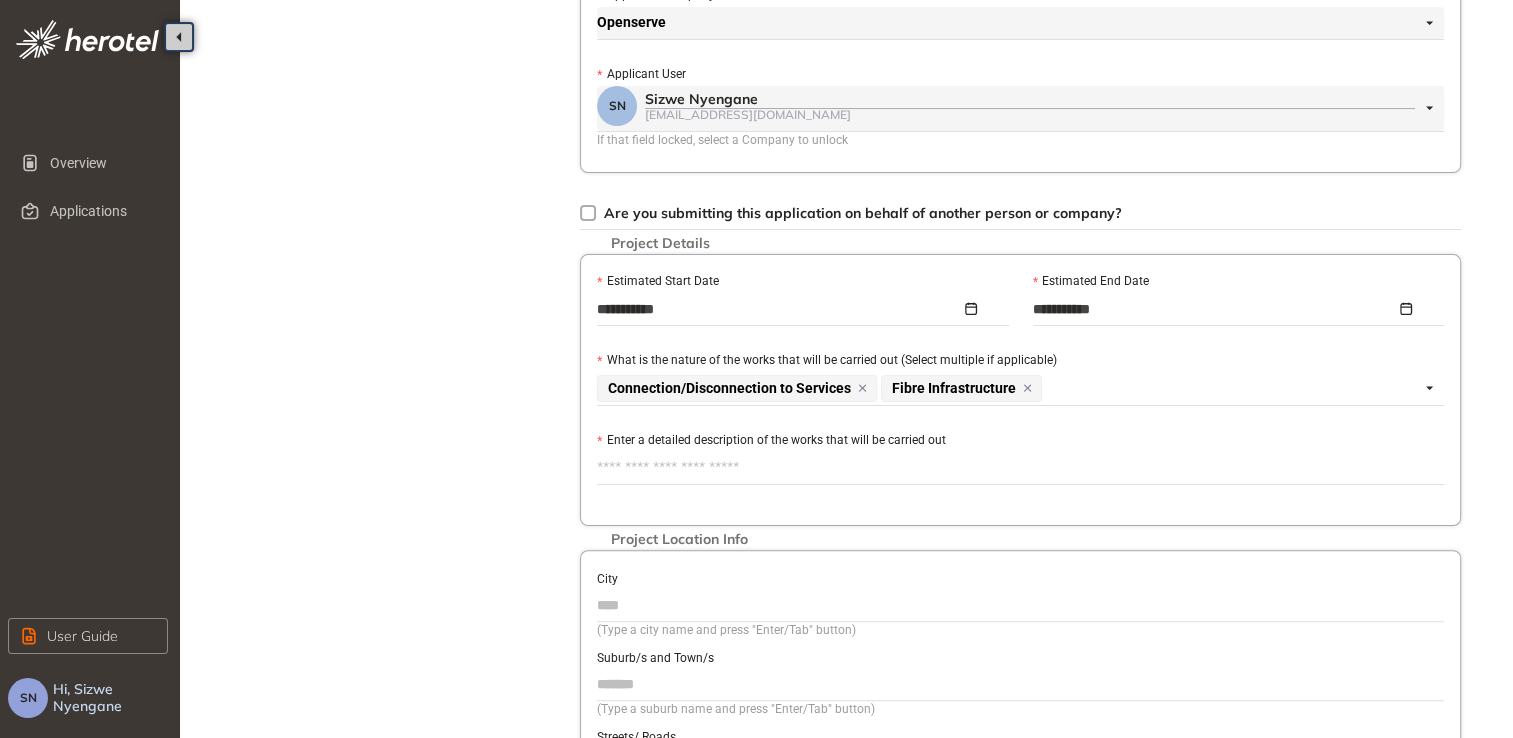 click on "Enter a detailed description of the works that will be carried out" at bounding box center (1020, 468) 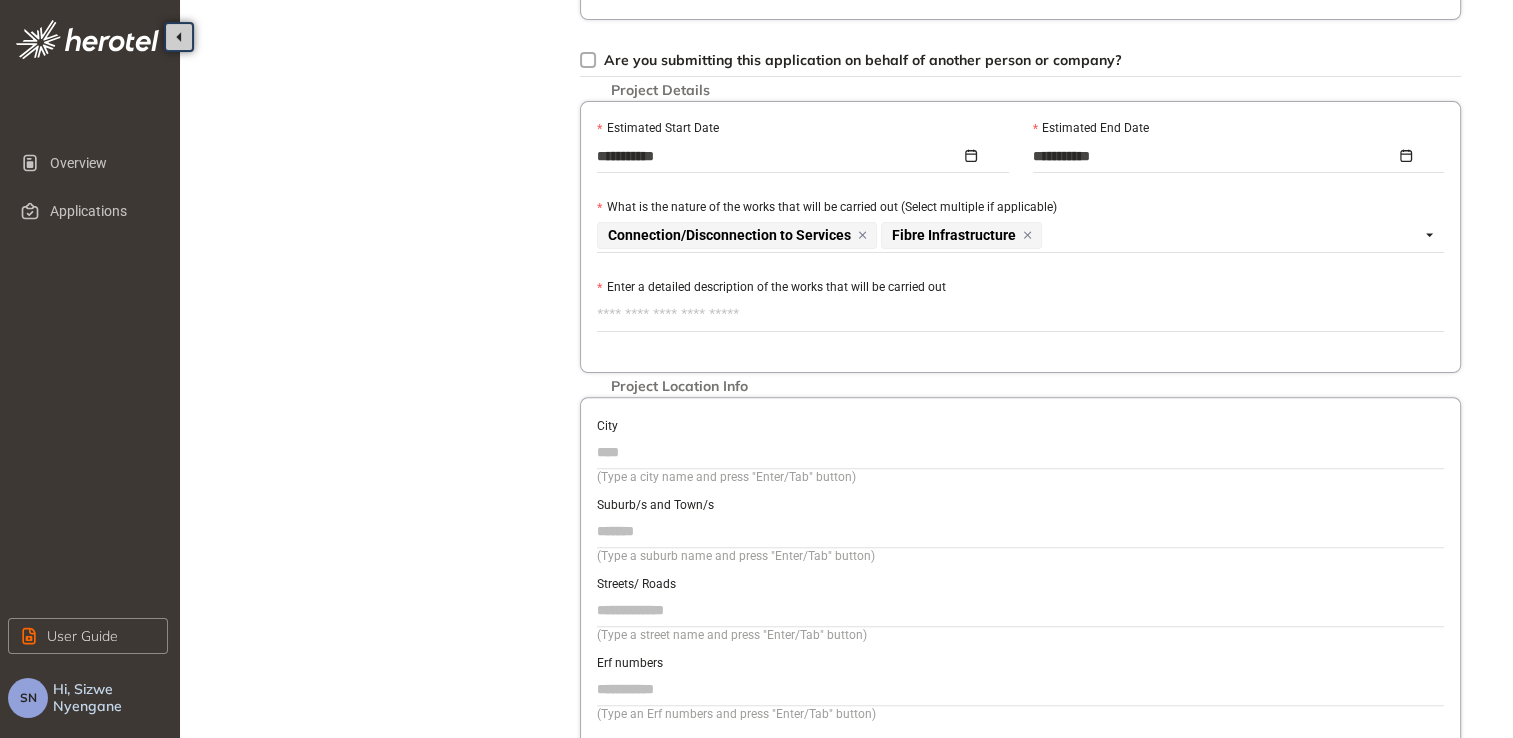 scroll, scrollTop: 600, scrollLeft: 0, axis: vertical 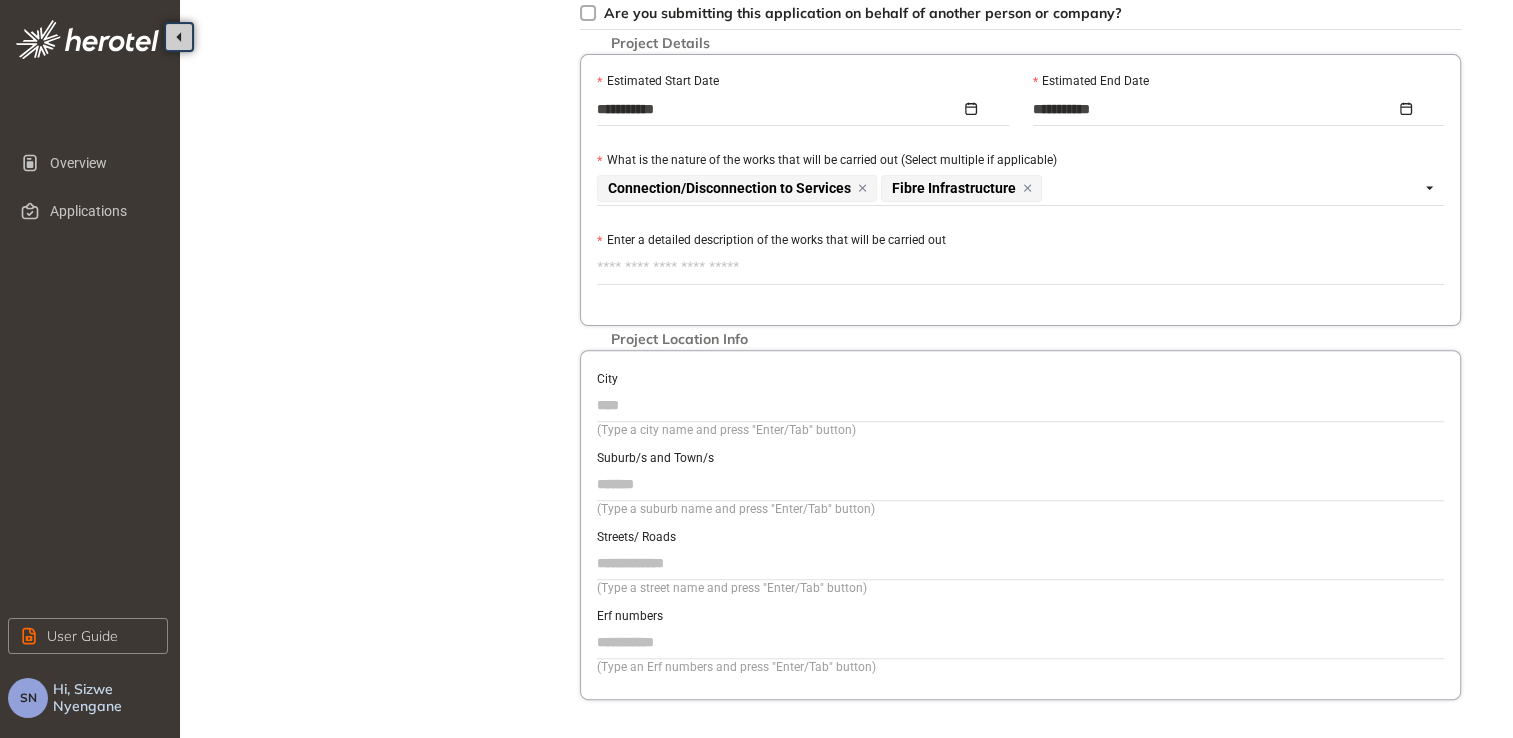 click on "Project Details Location Confirmation Upload documents" at bounding box center (390, 116) 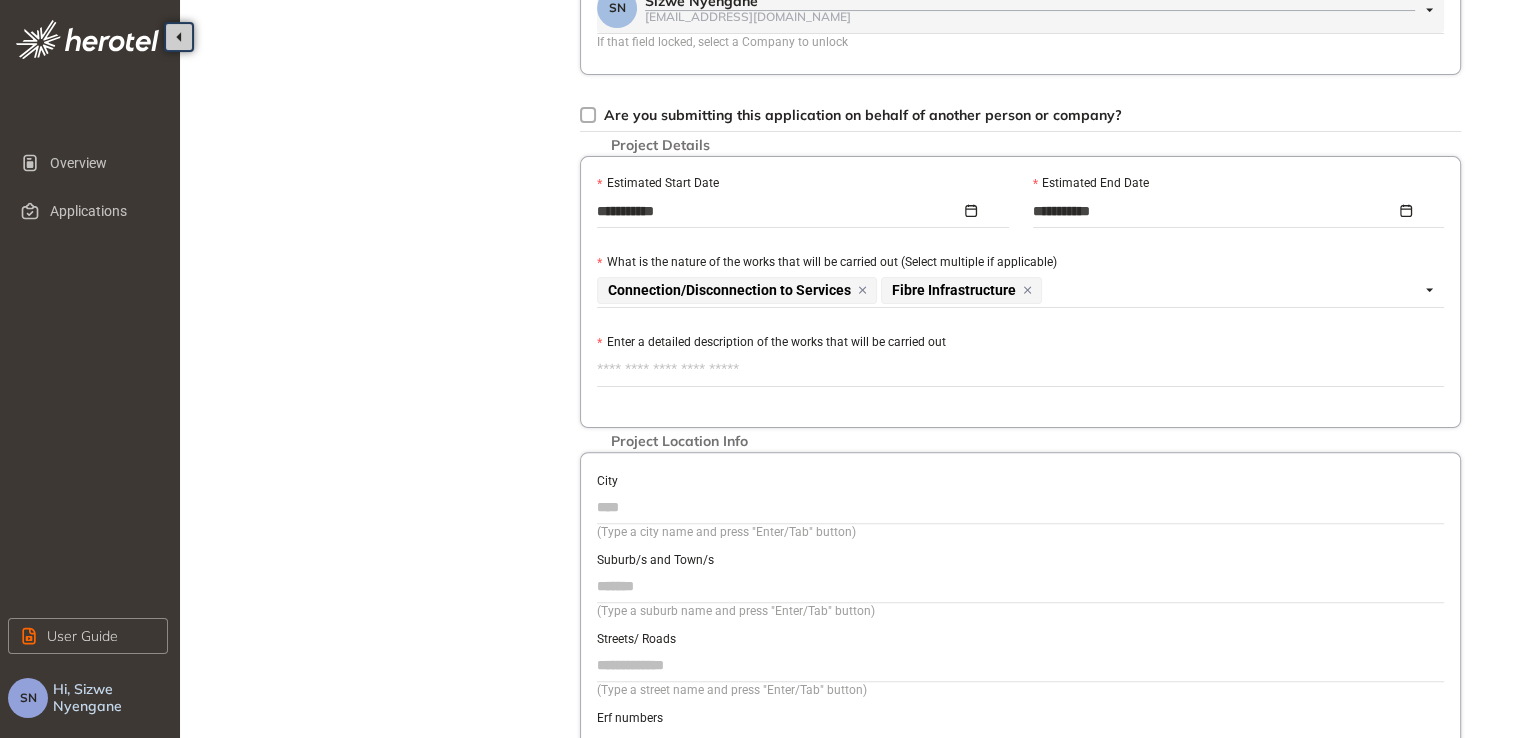 scroll, scrollTop: 566, scrollLeft: 0, axis: vertical 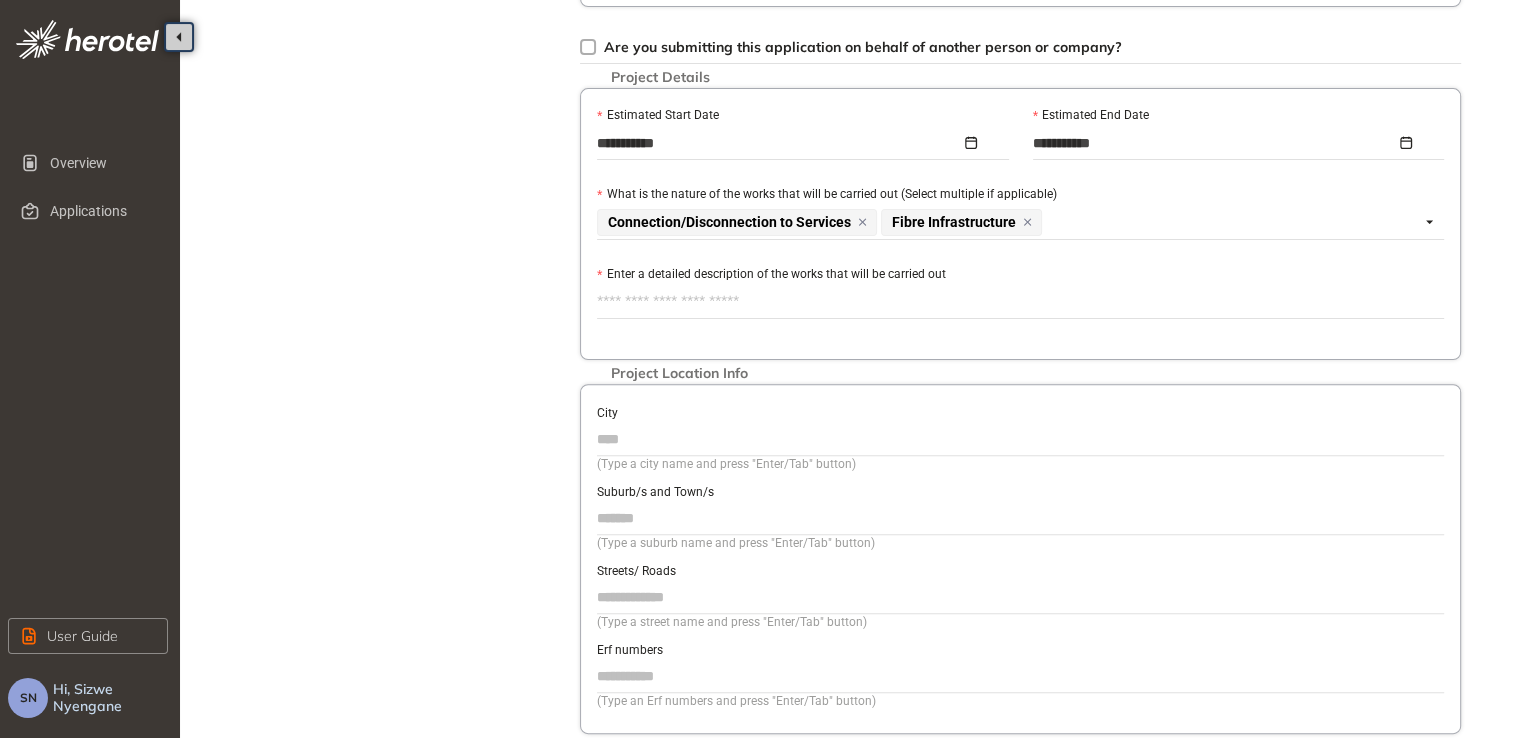 click on "Enter a detailed description of the works that will be carried out" at bounding box center (1020, 275) 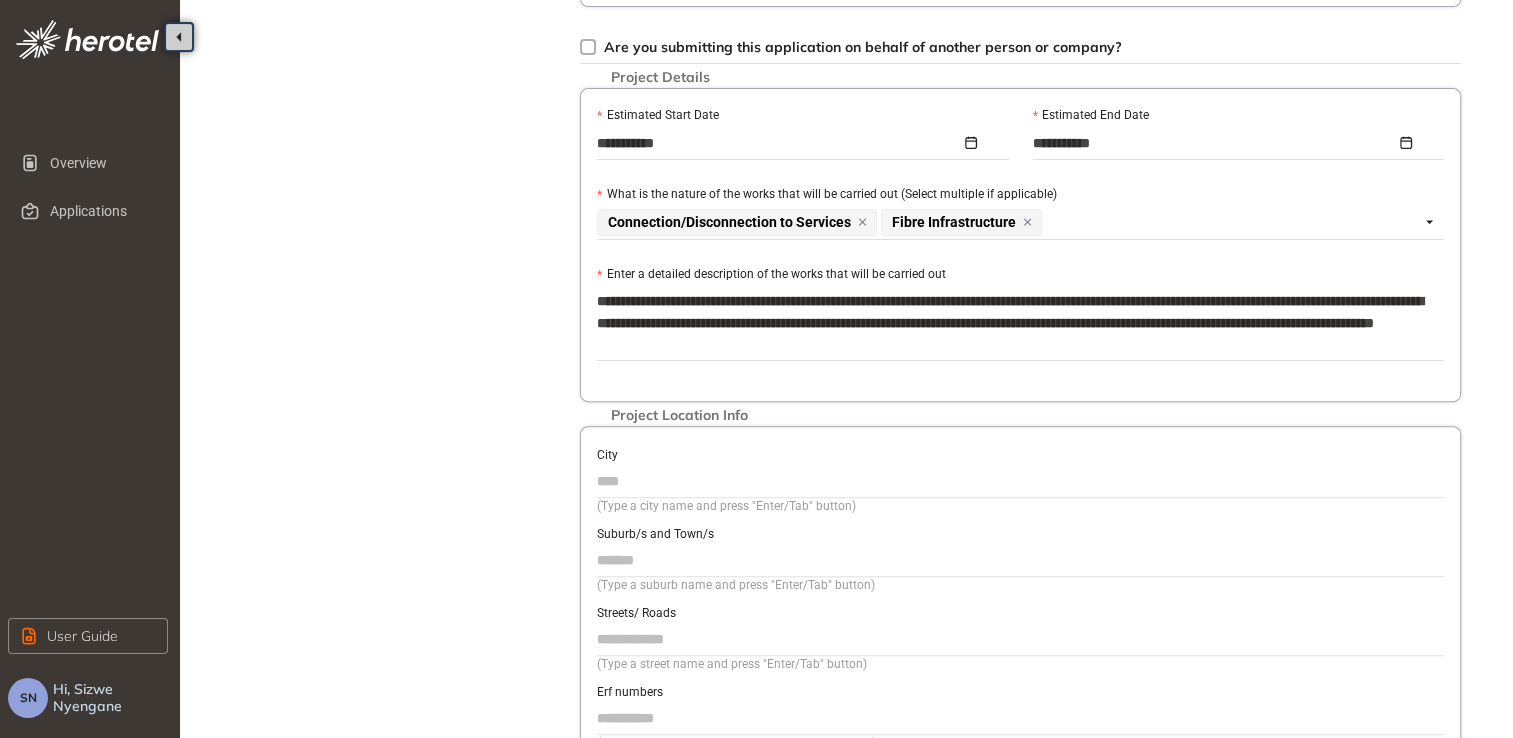 type on "**********" 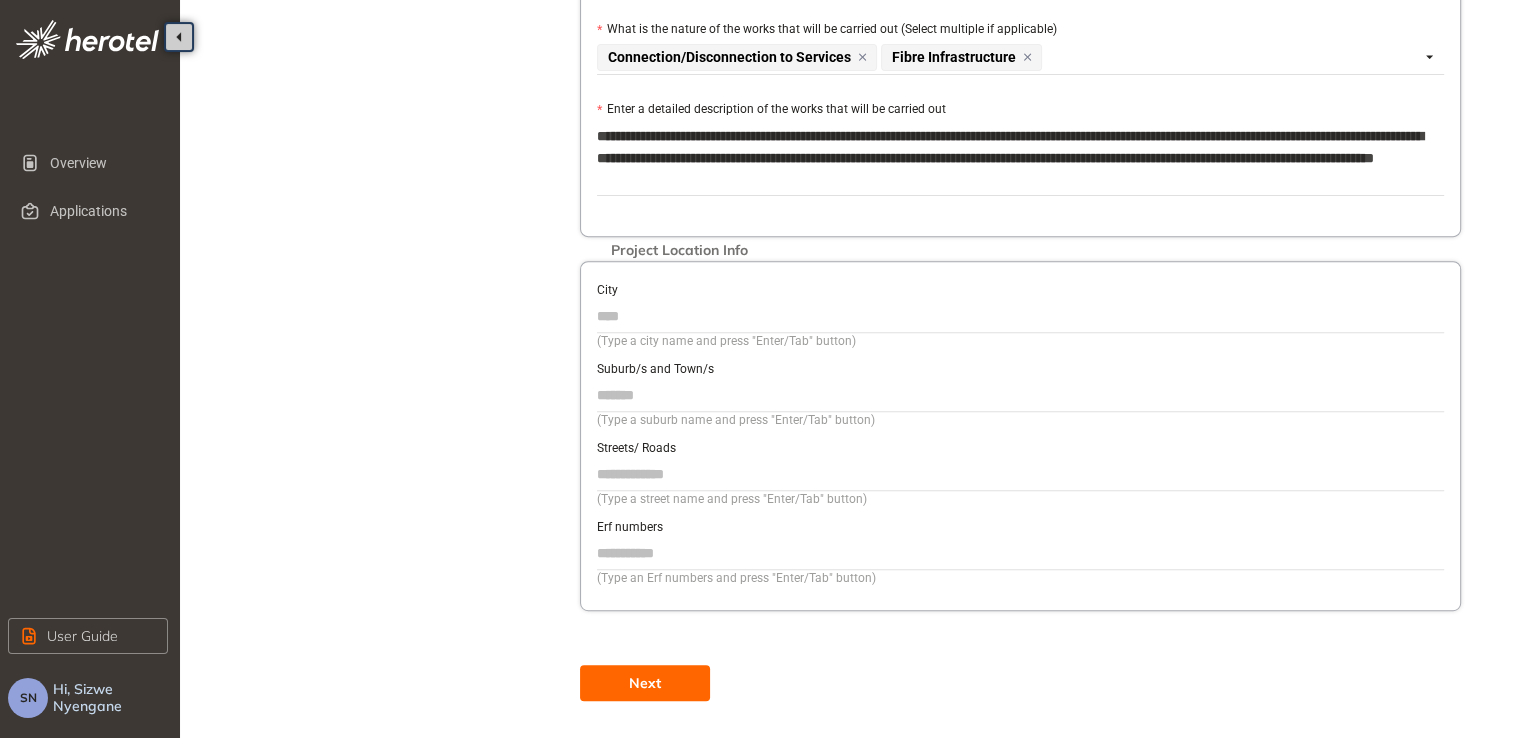 scroll, scrollTop: 739, scrollLeft: 0, axis: vertical 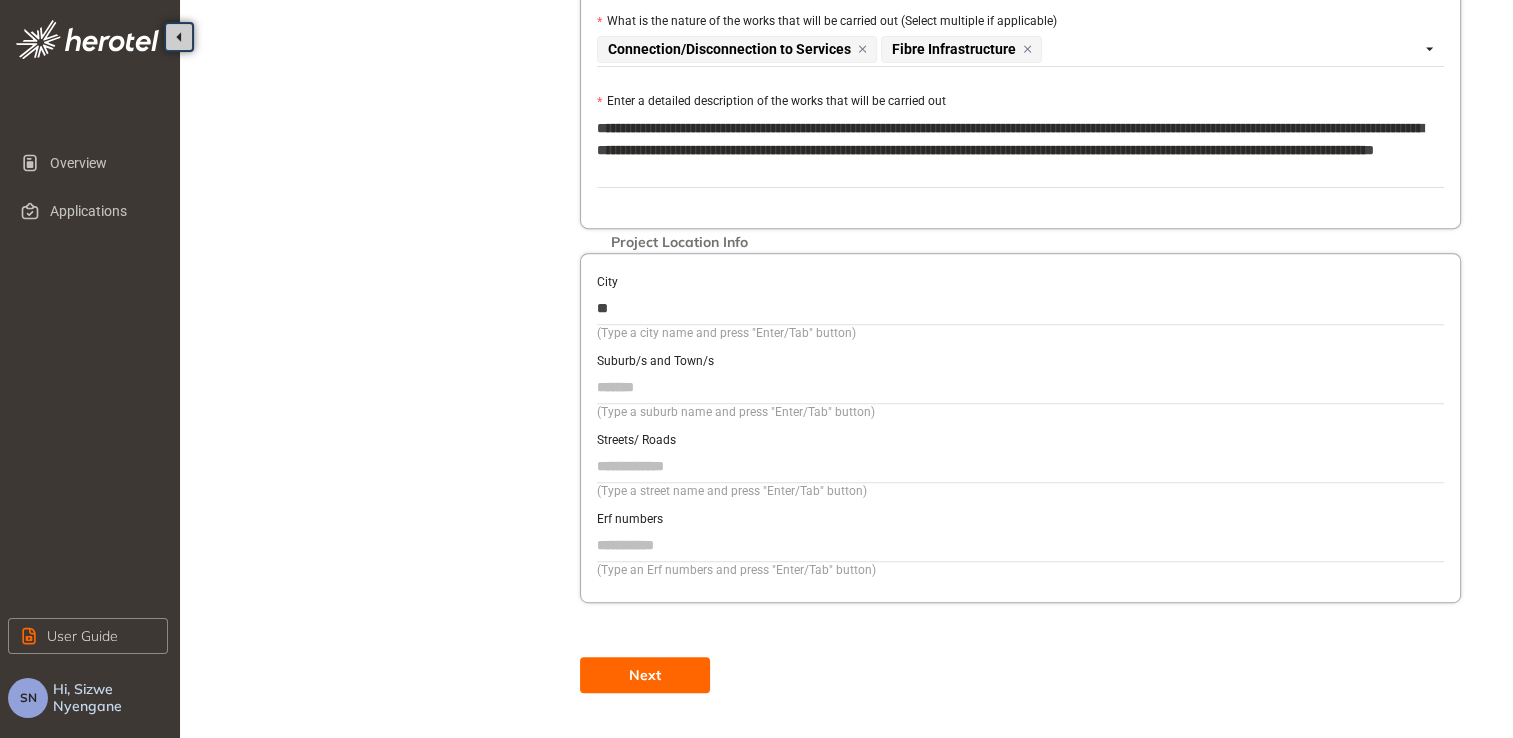 type on "*" 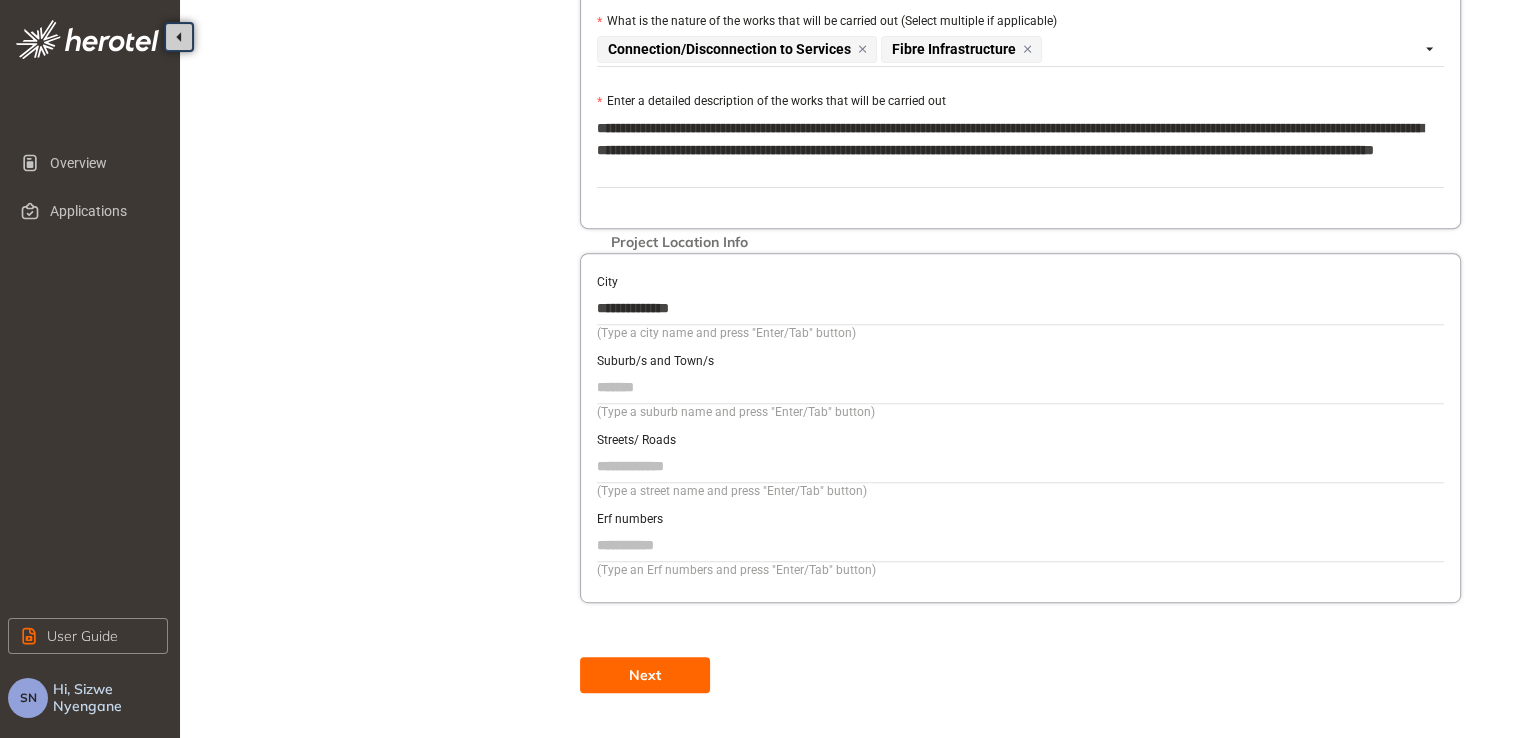type on "**********" 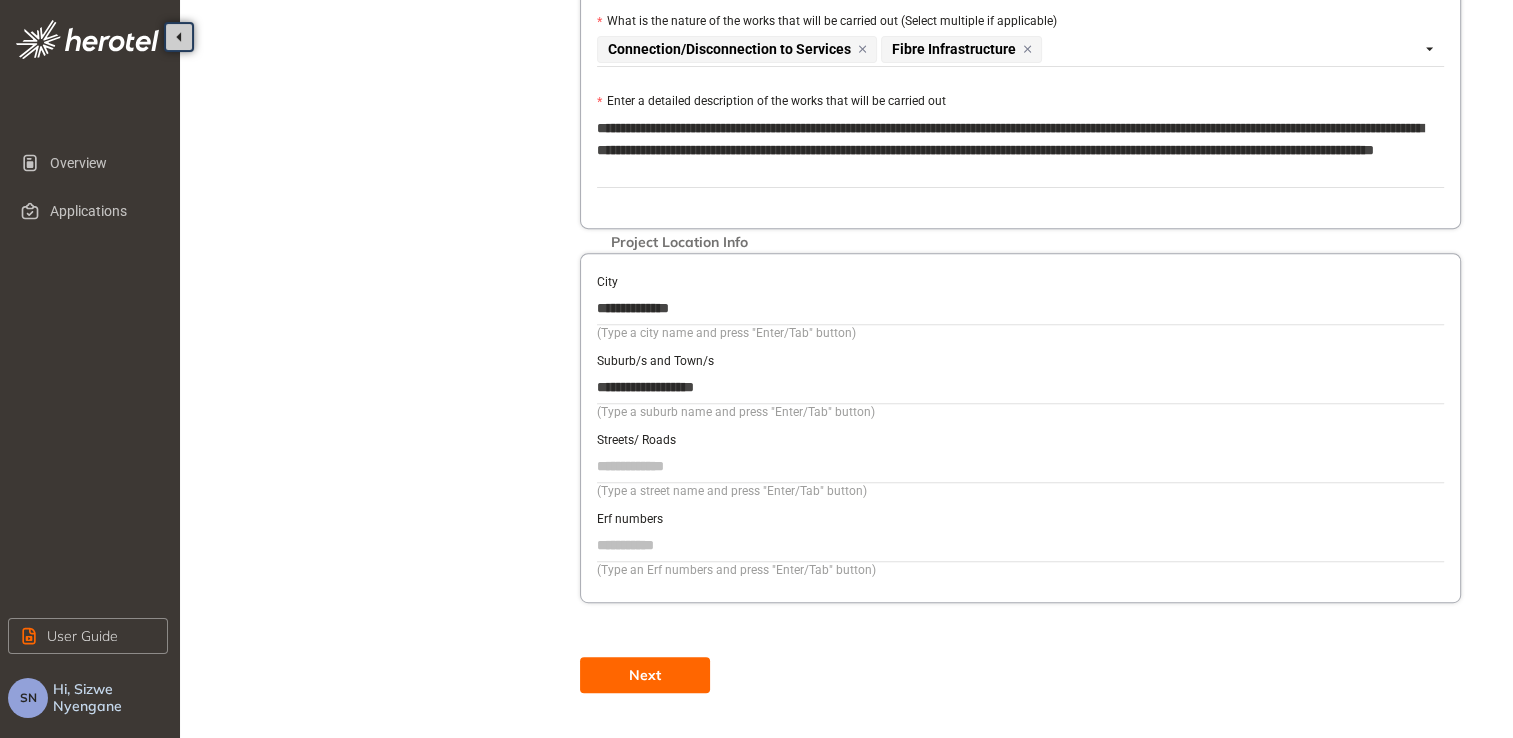 type on "**********" 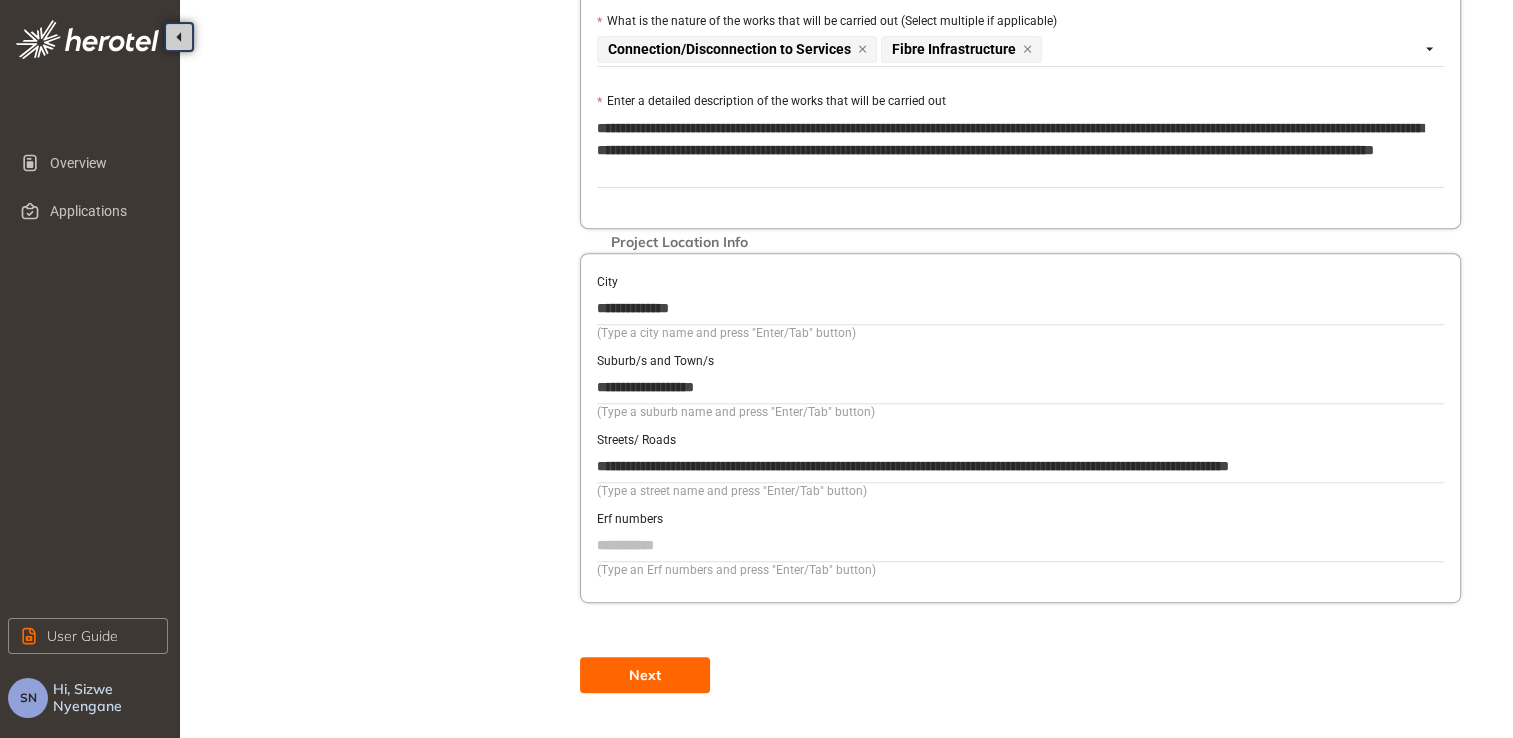 scroll, scrollTop: 0, scrollLeft: 132, axis: horizontal 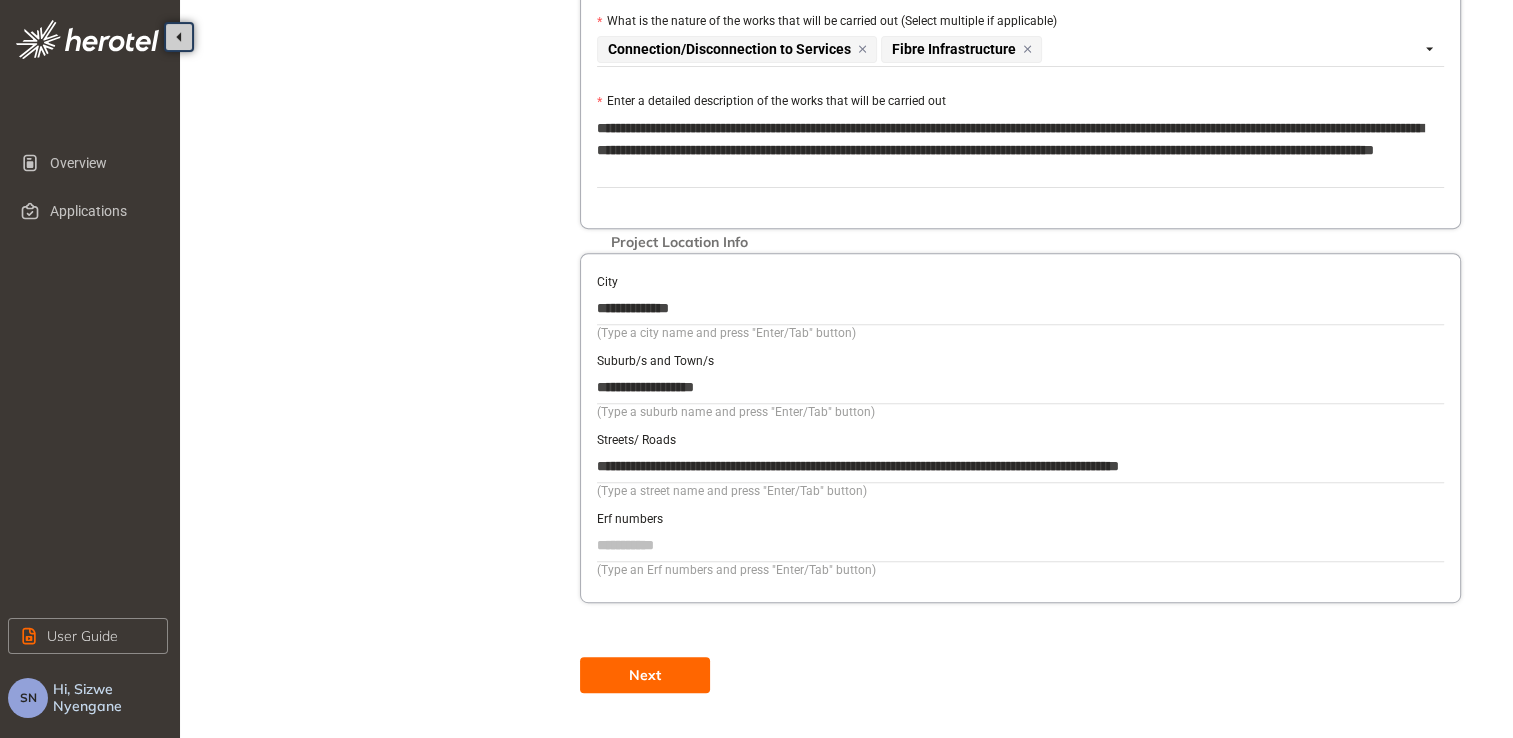 type on "**********" 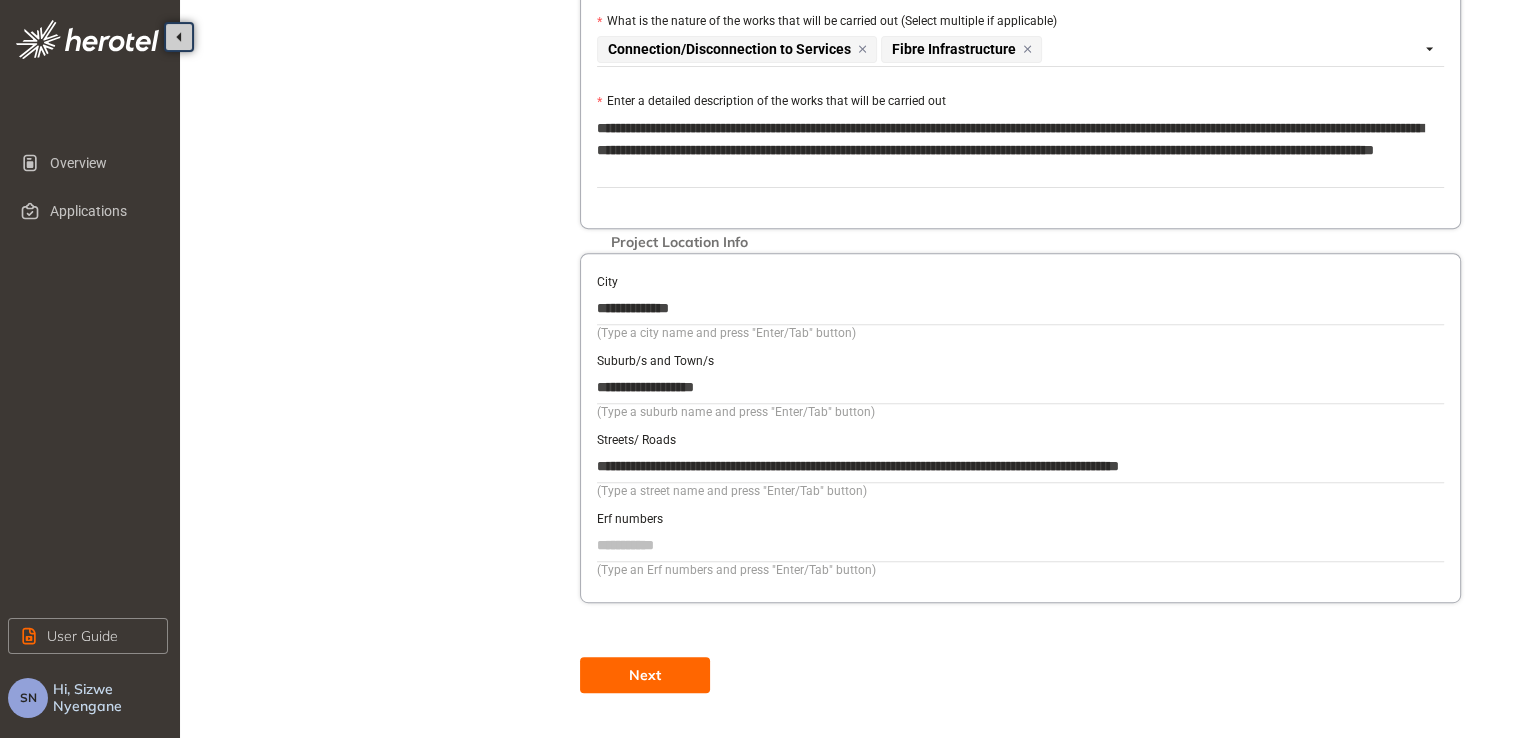 drag, startPoint x: 681, startPoint y: 668, endPoint x: 692, endPoint y: 673, distance: 12.083046 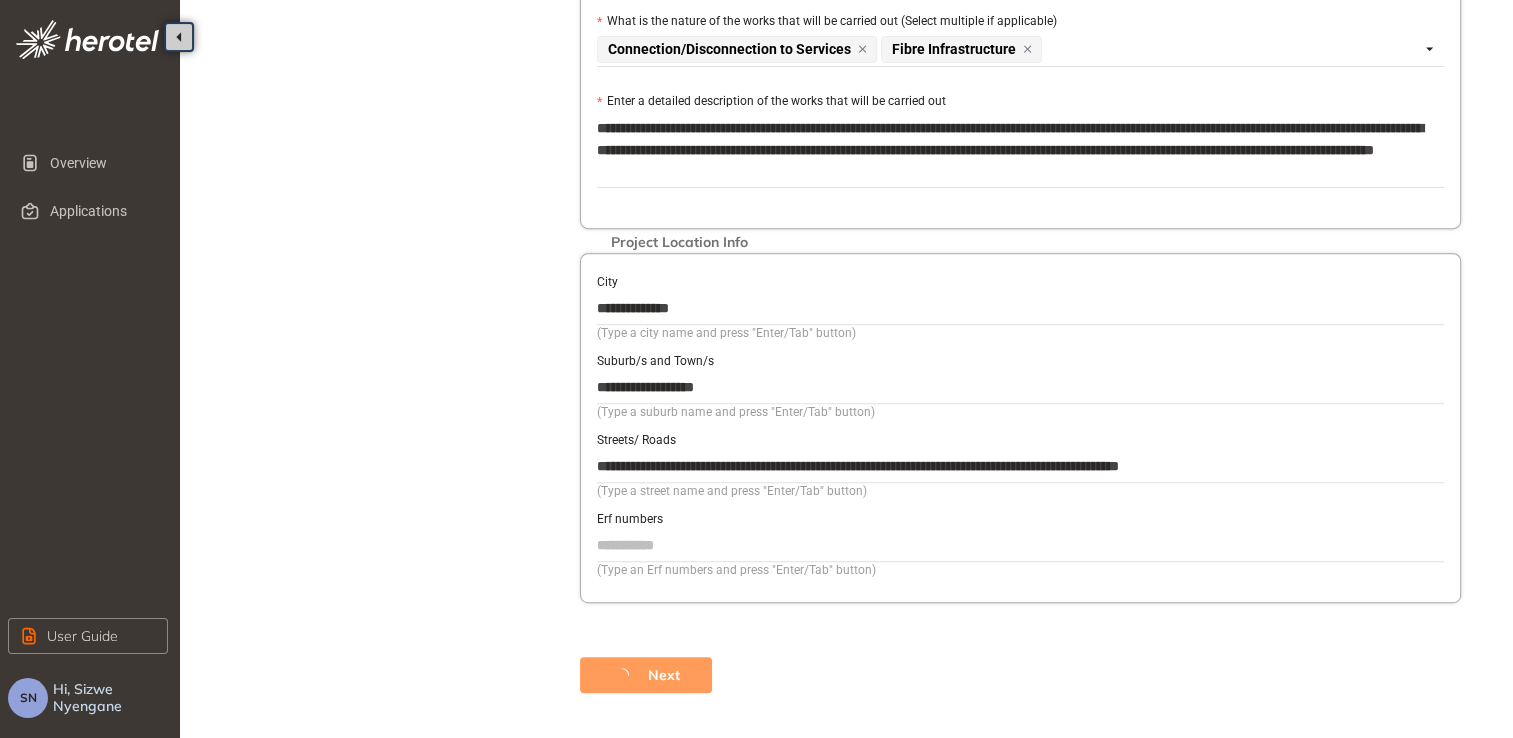 scroll, scrollTop: 92, scrollLeft: 0, axis: vertical 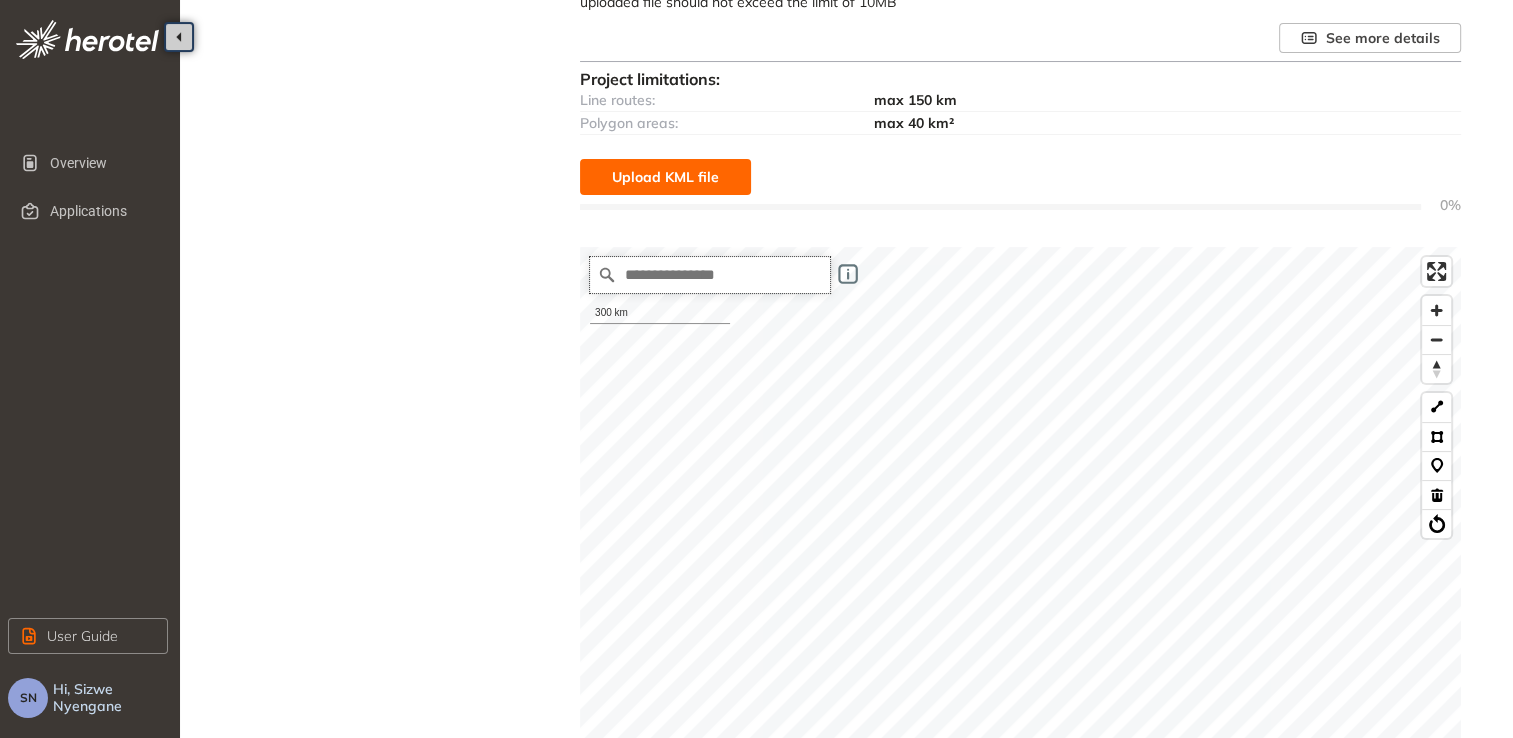 click at bounding box center [710, 275] 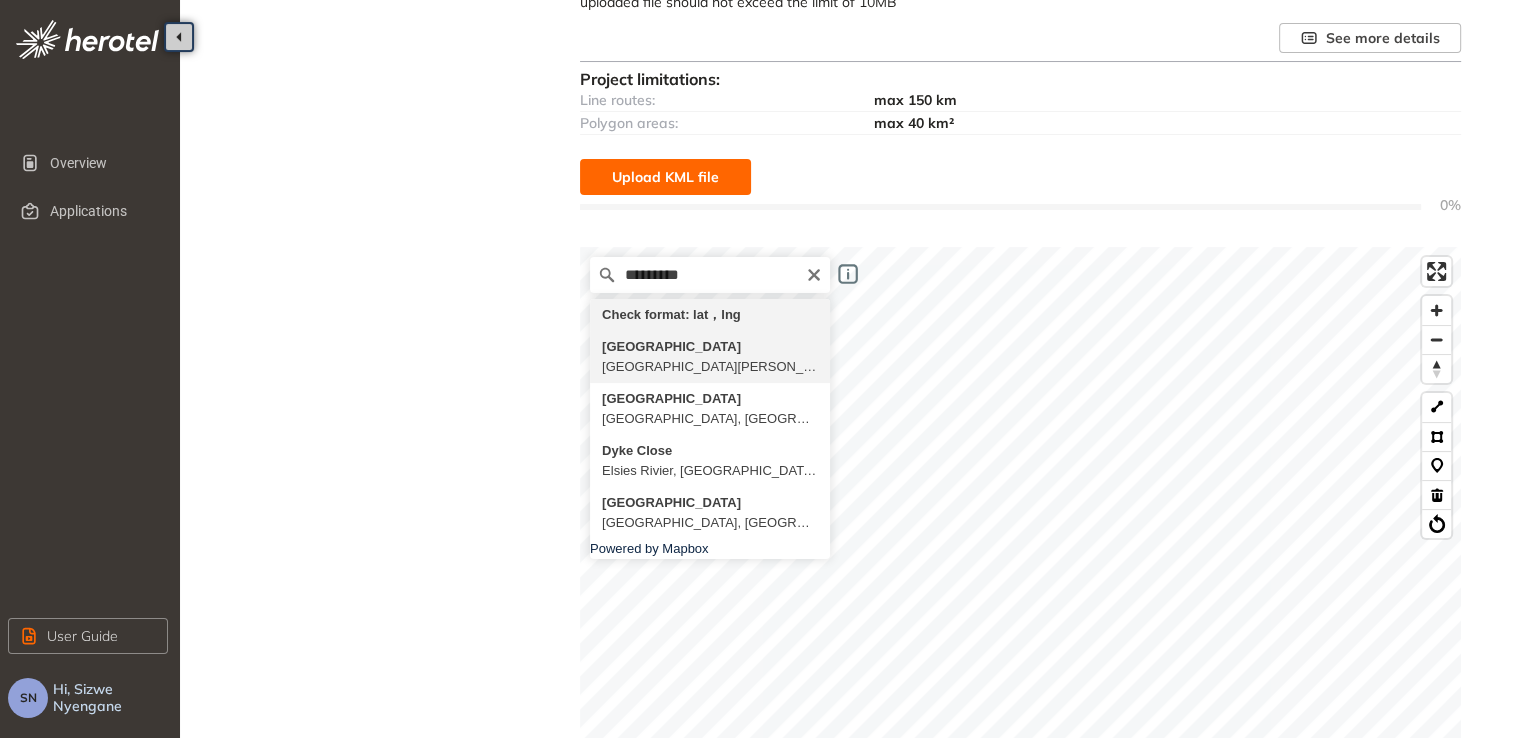type on "**********" 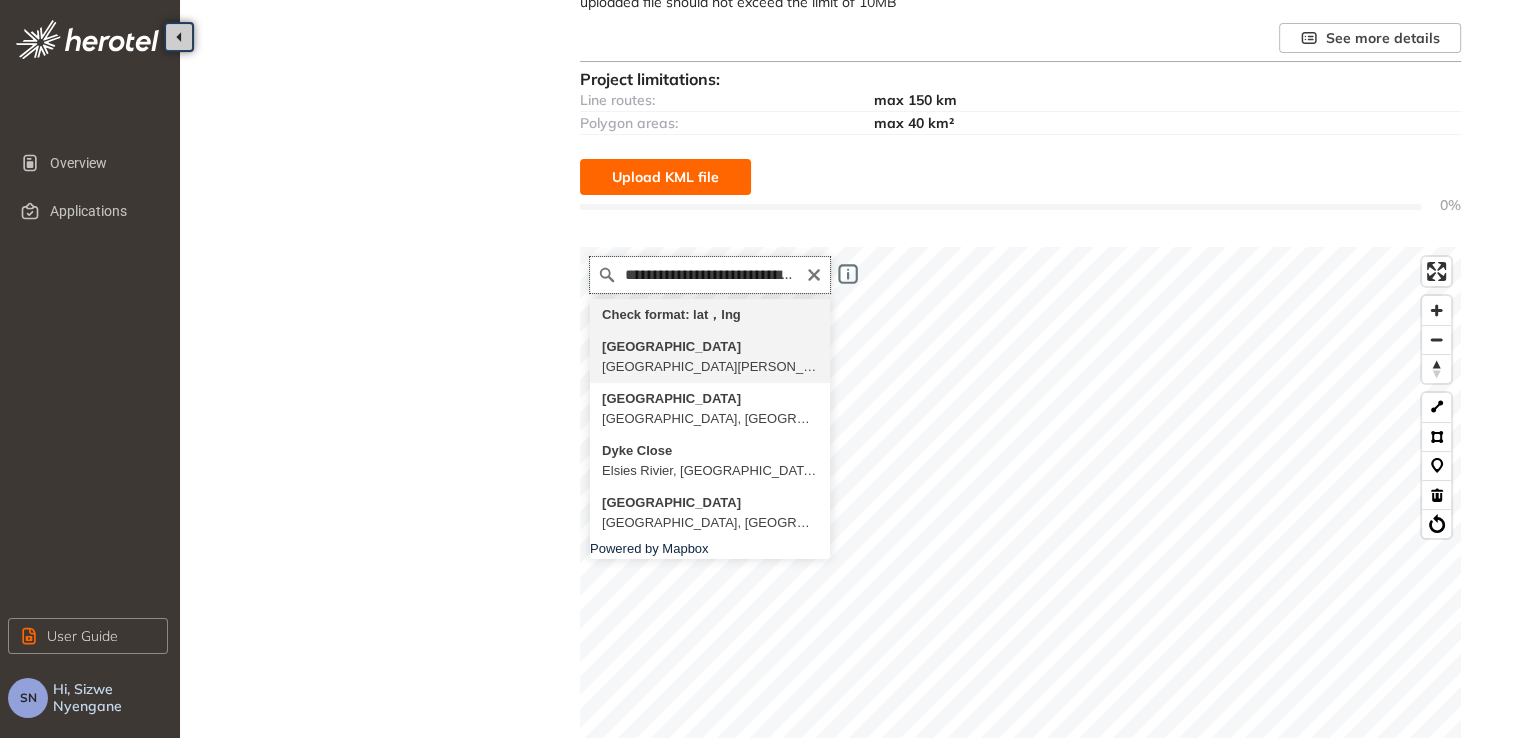 scroll, scrollTop: 0, scrollLeft: 0, axis: both 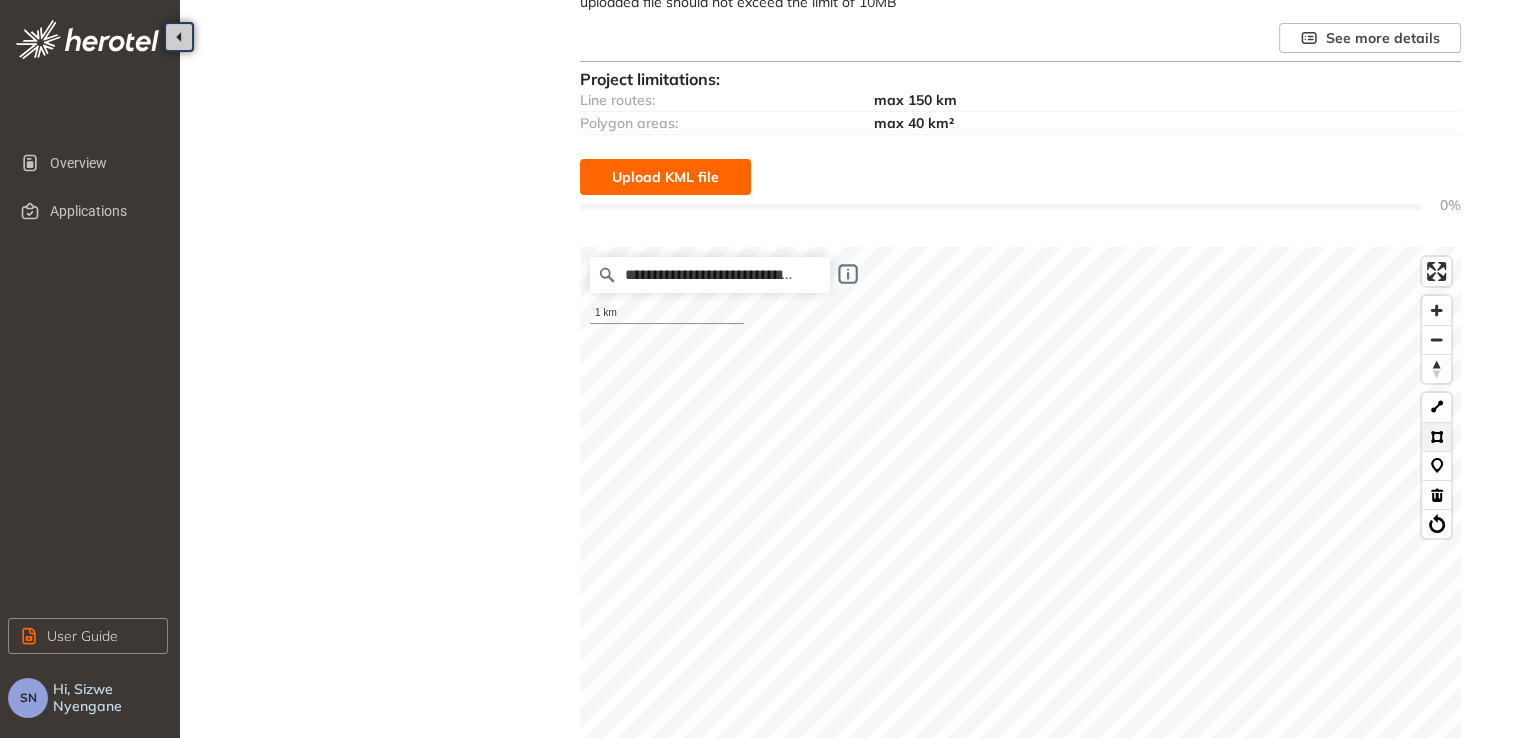 click at bounding box center [1436, 436] 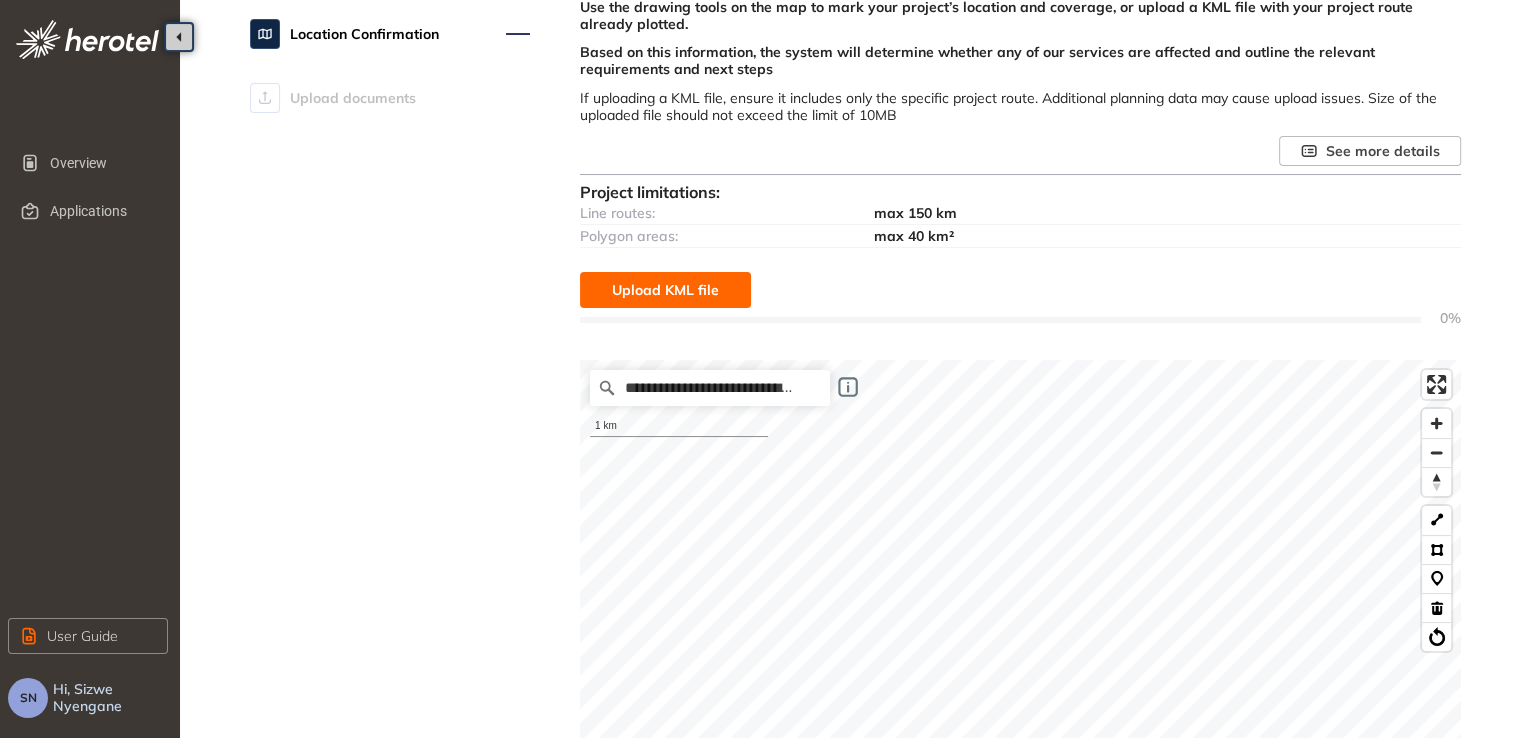 scroll, scrollTop: 144, scrollLeft: 0, axis: vertical 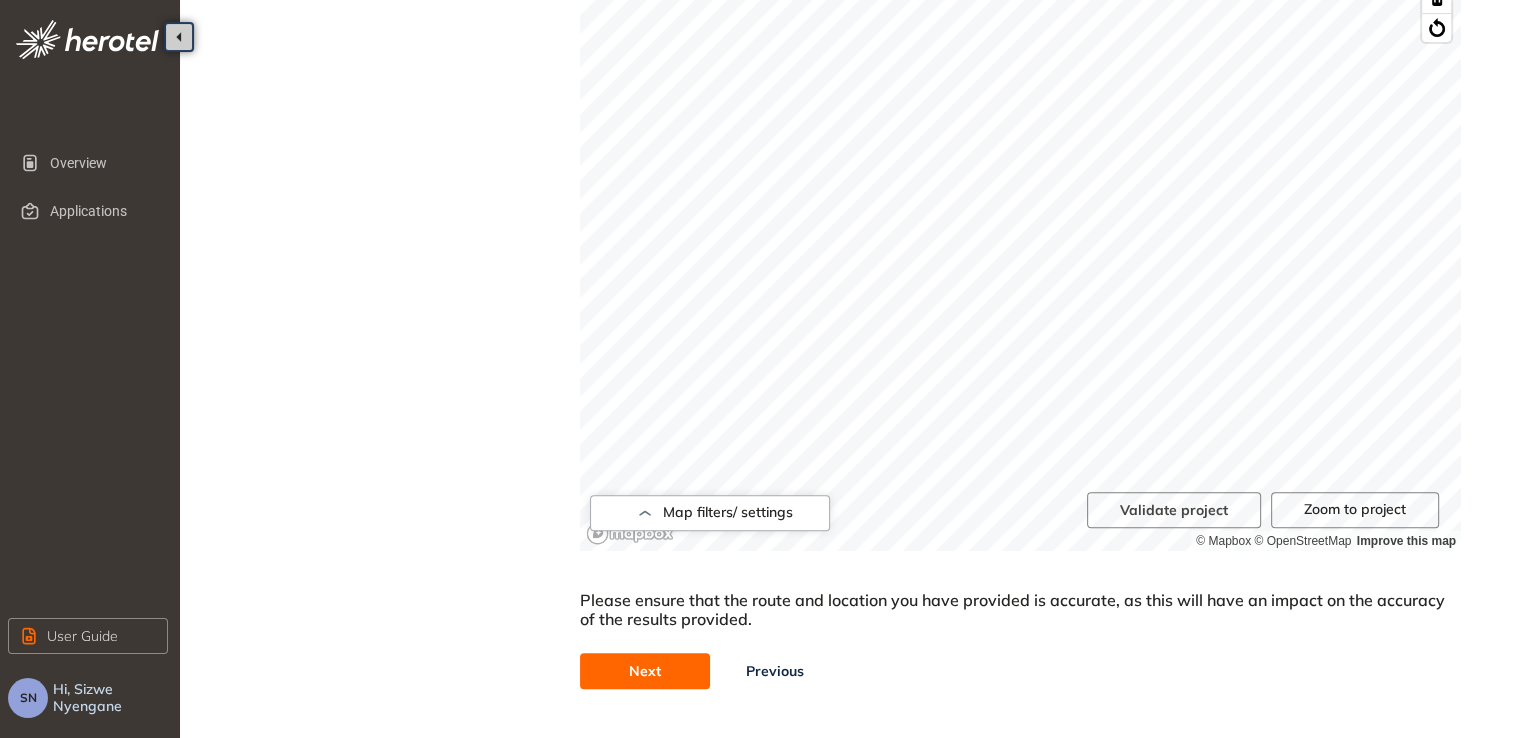 click on "Next" at bounding box center [645, 671] 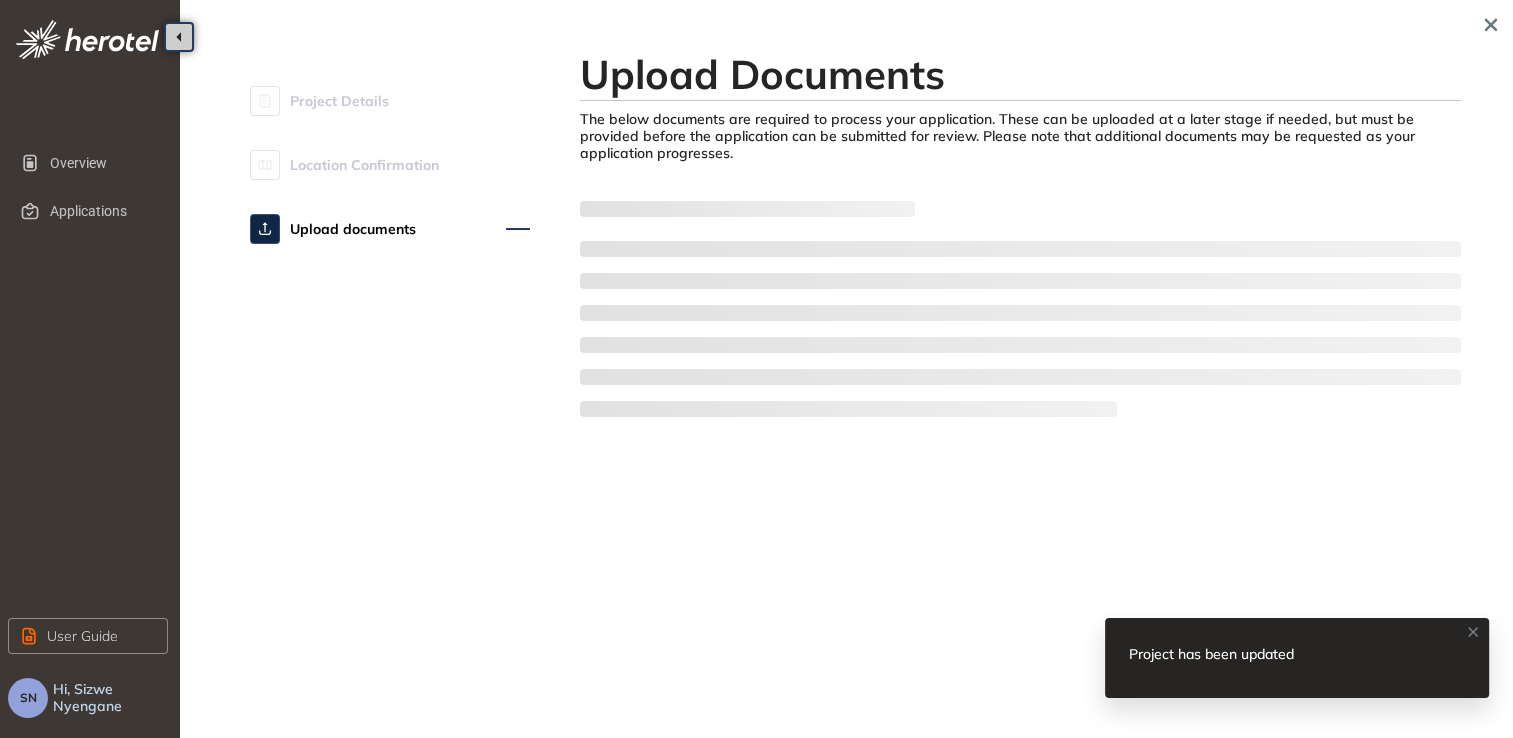 scroll, scrollTop: 0, scrollLeft: 0, axis: both 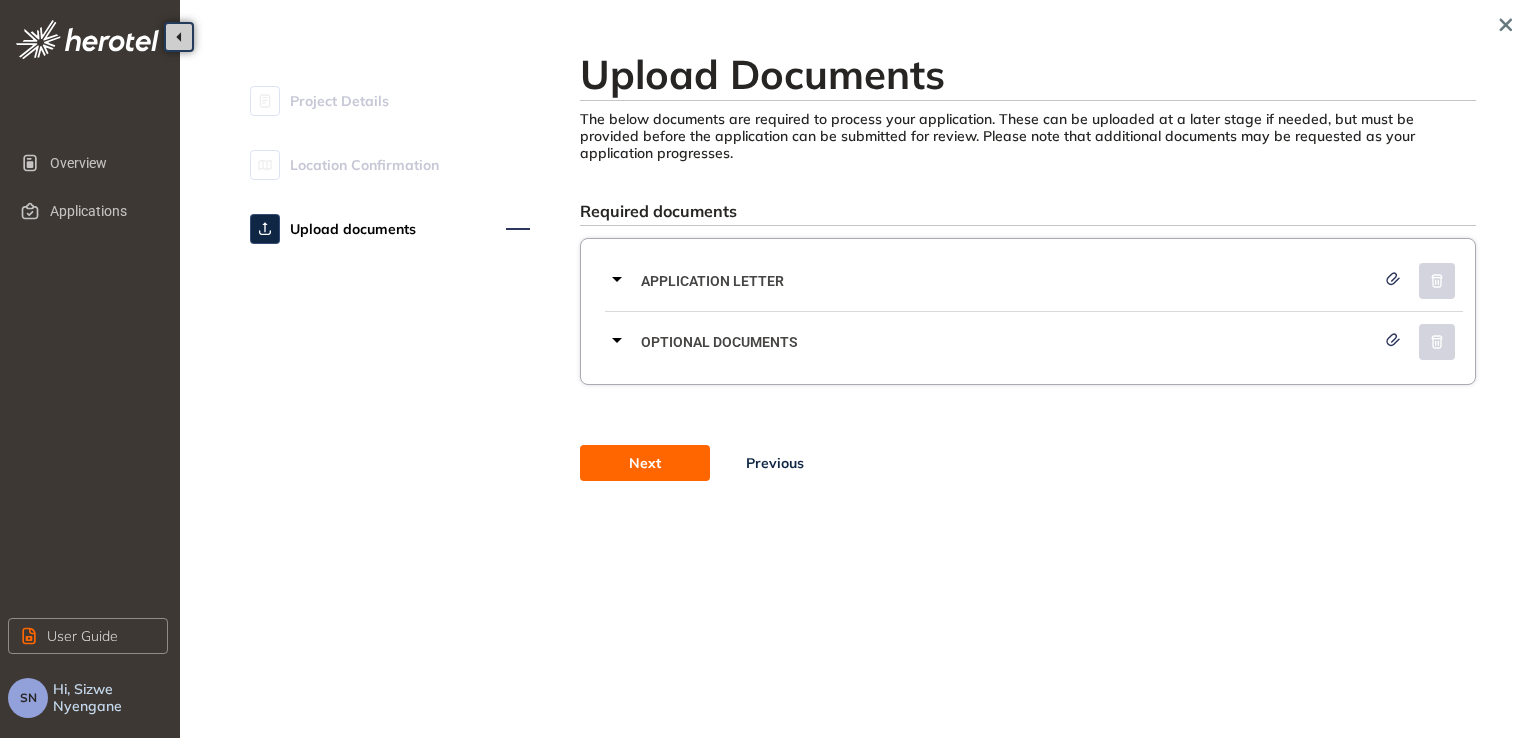 click on "Application letter" at bounding box center [1008, 281] 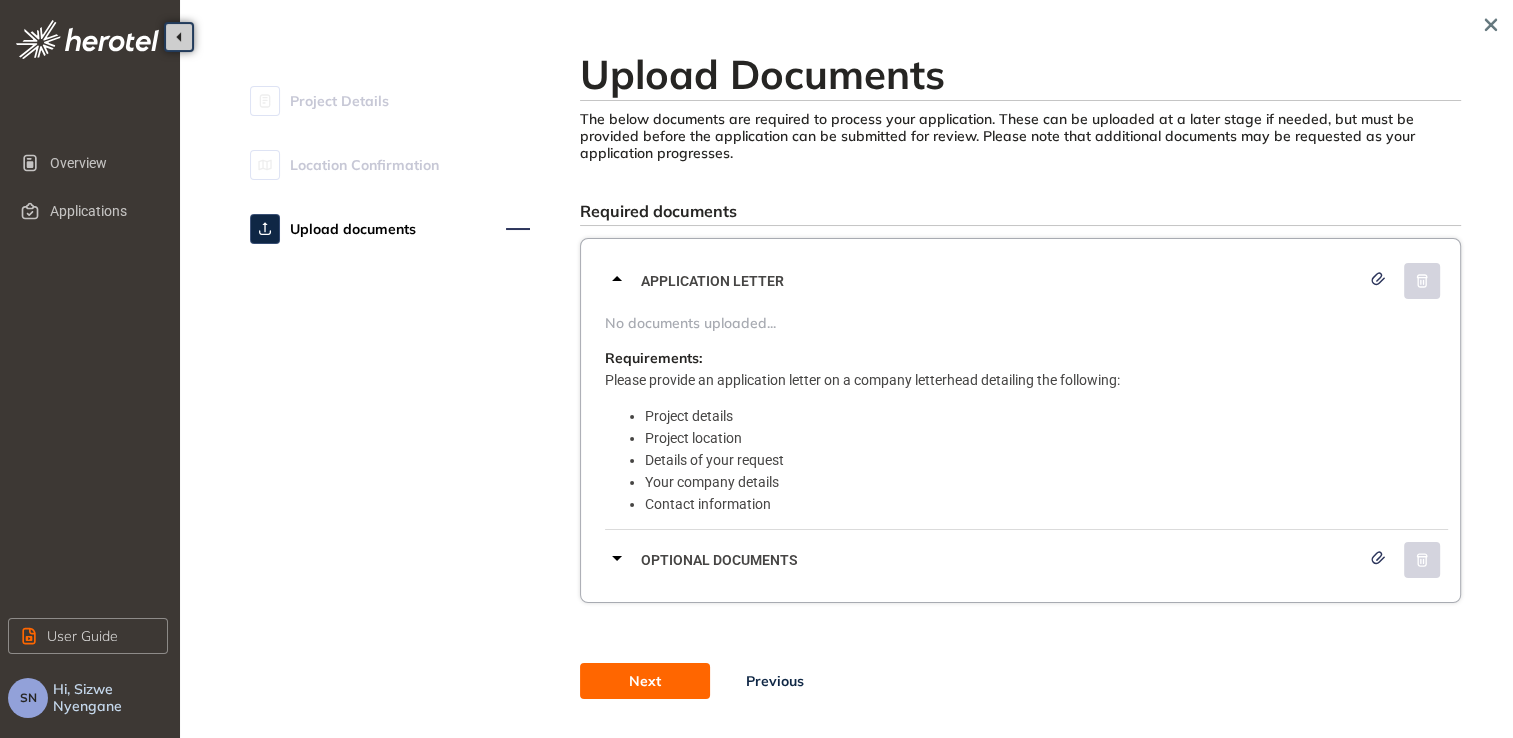 click on "Application letter" at bounding box center (1000, 281) 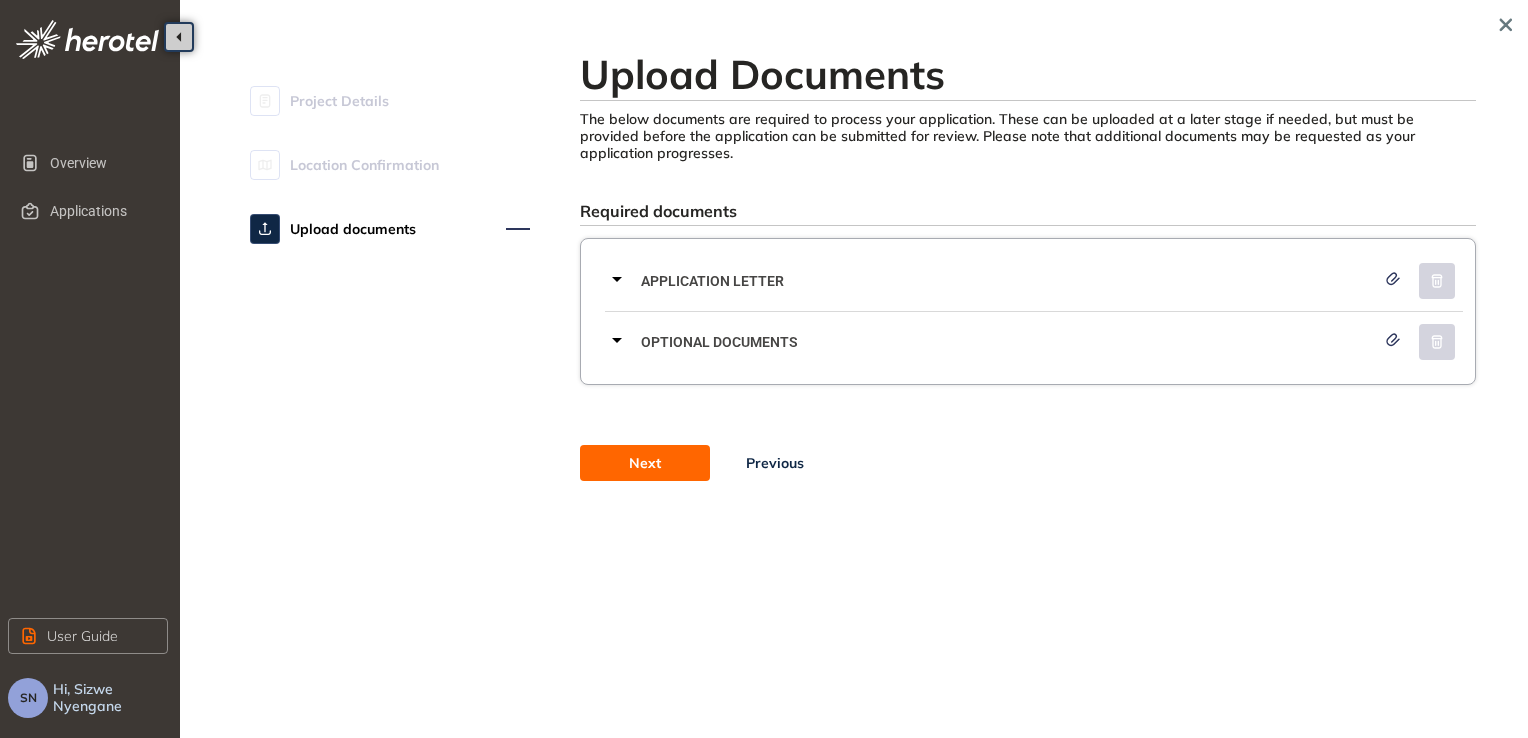 click on "Application letter" at bounding box center (1008, 281) 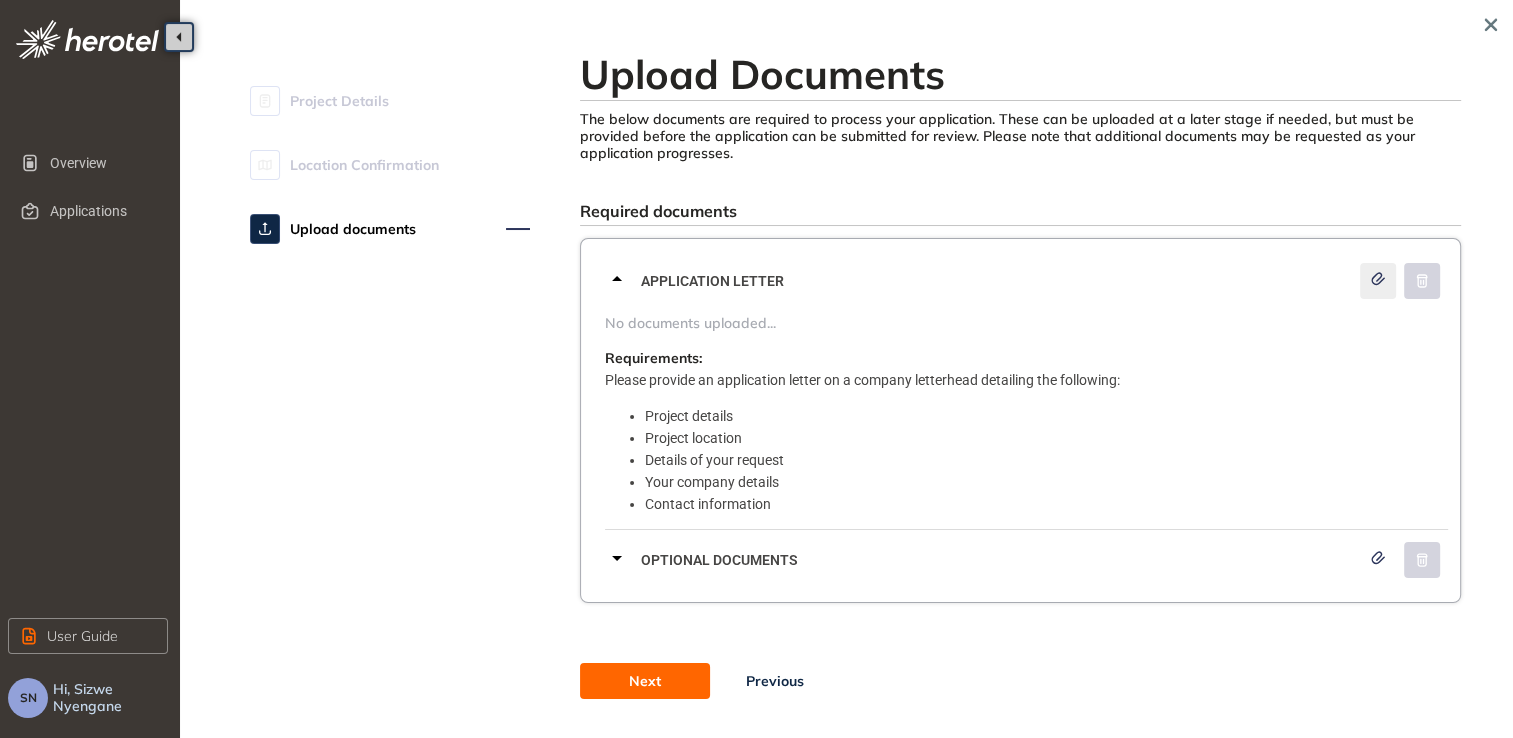 click at bounding box center [1378, 281] 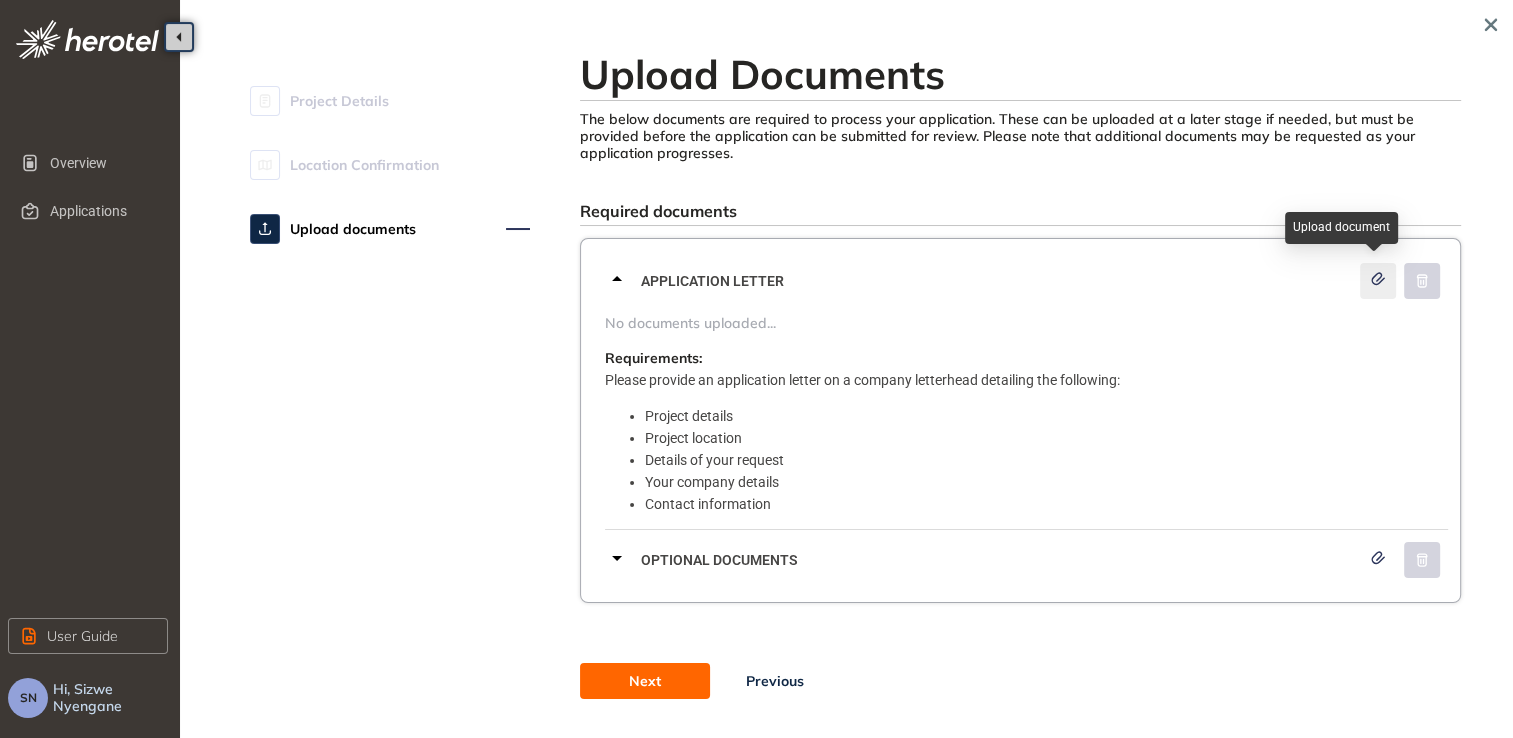 click 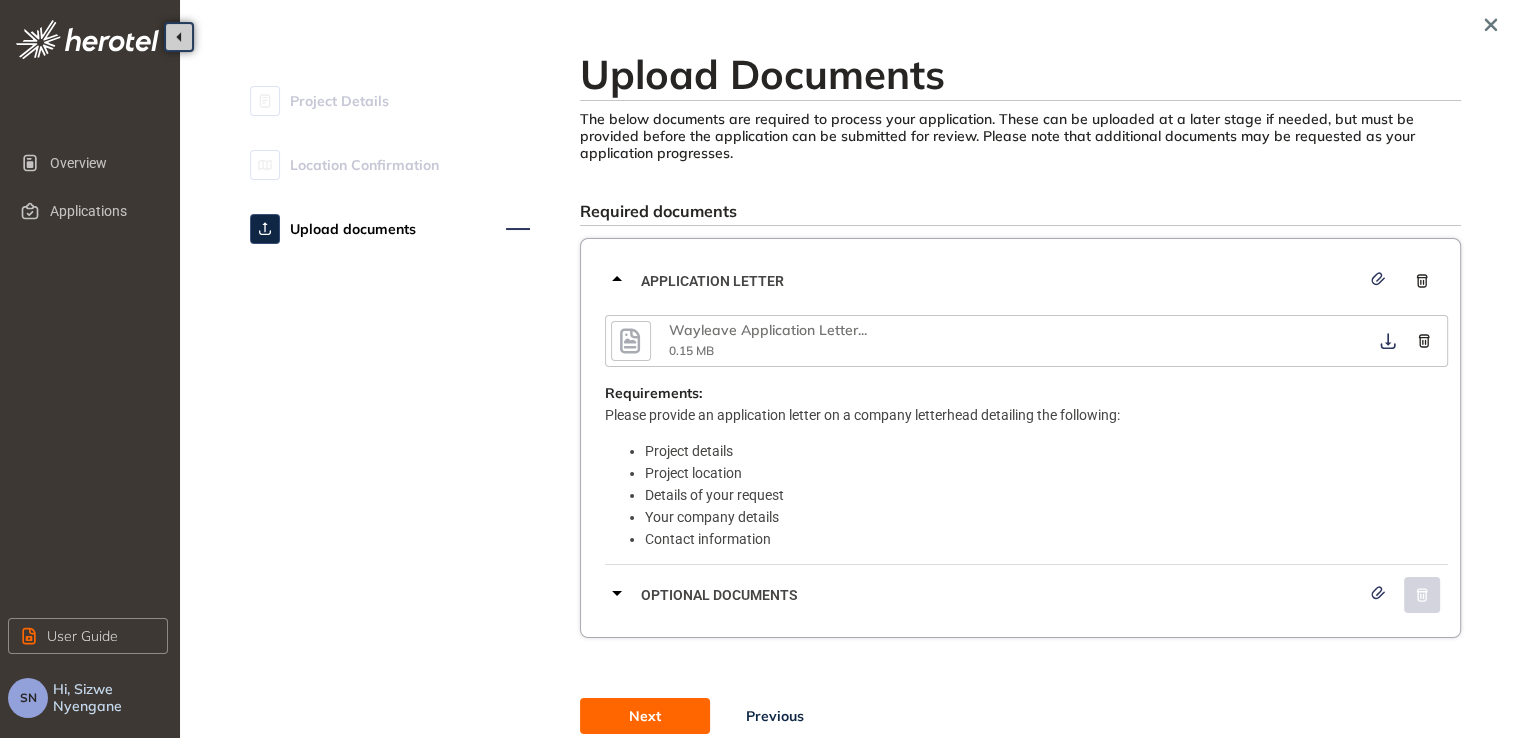 click 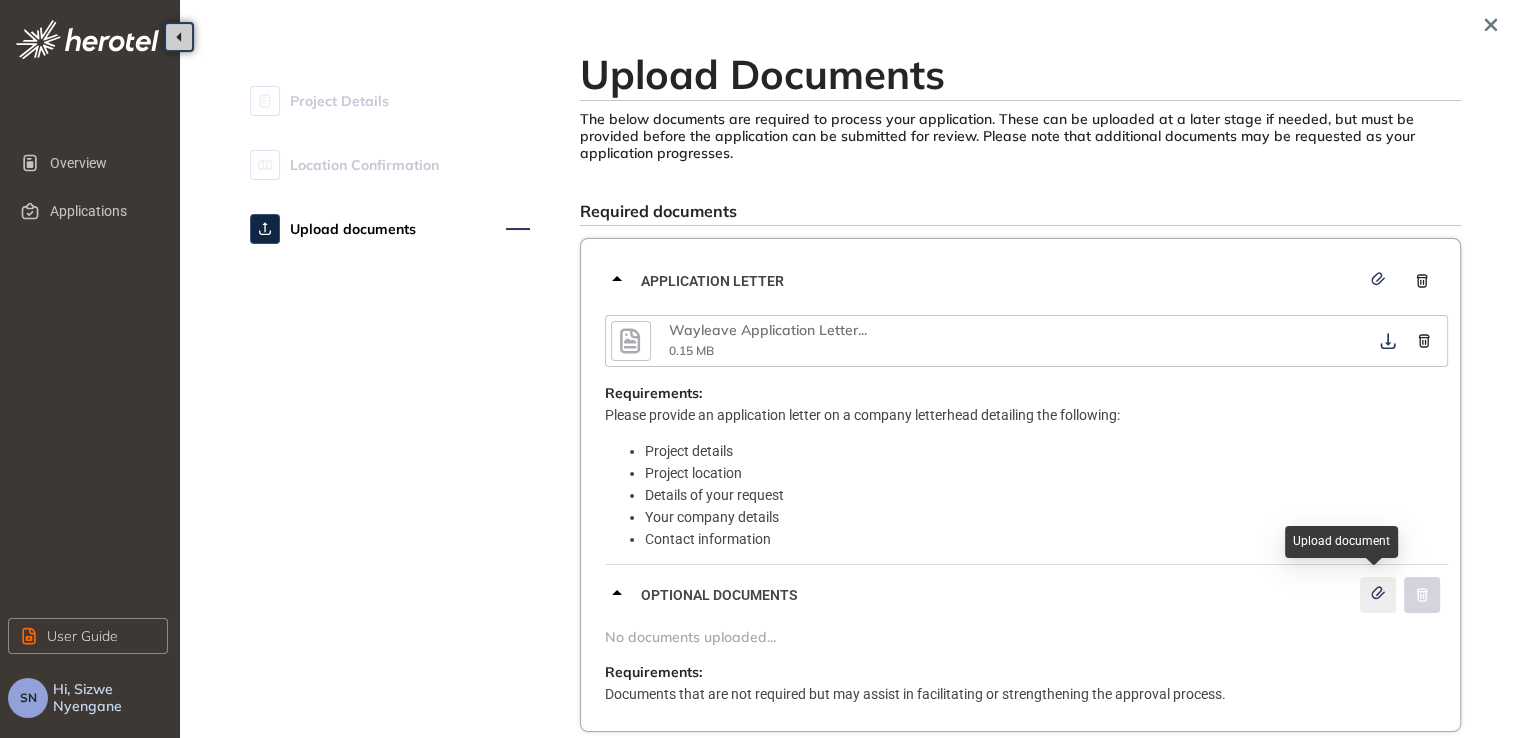 click 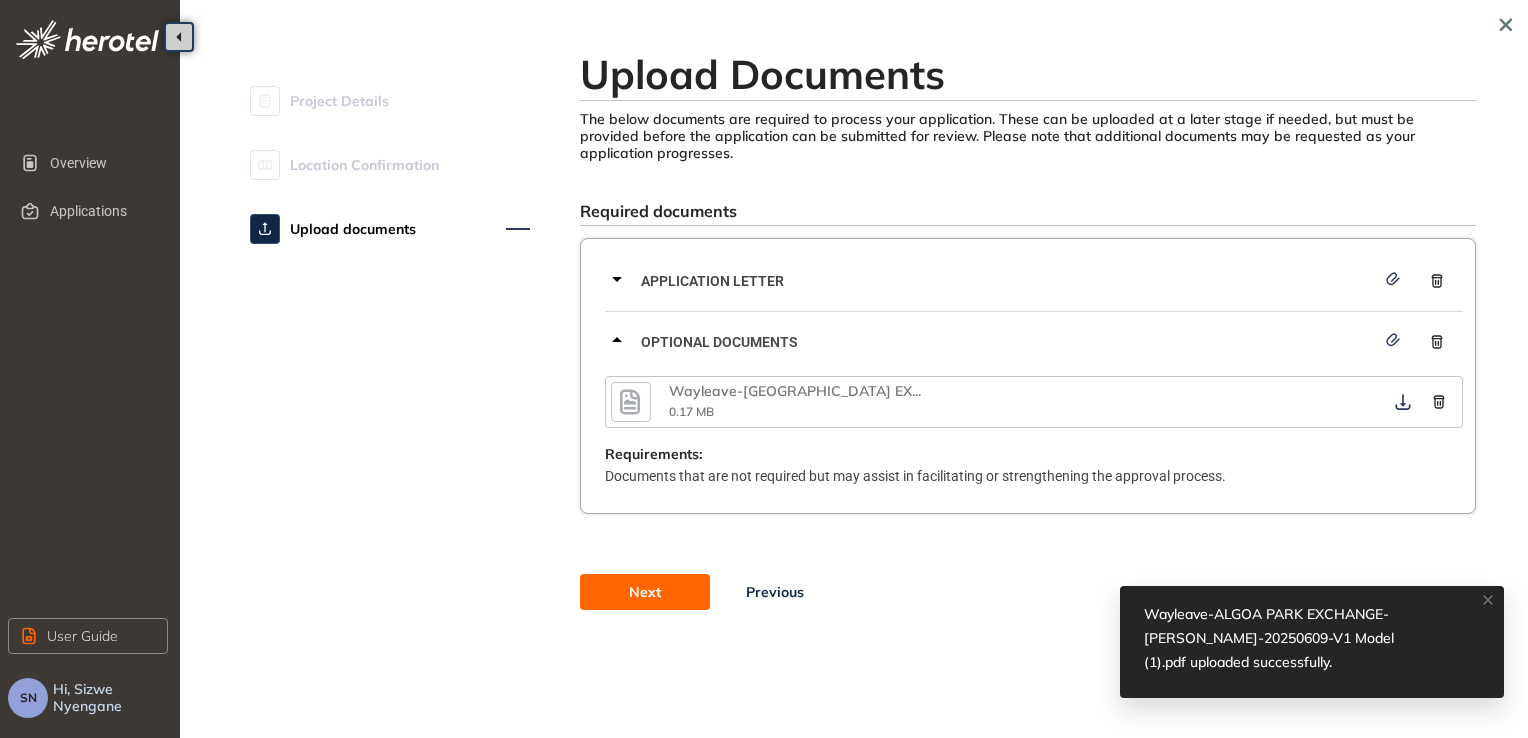 click on "Next" at bounding box center [645, 592] 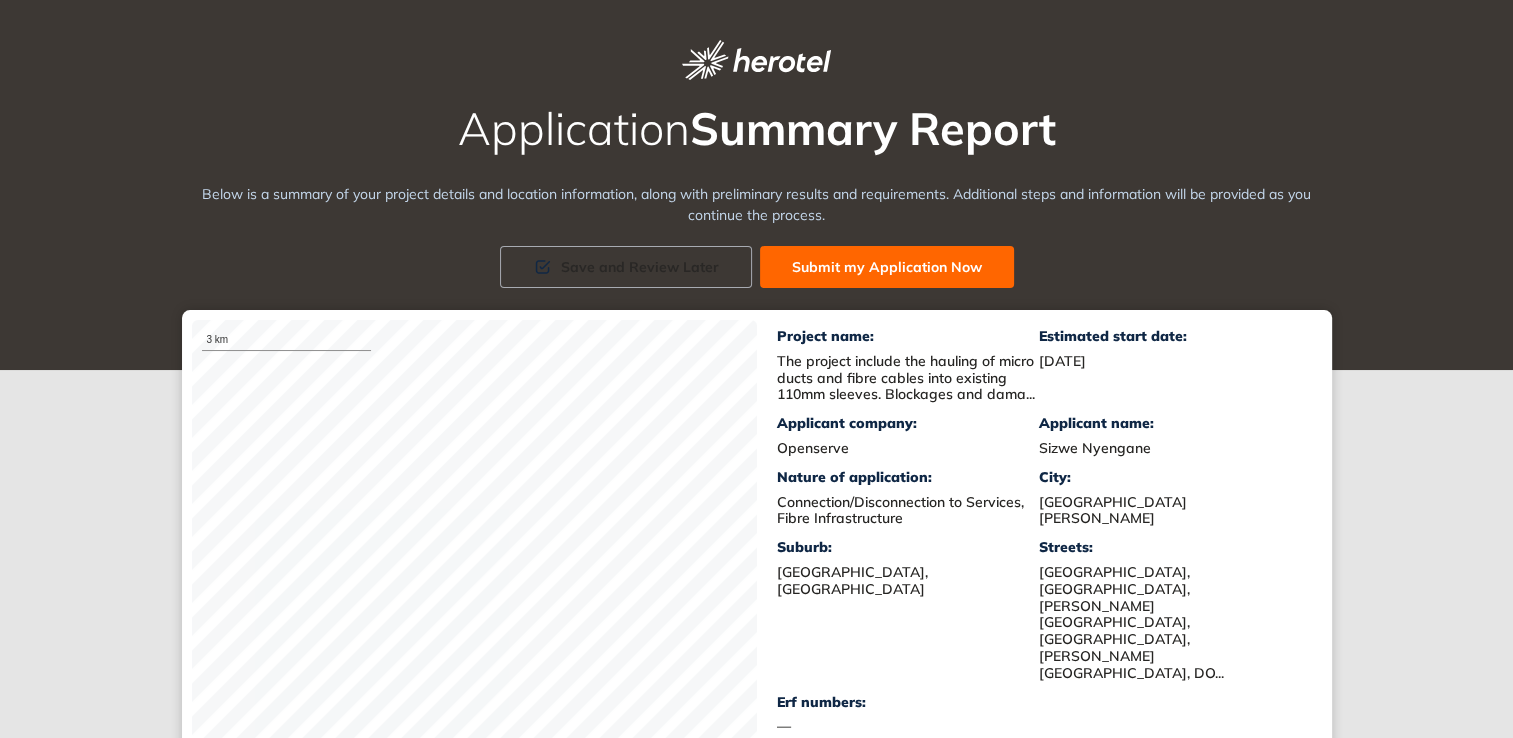click on "Submit my Application Now" at bounding box center (887, 267) 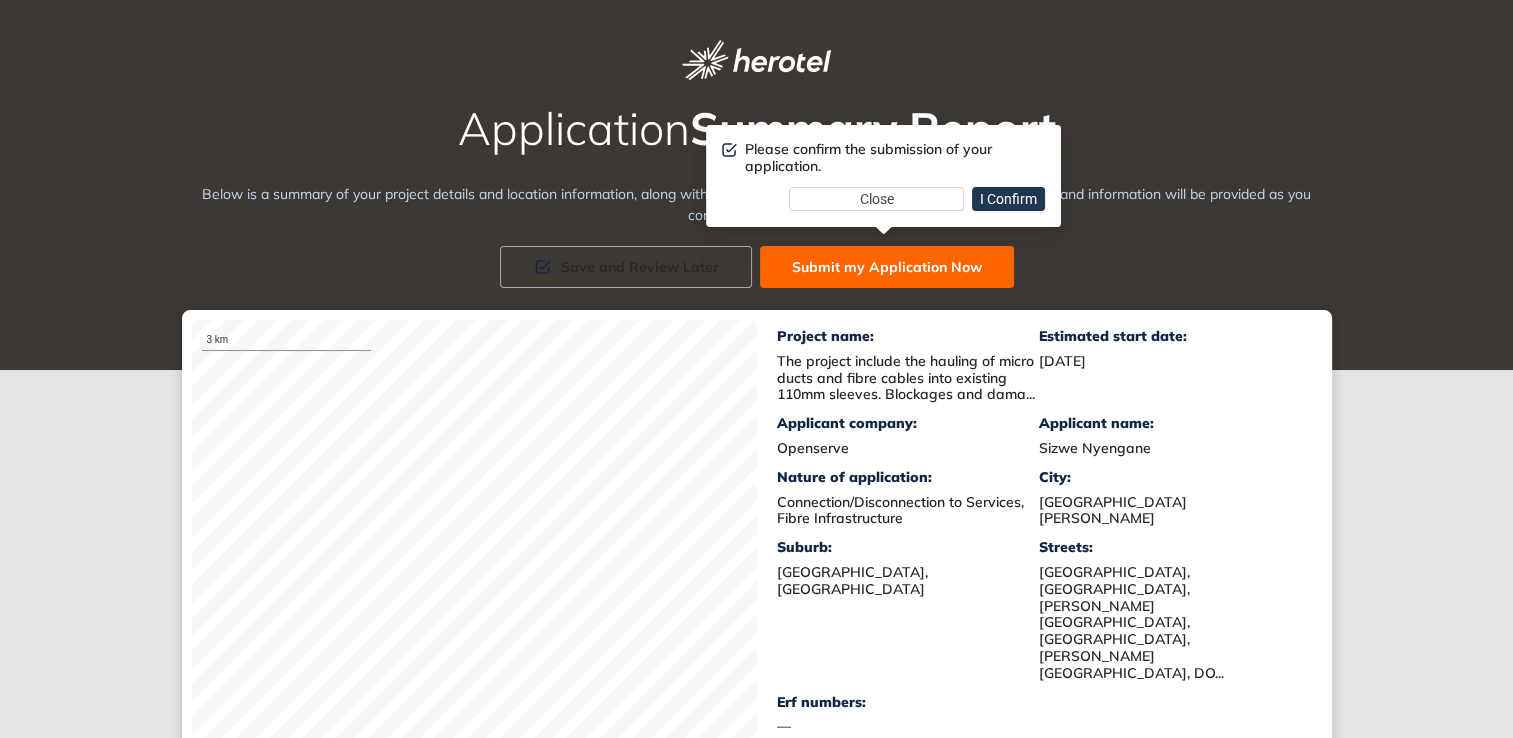 click on "I Confirm" at bounding box center (1008, 199) 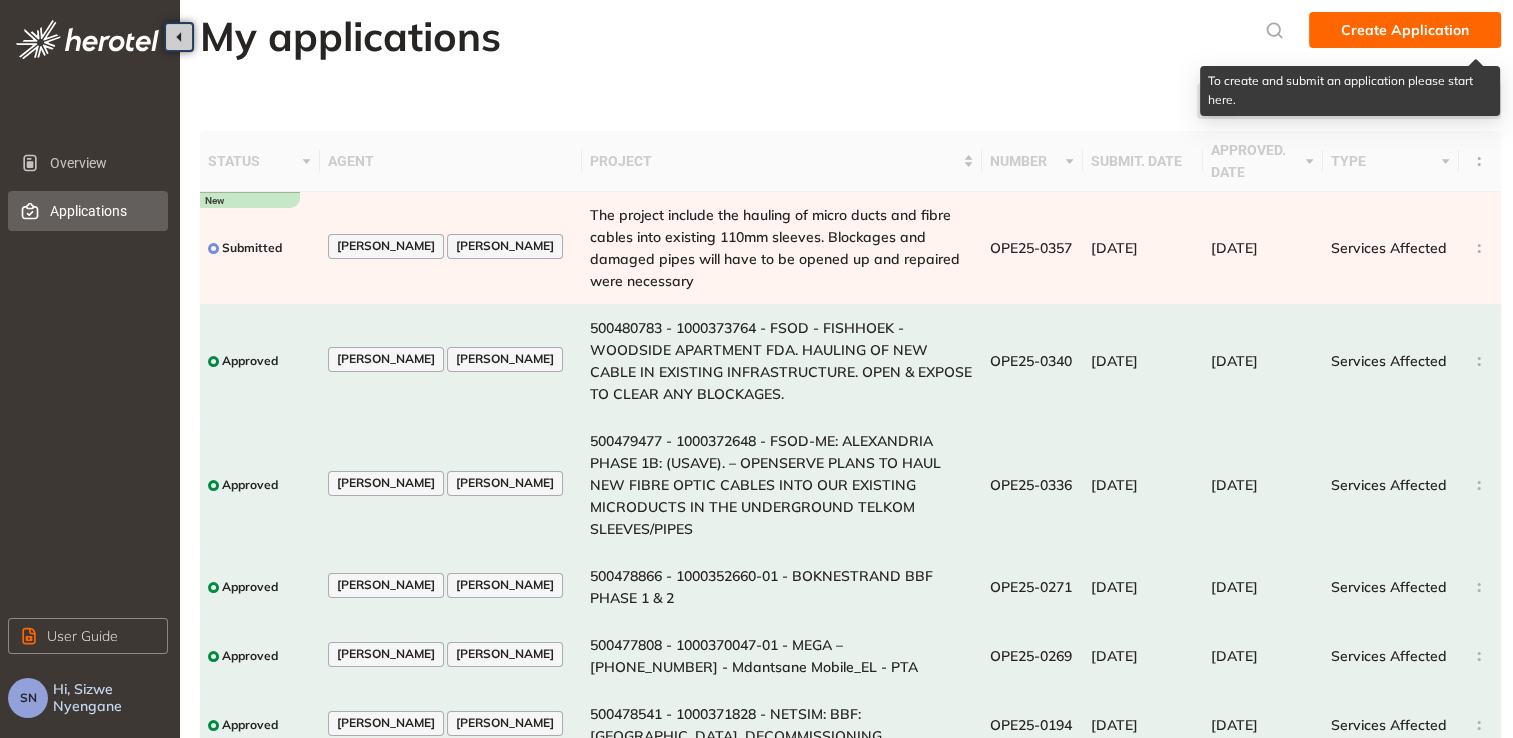 click on "Create Application" at bounding box center (1405, 30) 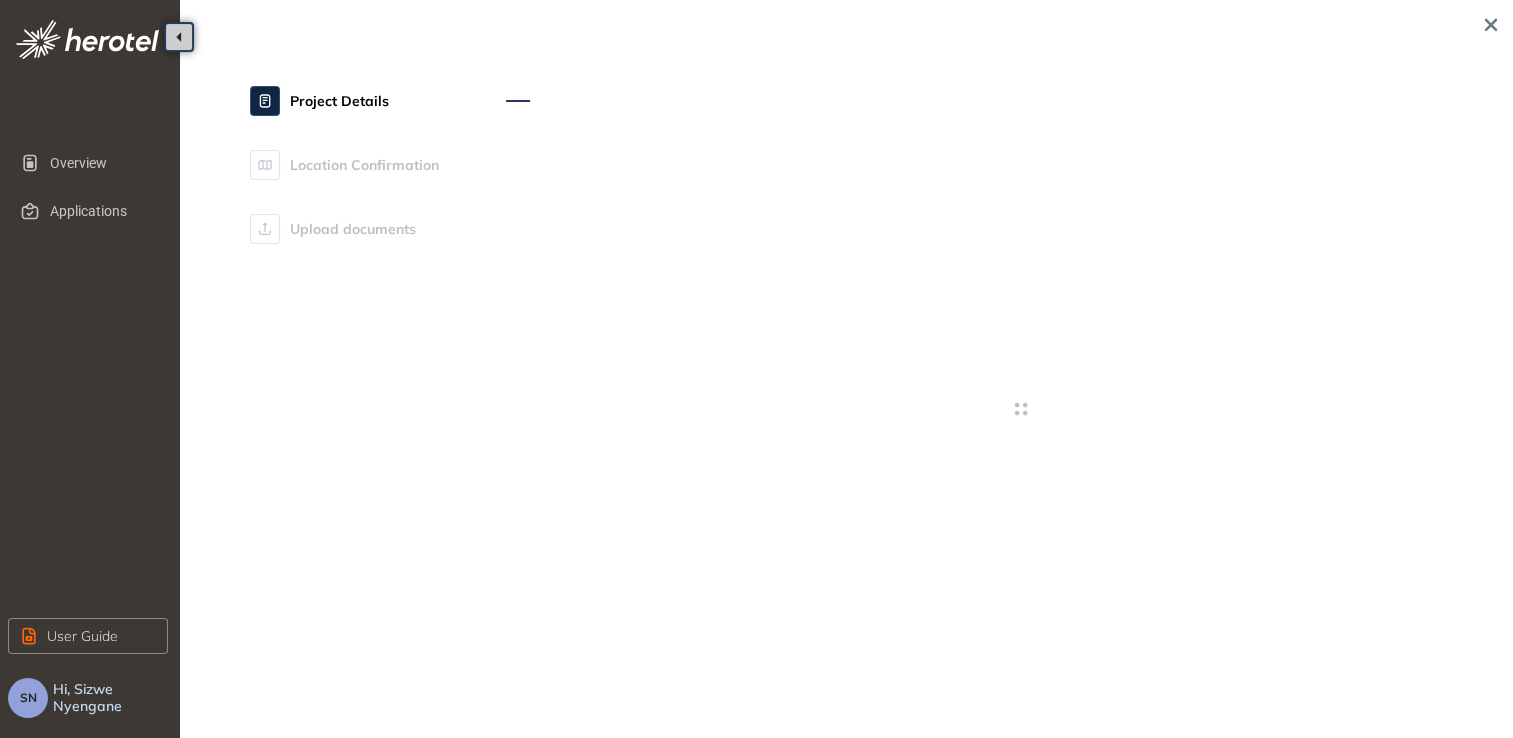type on "**********" 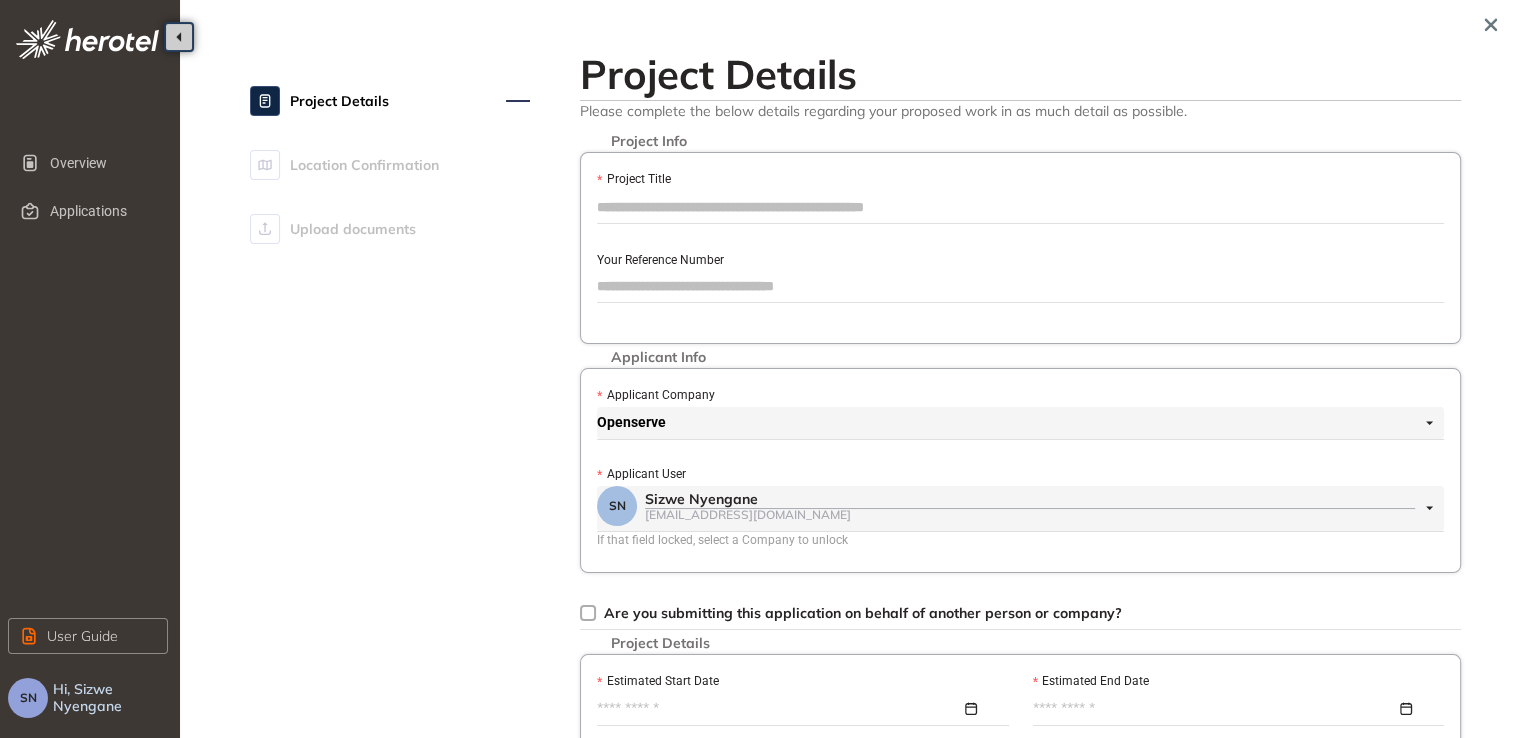 click on "Your Reference Number" at bounding box center [1020, 286] 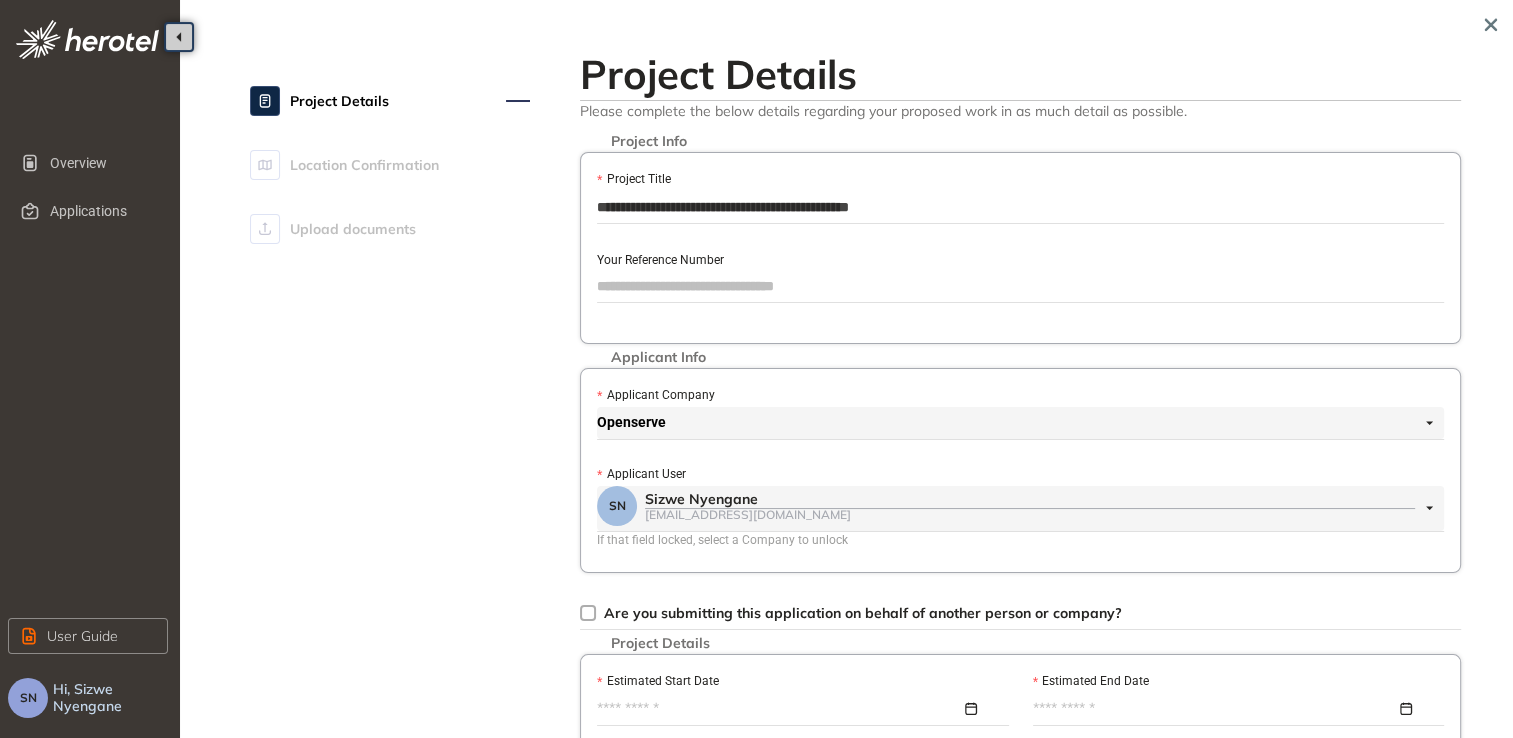 drag, startPoint x: 688, startPoint y: 210, endPoint x: 576, endPoint y: 205, distance: 112.11155 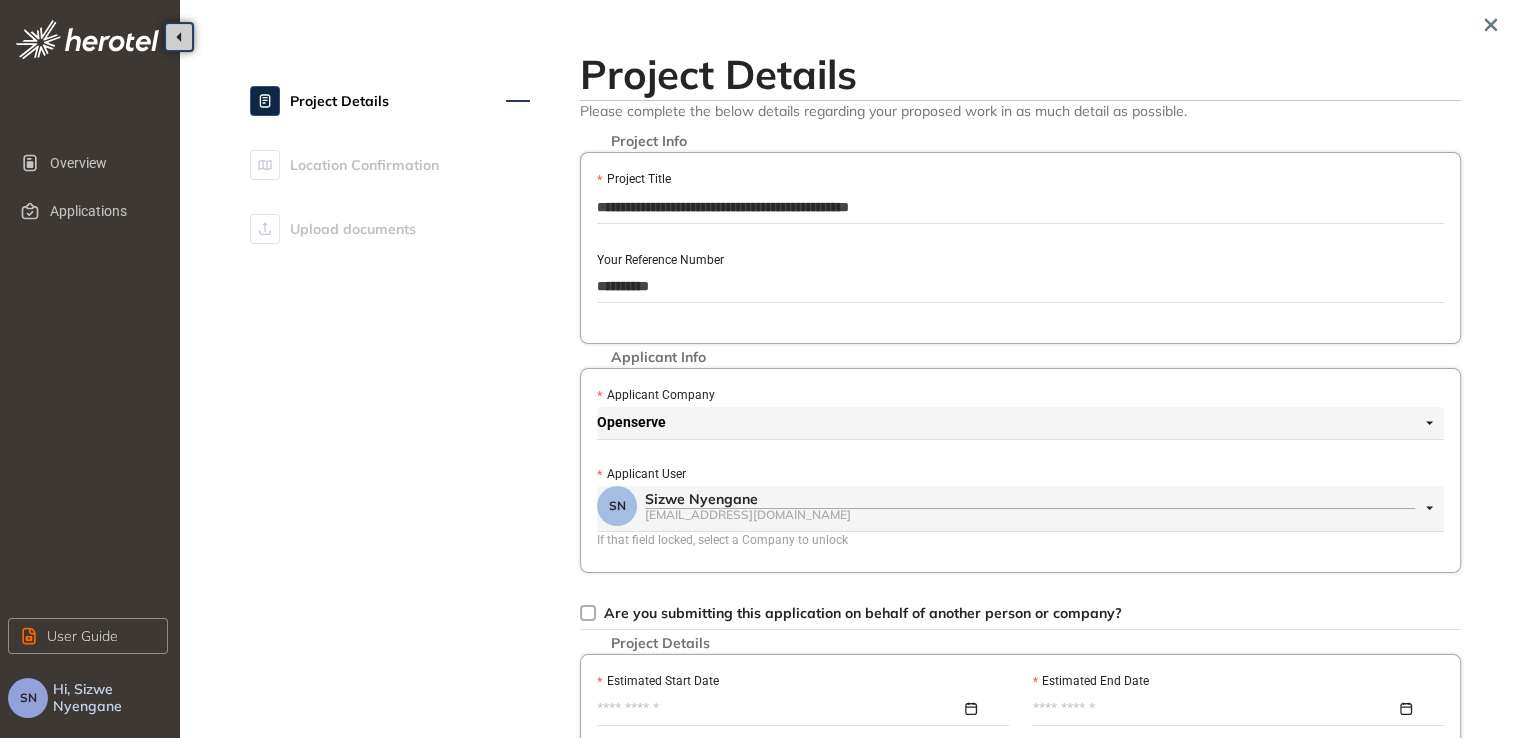 type on "**********" 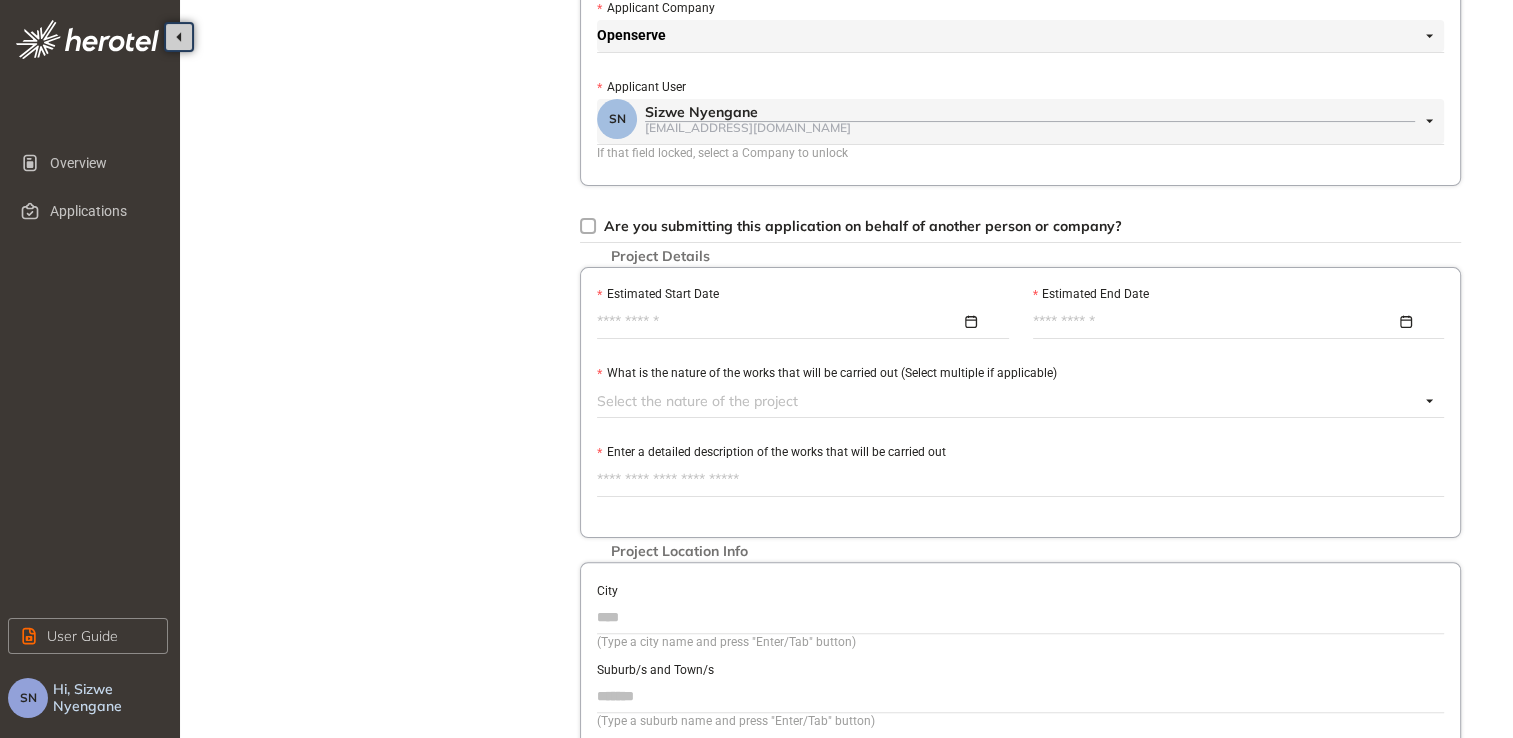 scroll, scrollTop: 400, scrollLeft: 0, axis: vertical 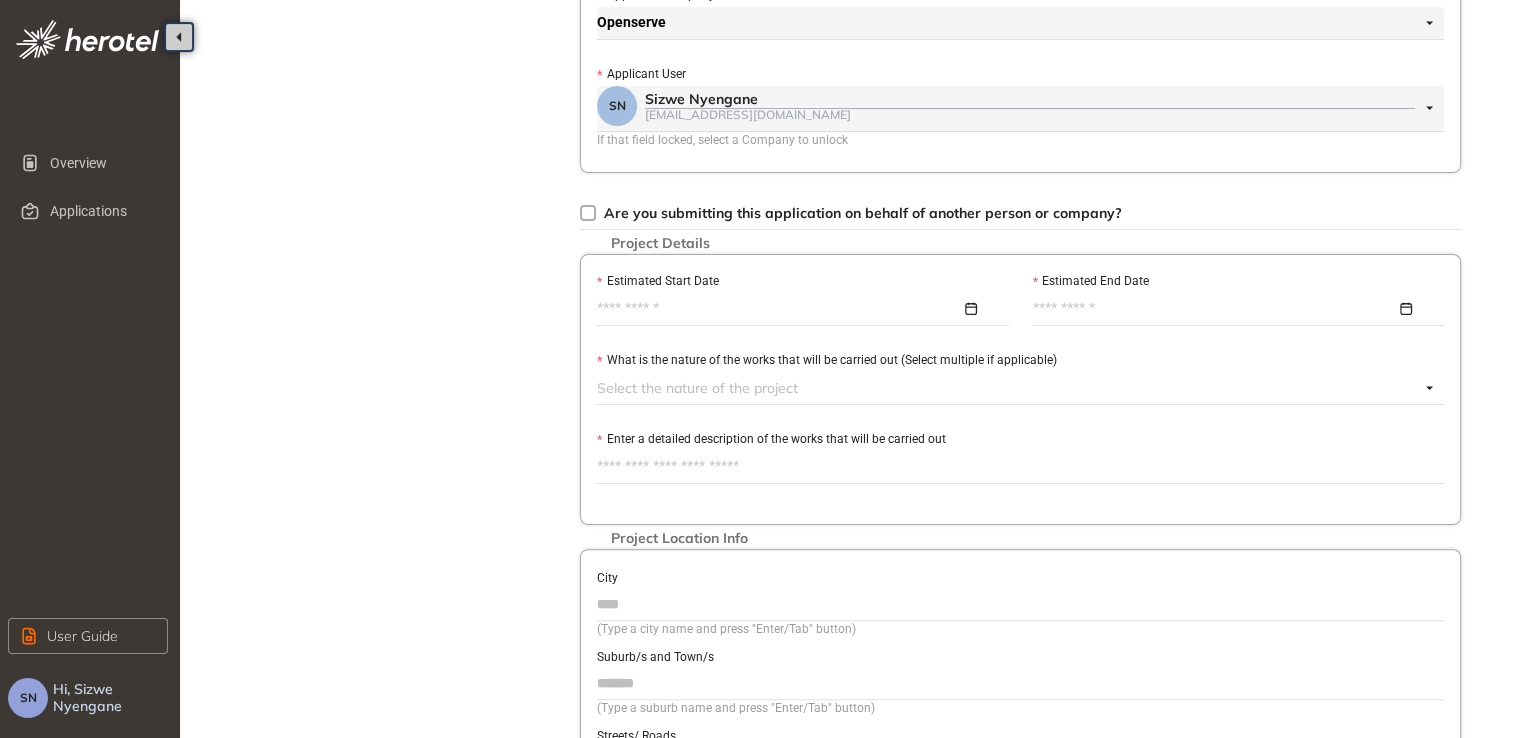 click on "Estimated Start Date" at bounding box center [779, 309] 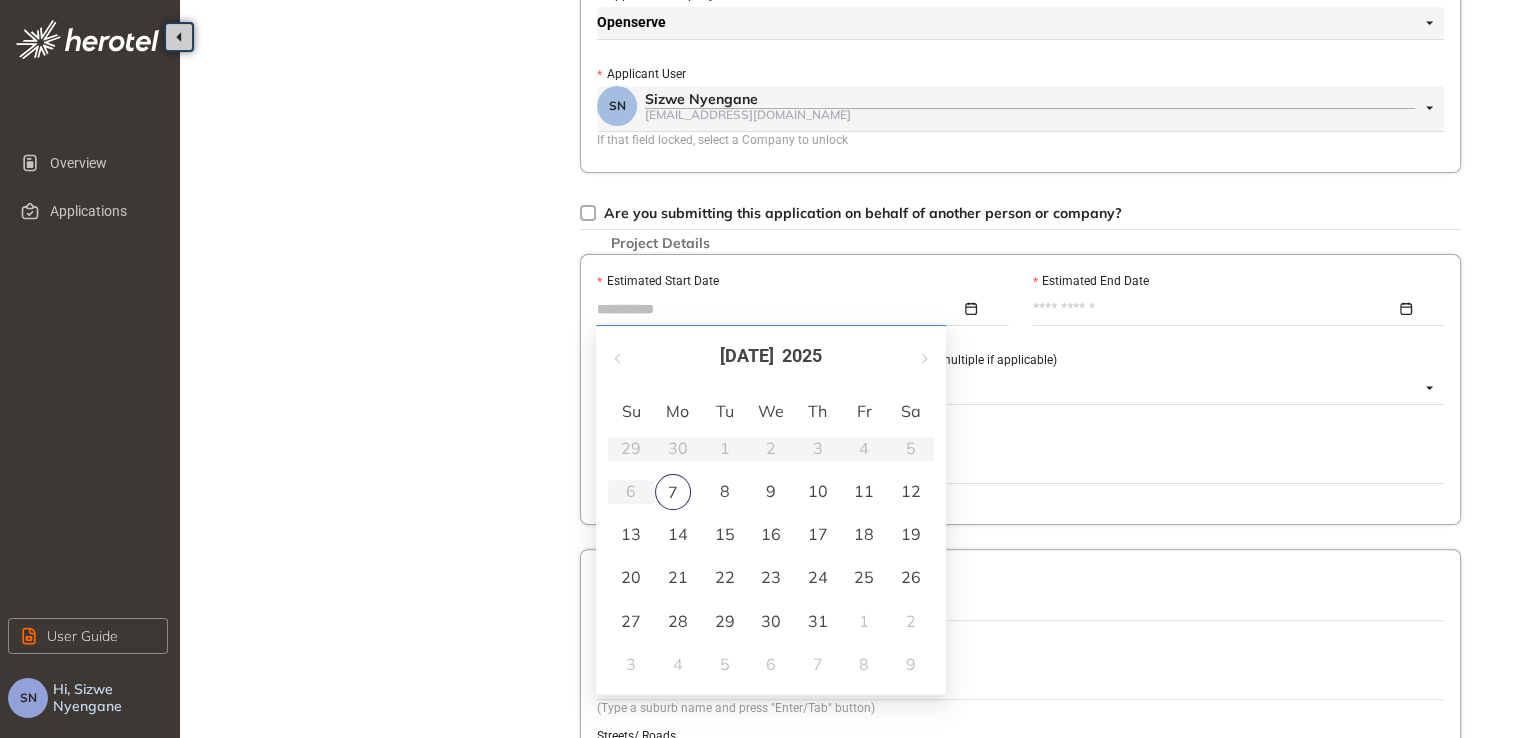 type on "**********" 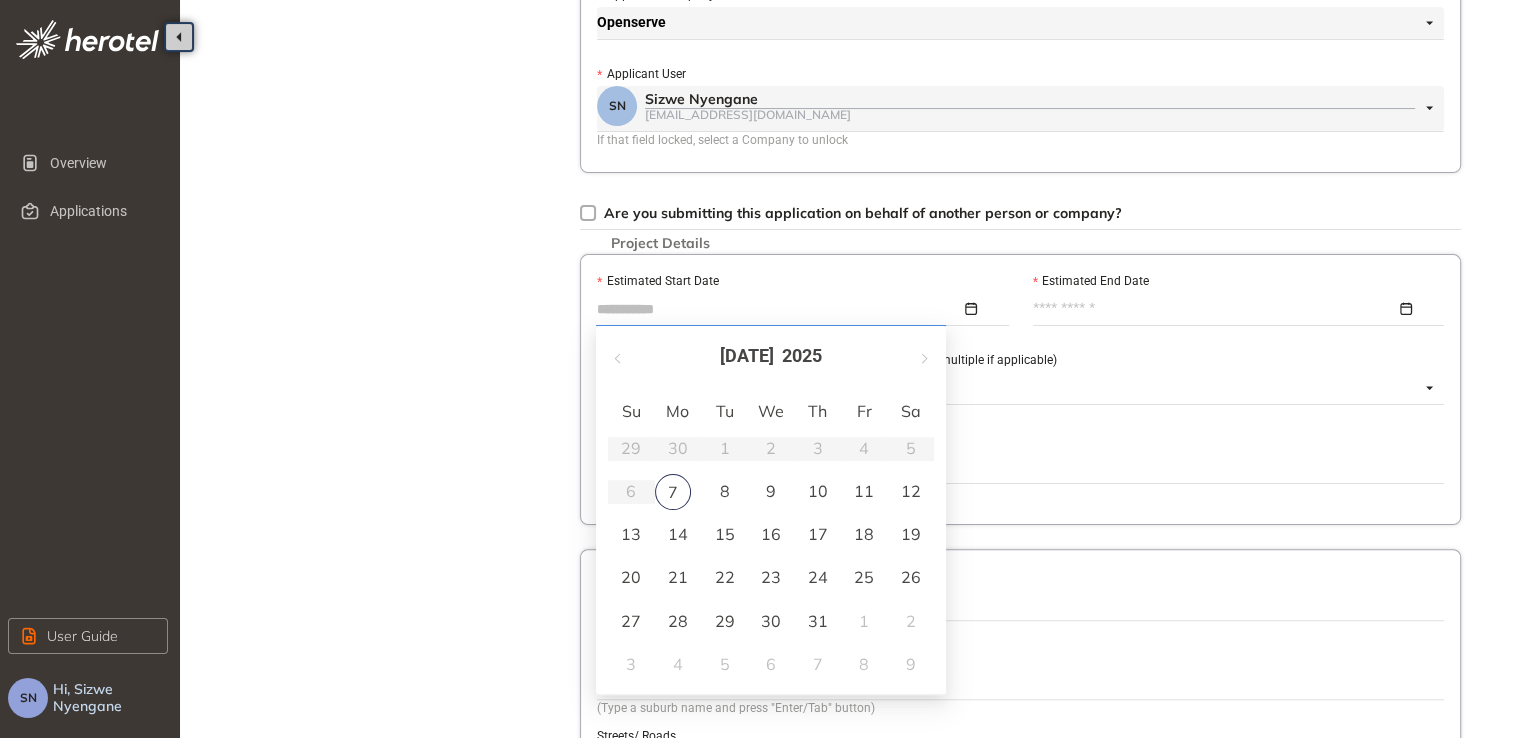 click on "28" at bounding box center (678, 621) 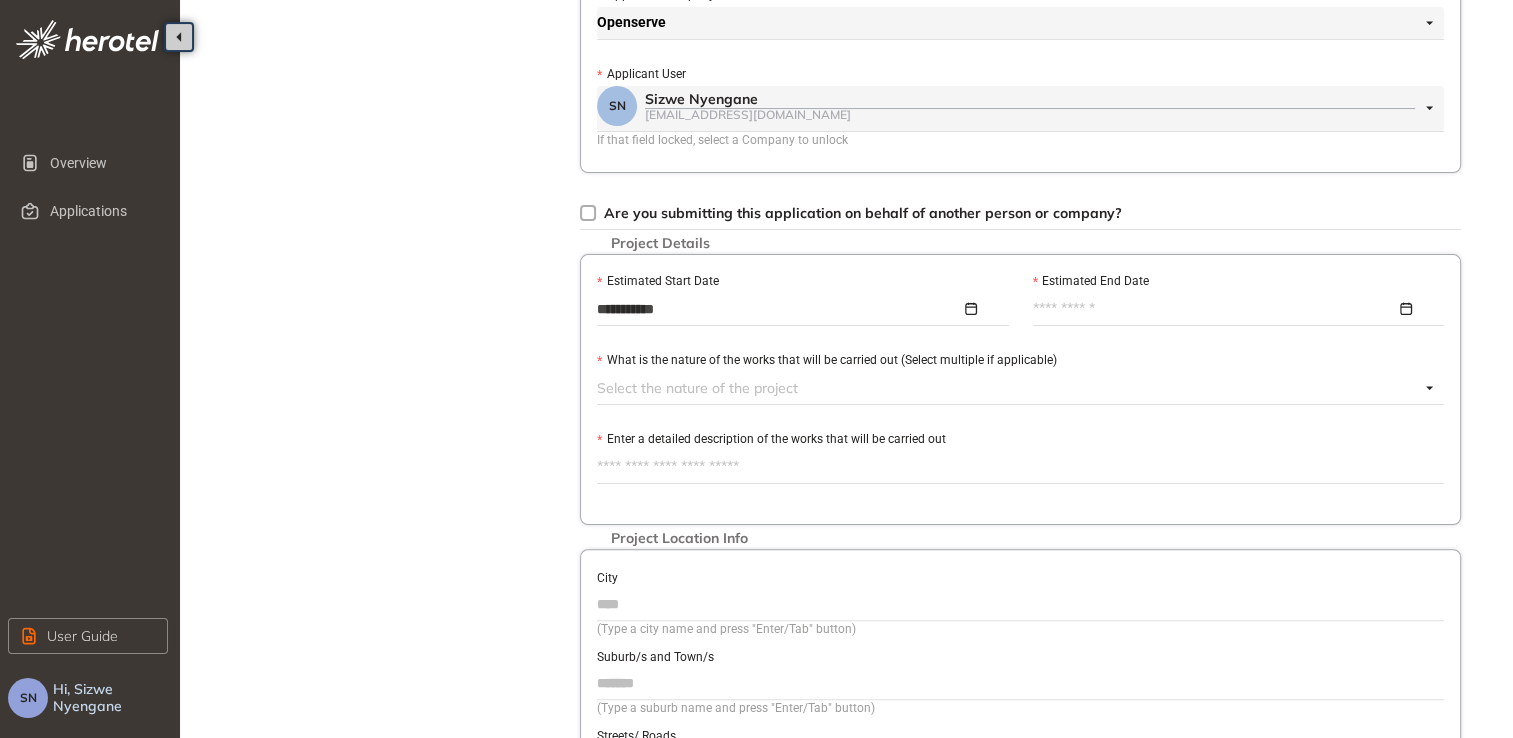 click on "Estimated End Date" at bounding box center [1215, 309] 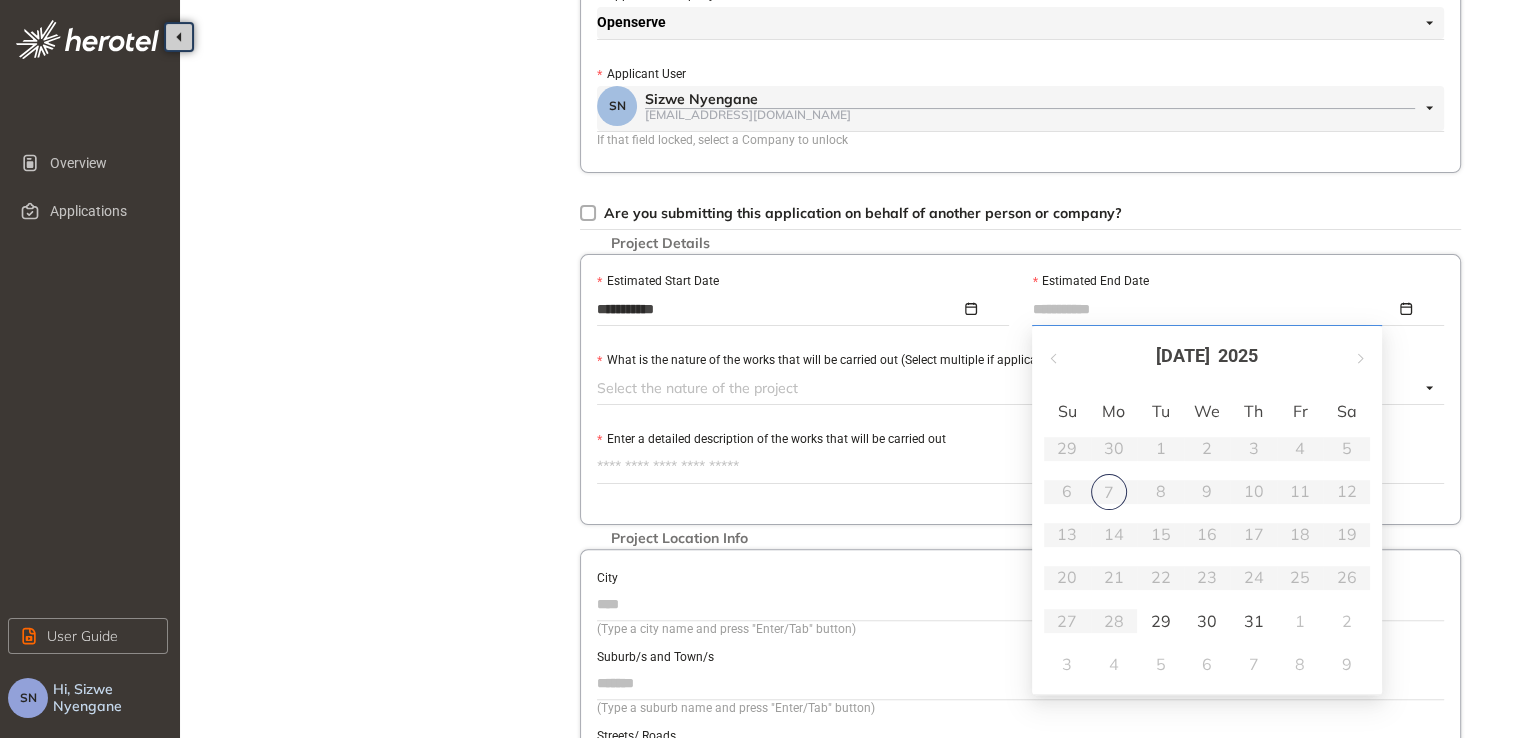 type on "**********" 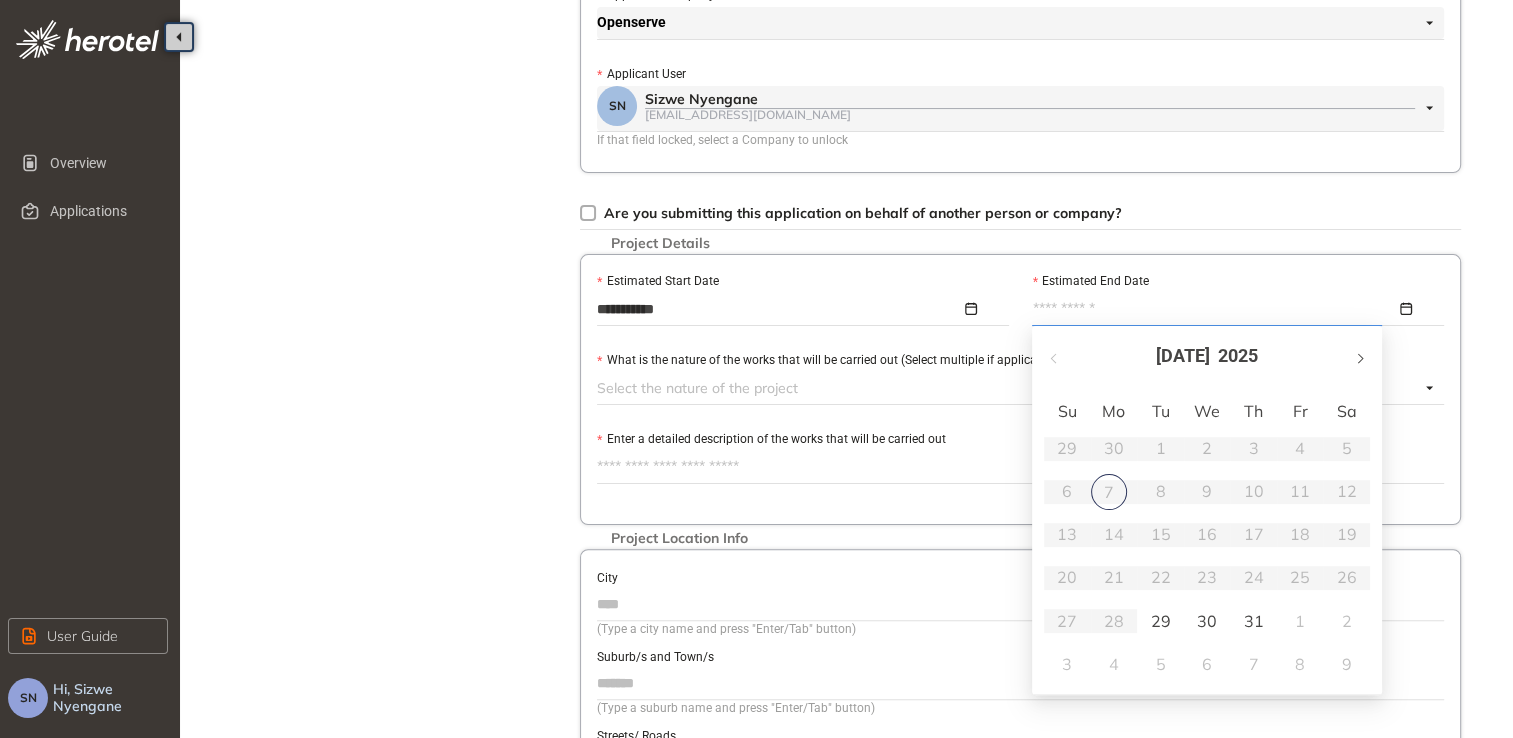 click at bounding box center [1359, 356] 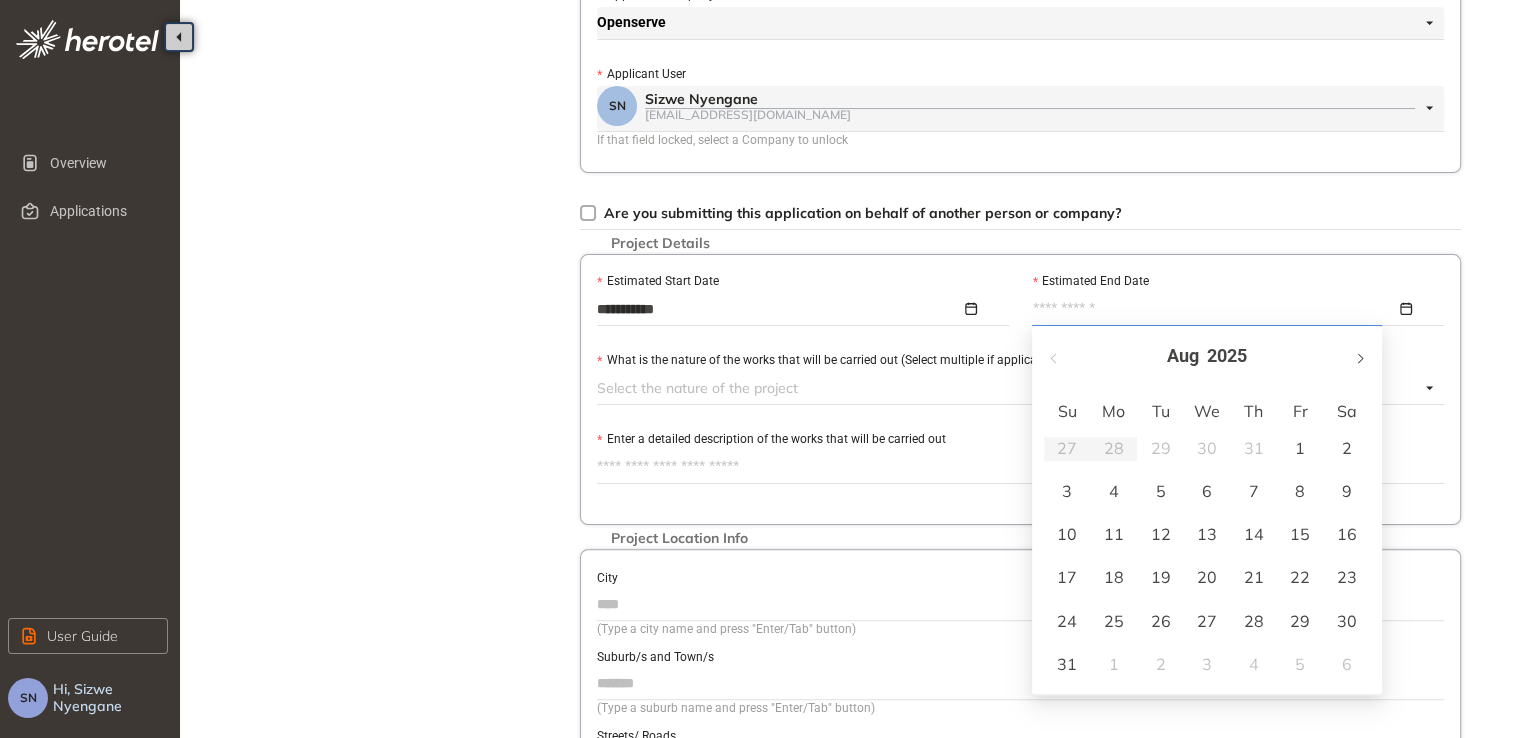 click at bounding box center [1359, 356] 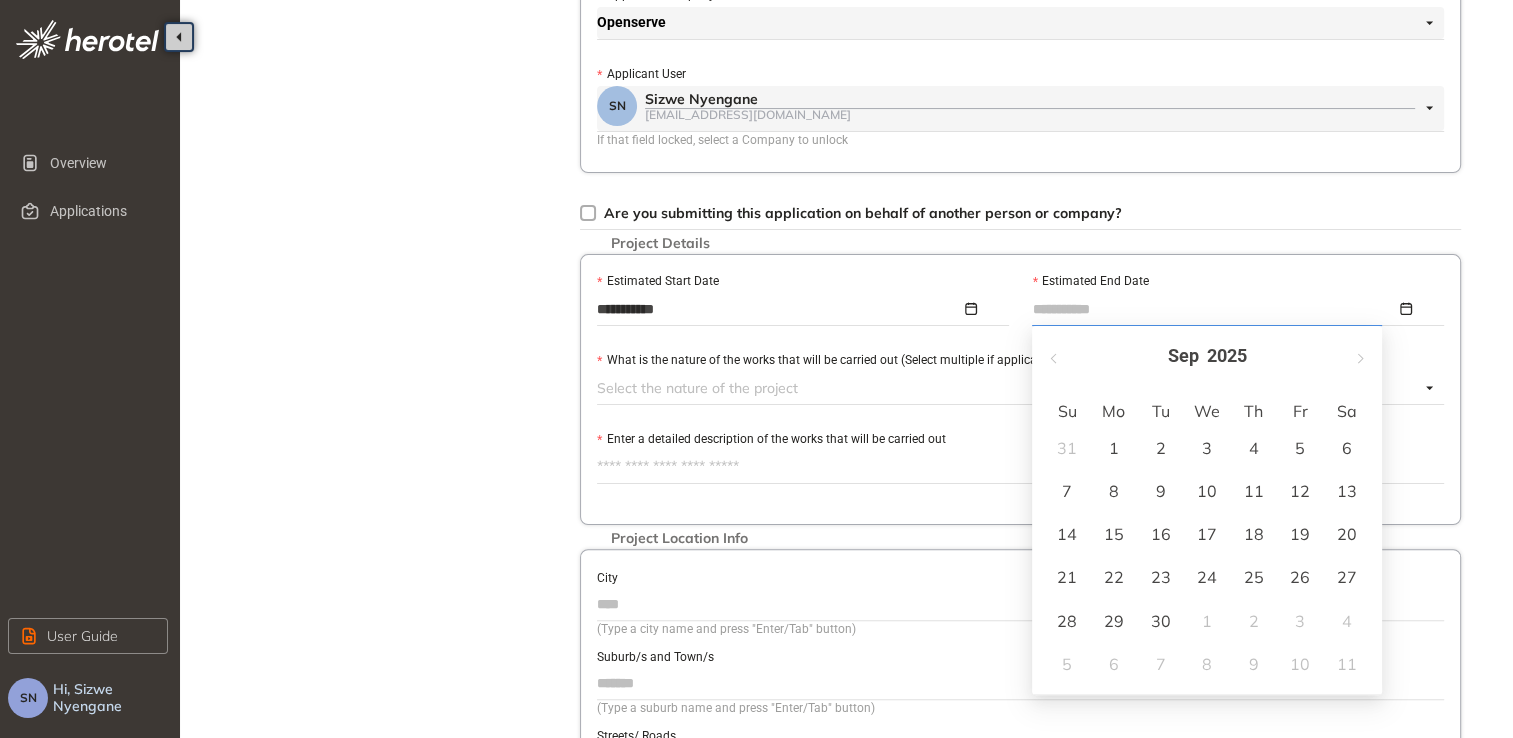 type on "**********" 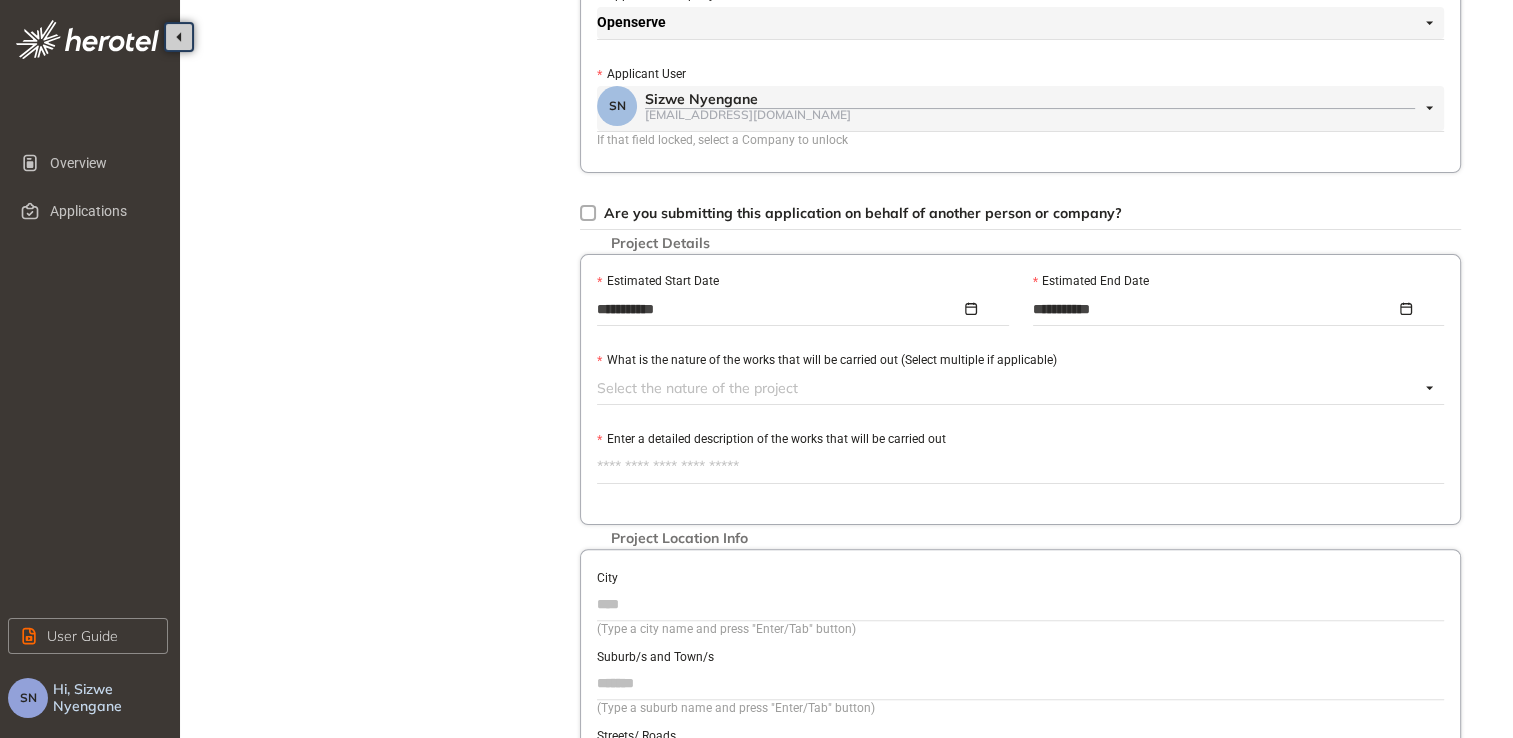 click at bounding box center (1008, 388) 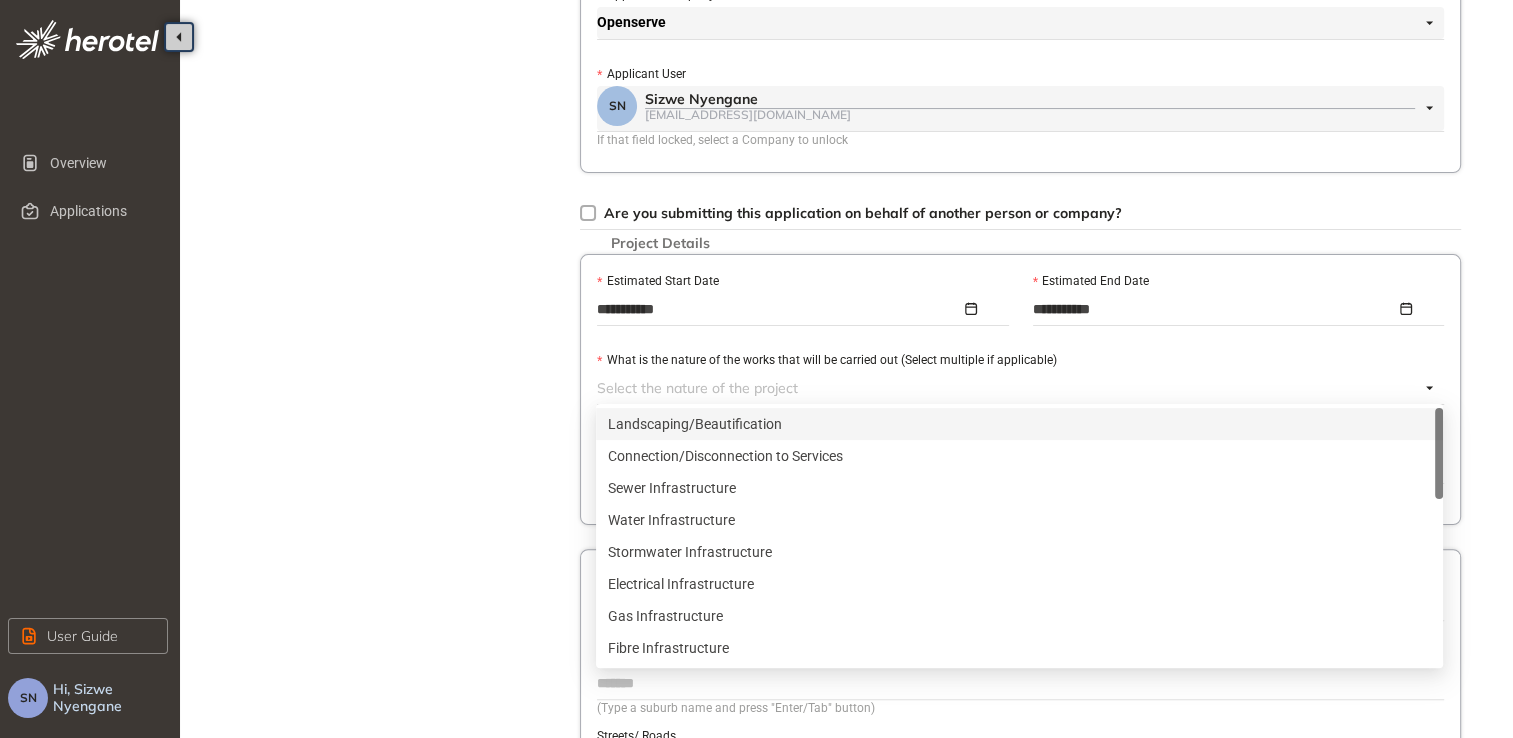 click on "Landscaping/Beautification" at bounding box center (1019, 424) 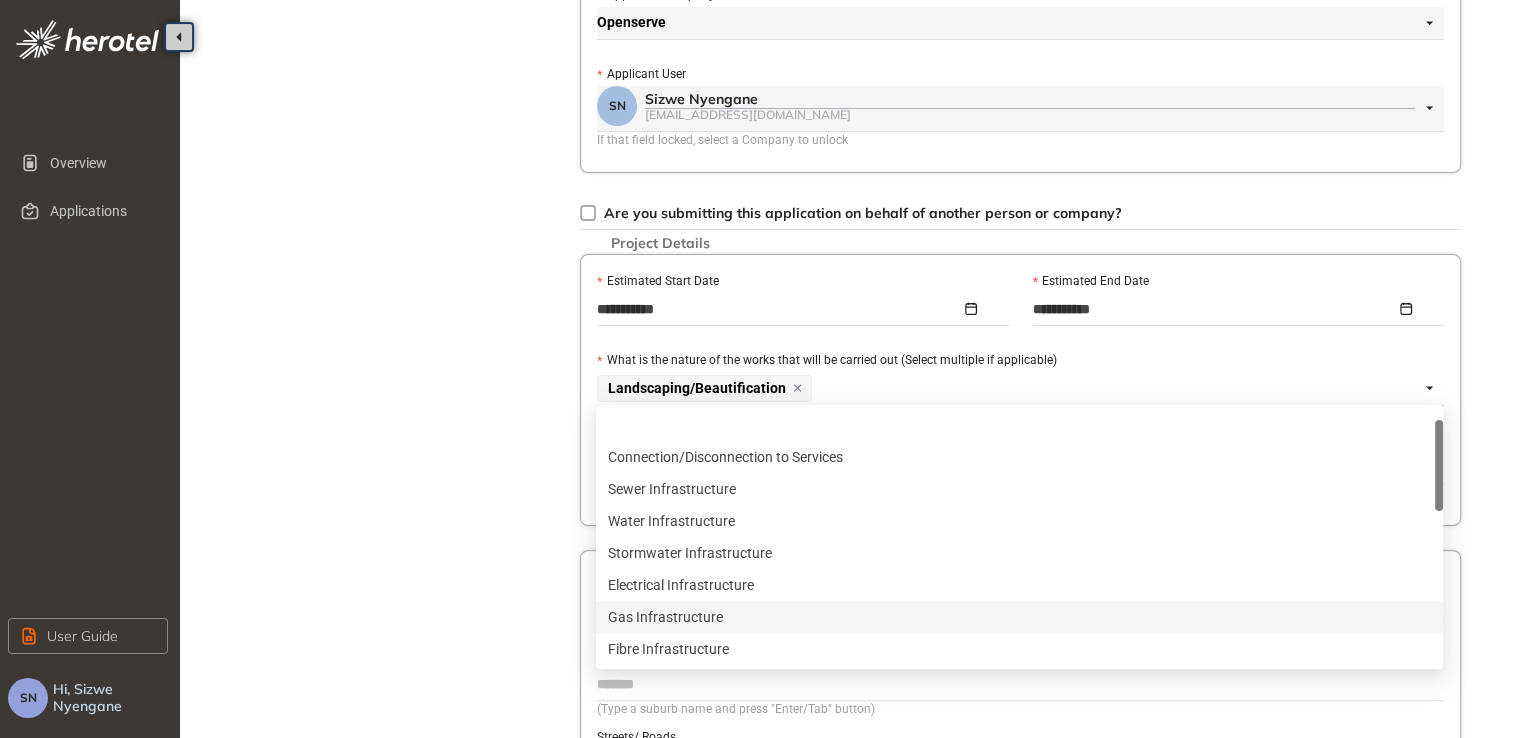 scroll, scrollTop: 67, scrollLeft: 0, axis: vertical 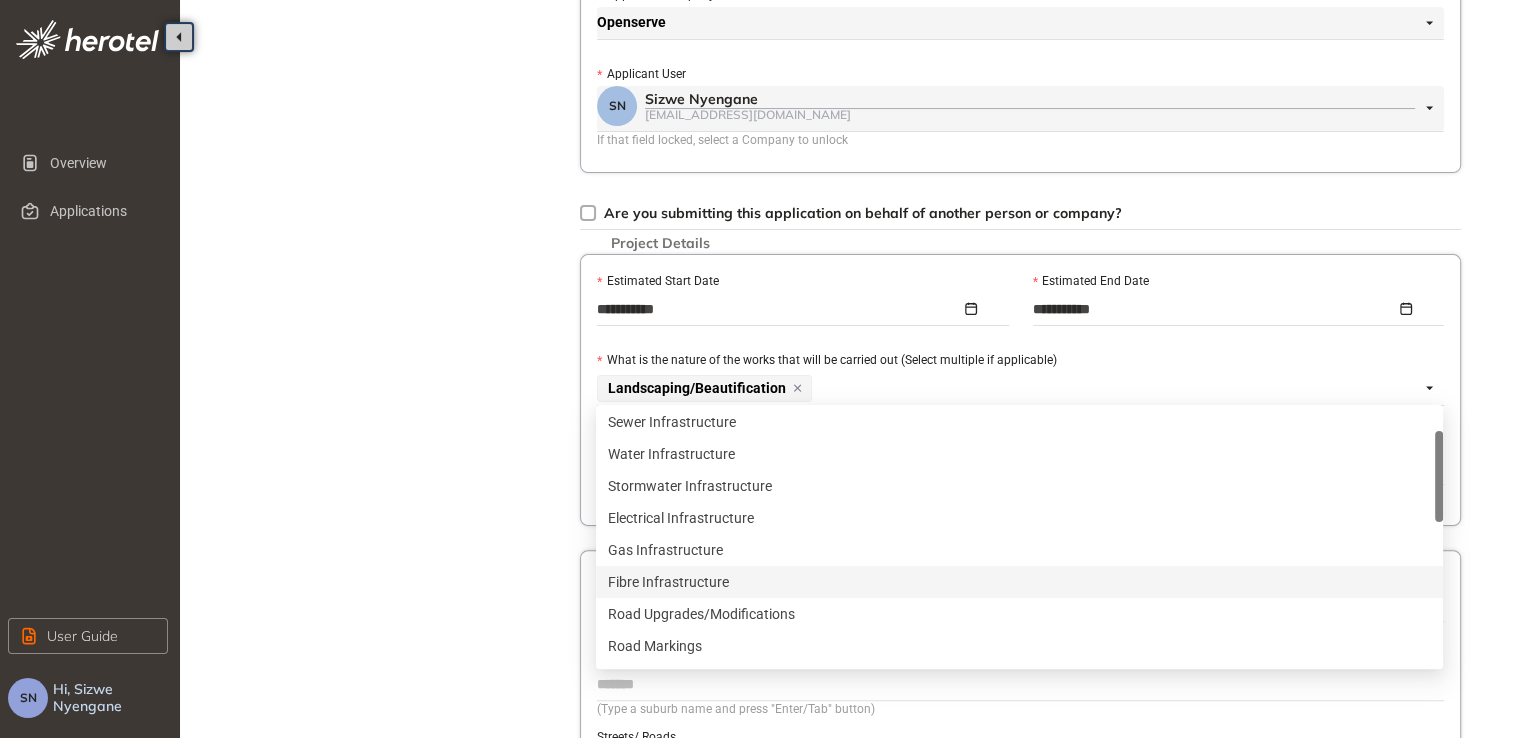 click on "Fibre Infrastructure" at bounding box center (1019, 582) 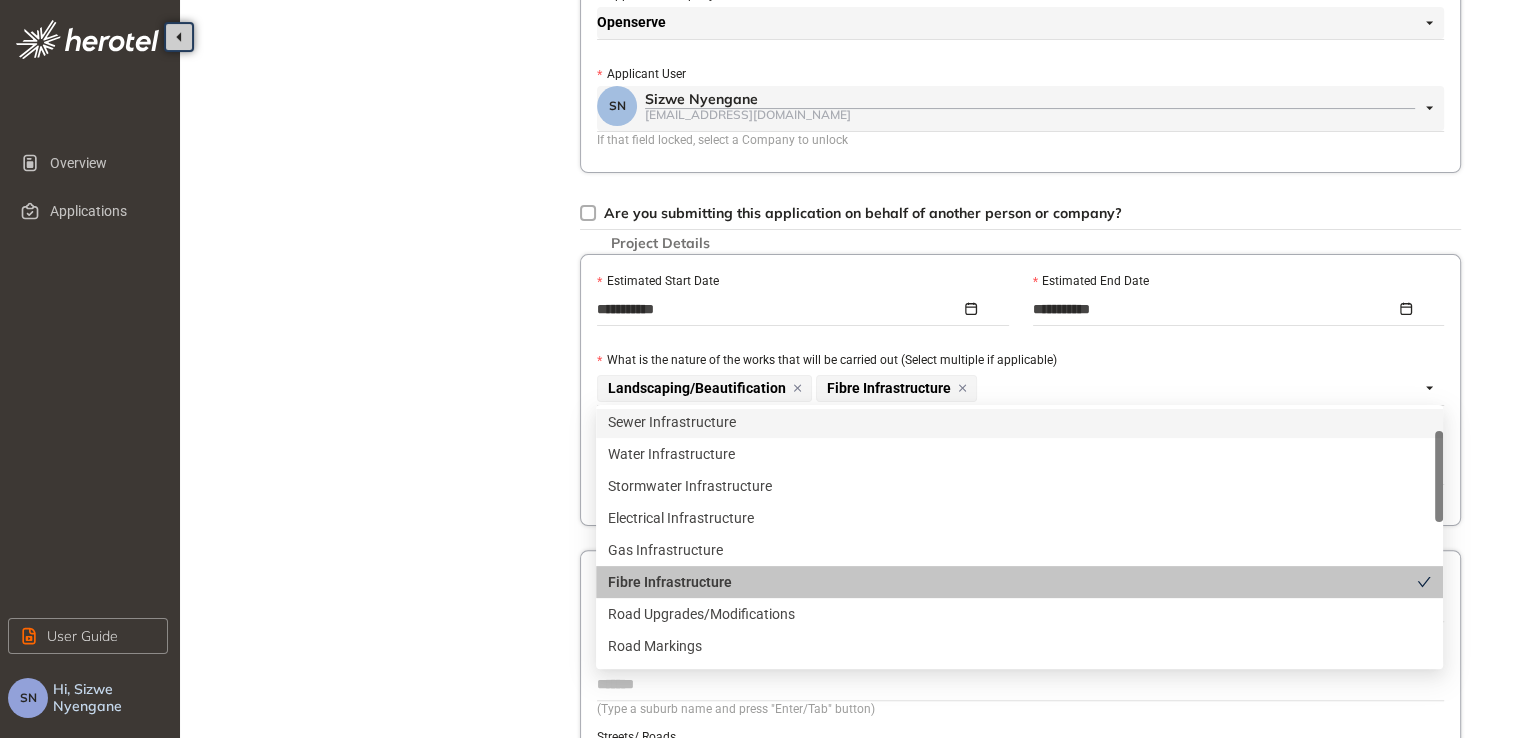 click on "Project Details Location Confirmation Upload documents" at bounding box center (390, 316) 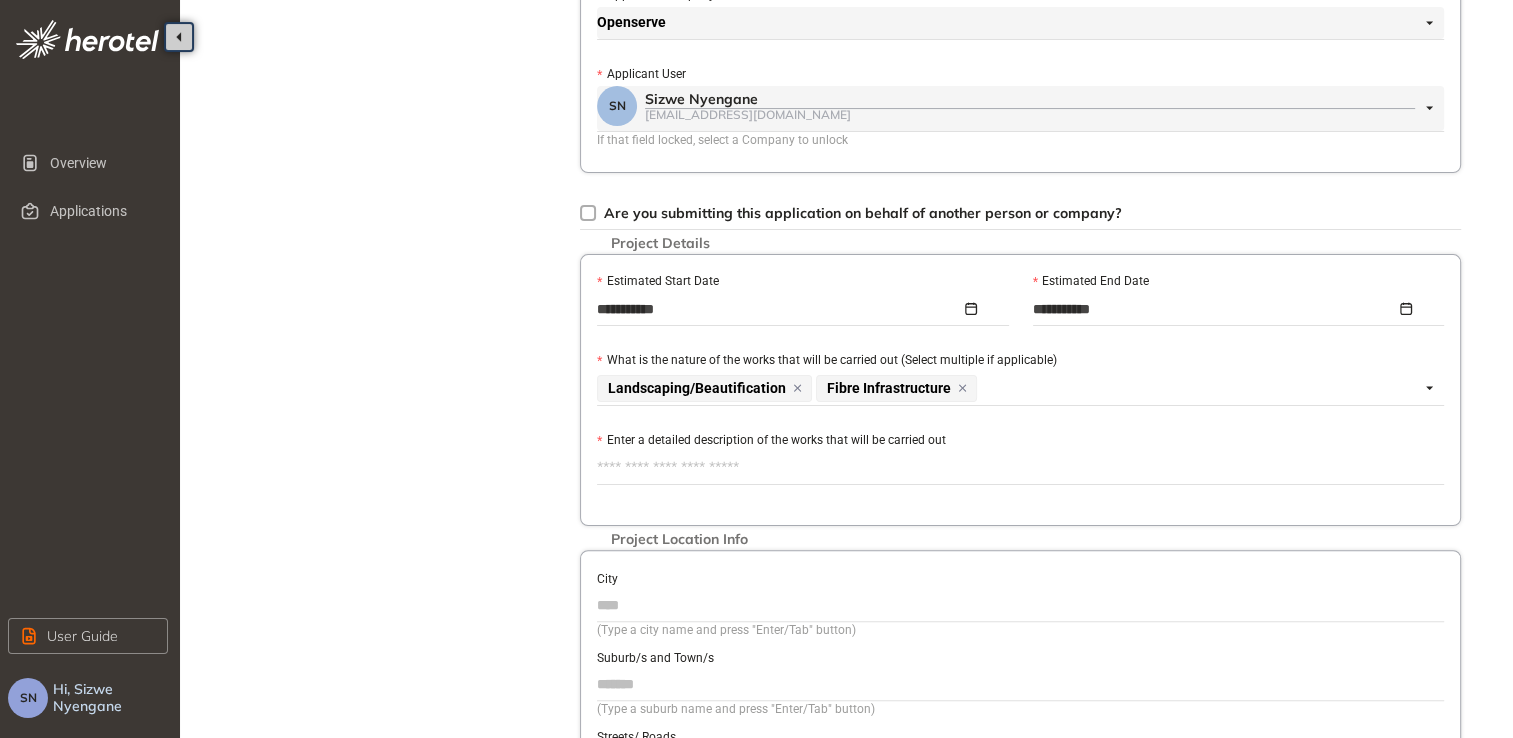 click on "Enter a detailed description of the works that will be carried out" at bounding box center [1020, 468] 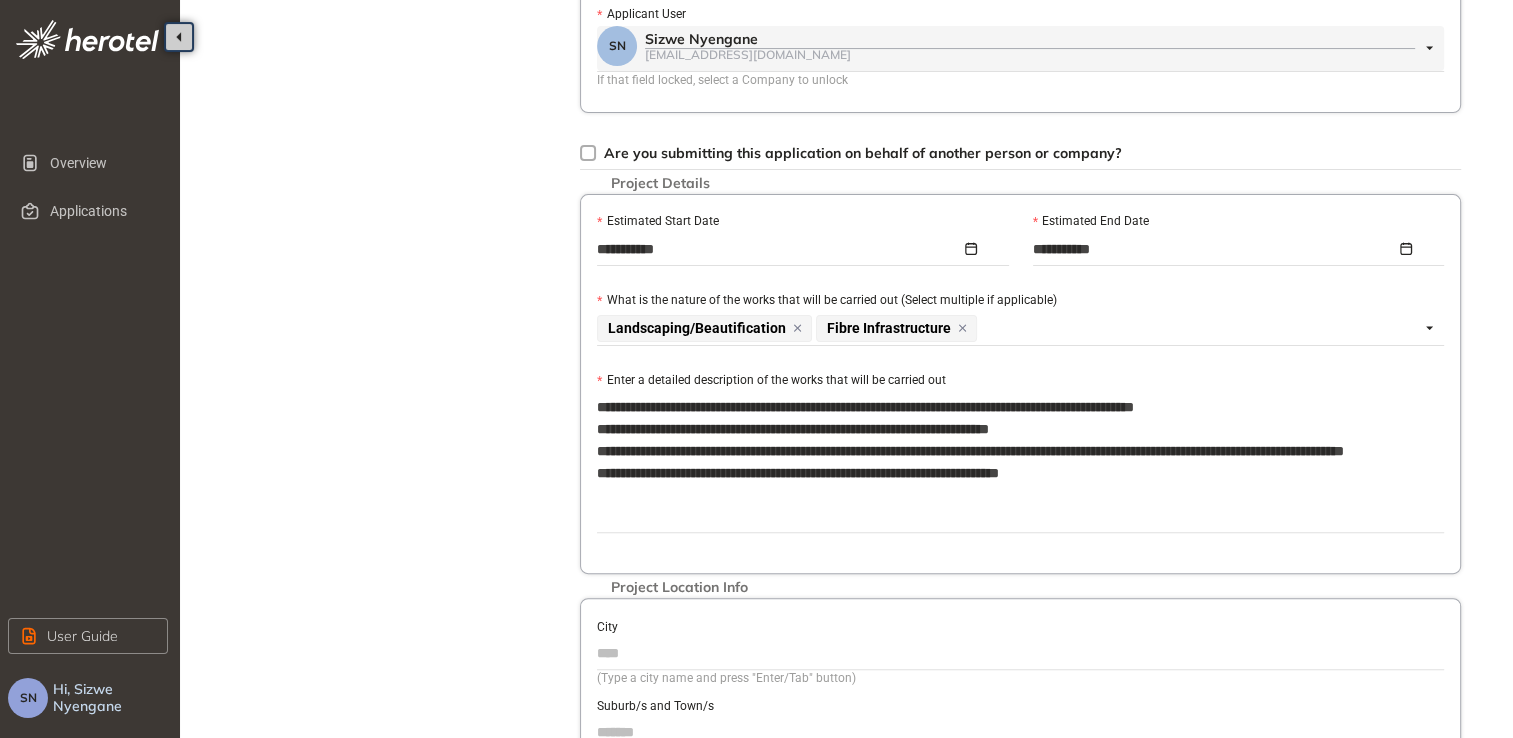 scroll, scrollTop: 600, scrollLeft: 0, axis: vertical 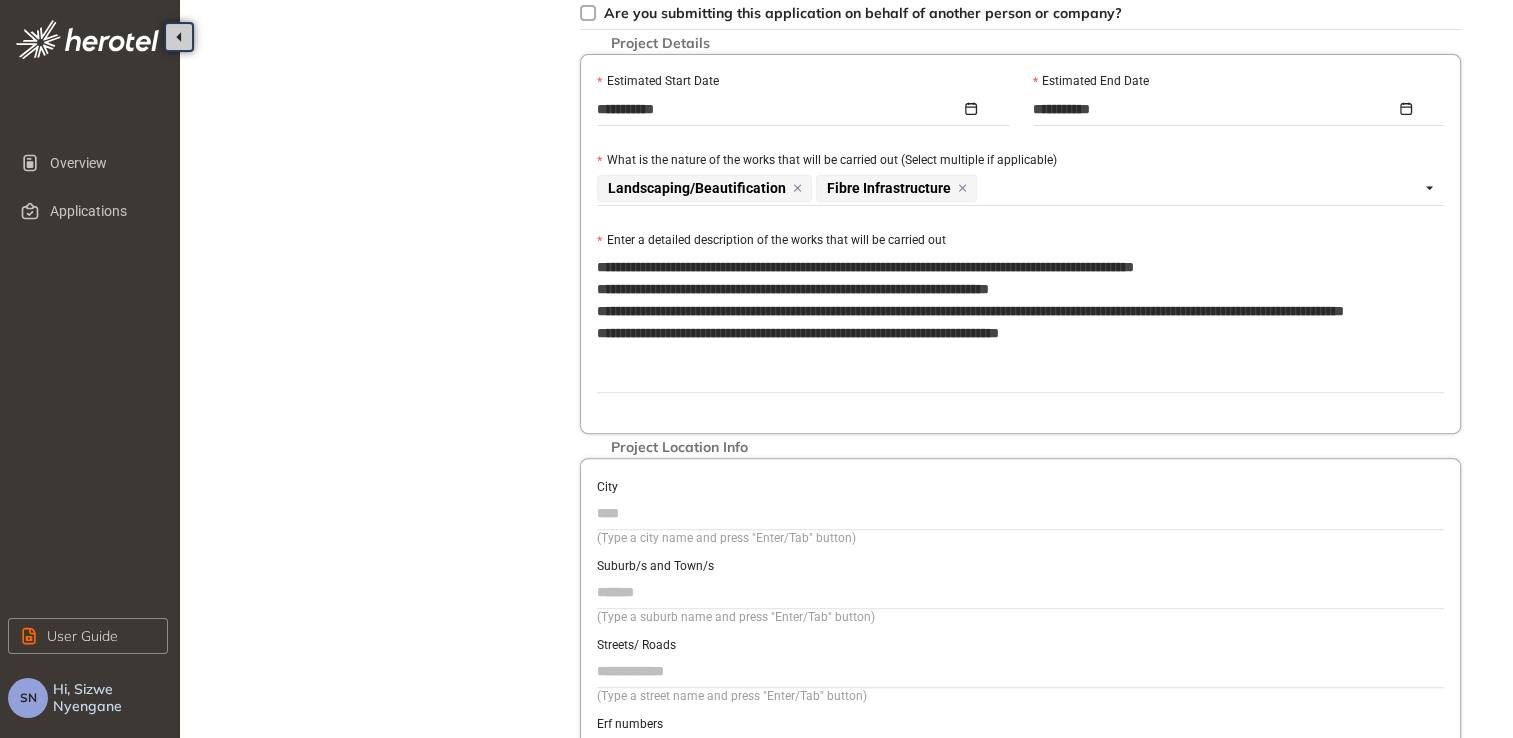 type on "**********" 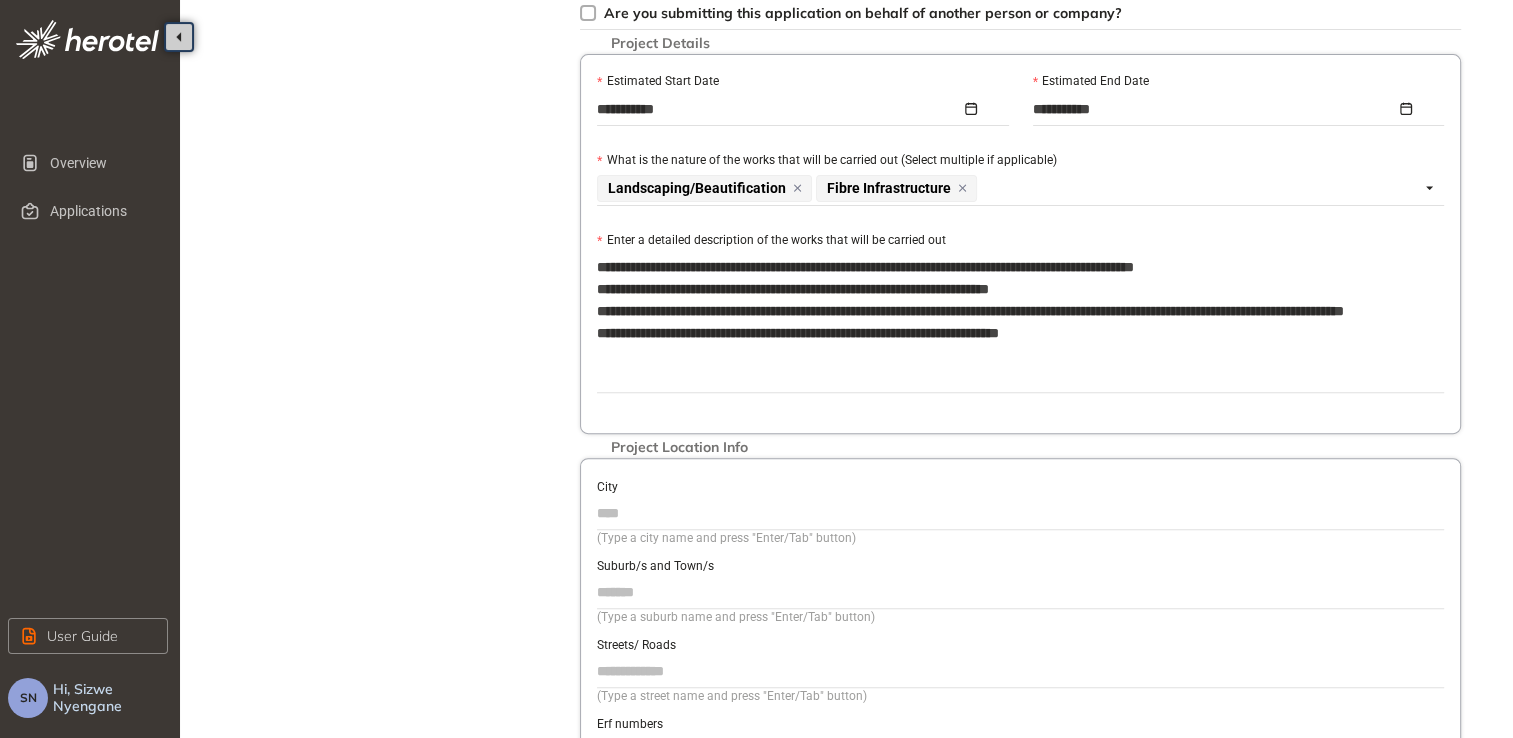 type on "**********" 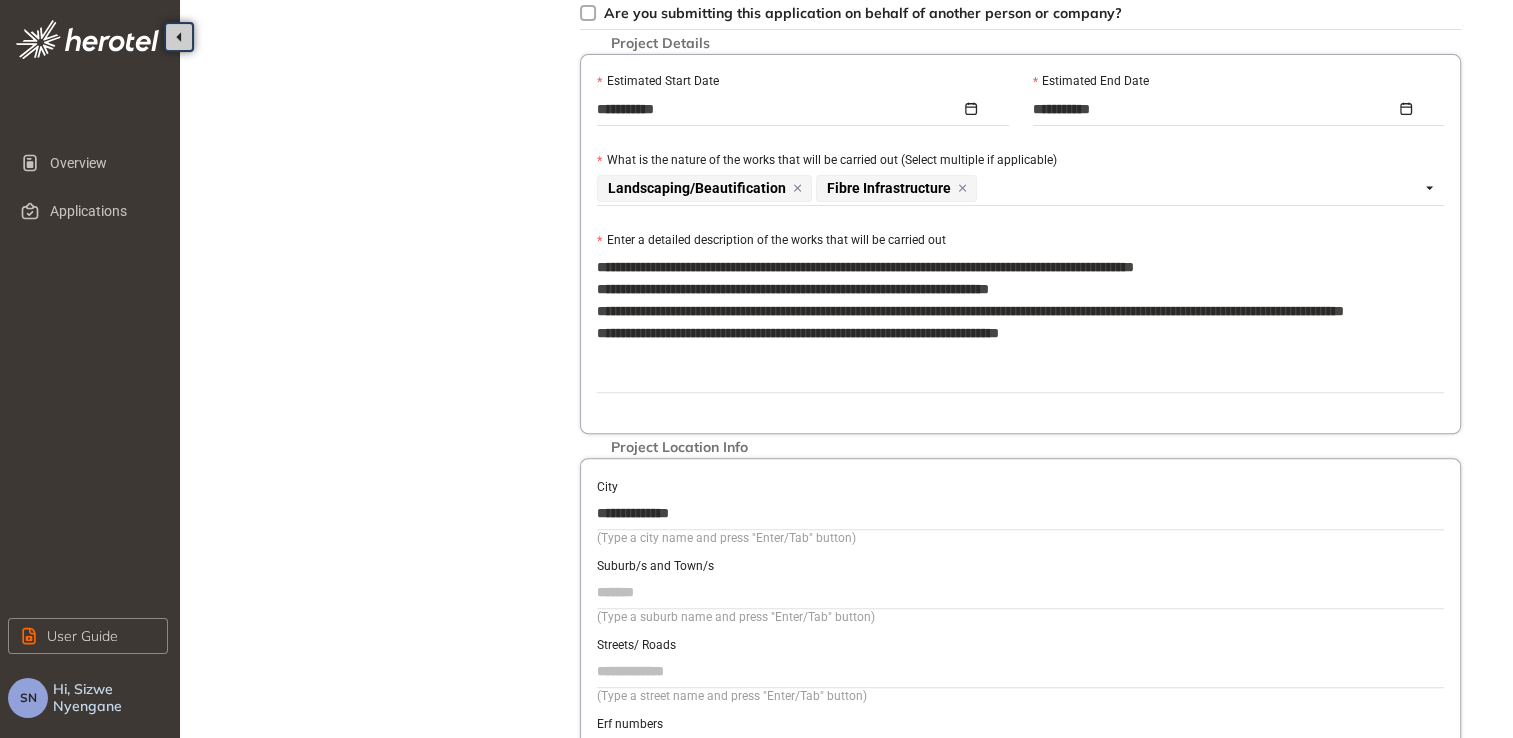 type on "**********" 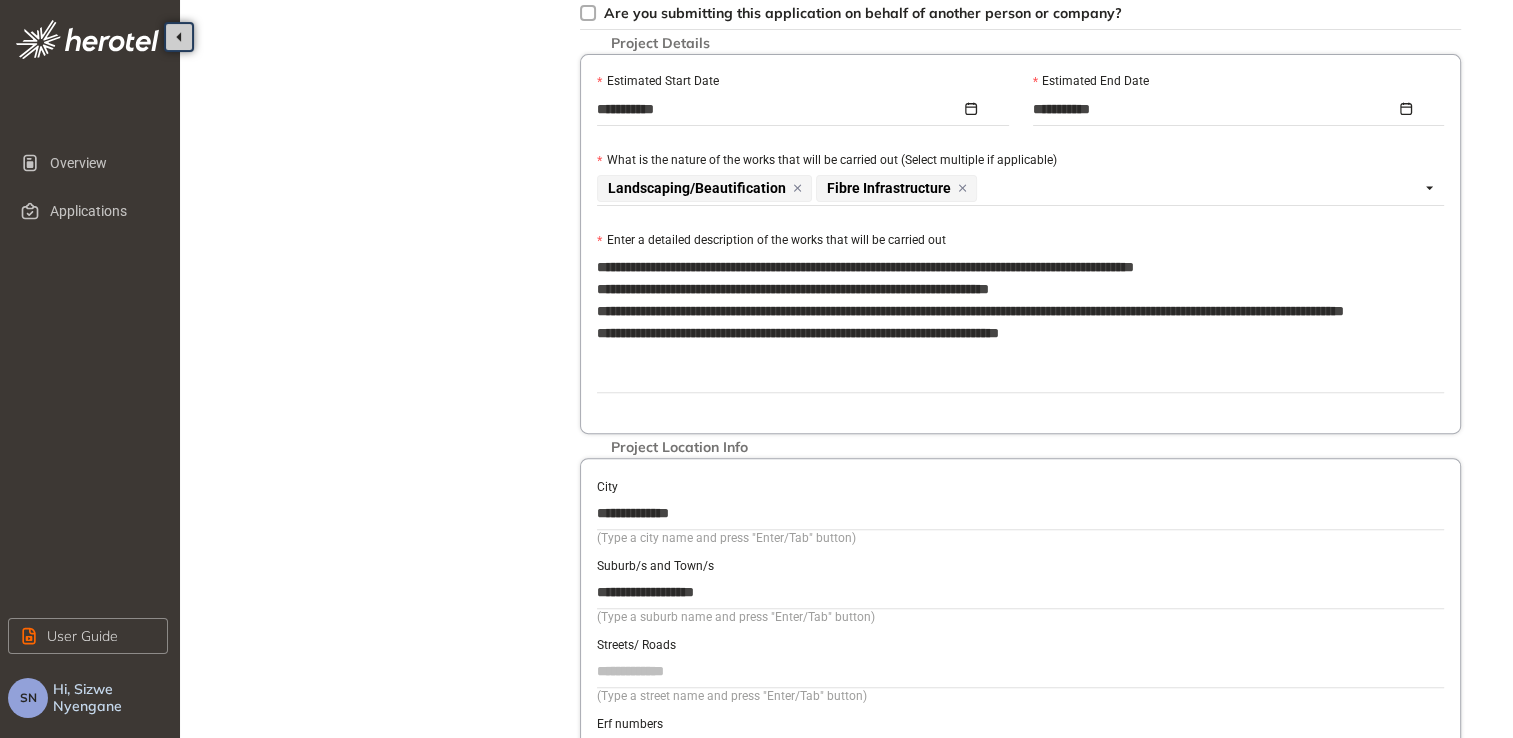 type on "**********" 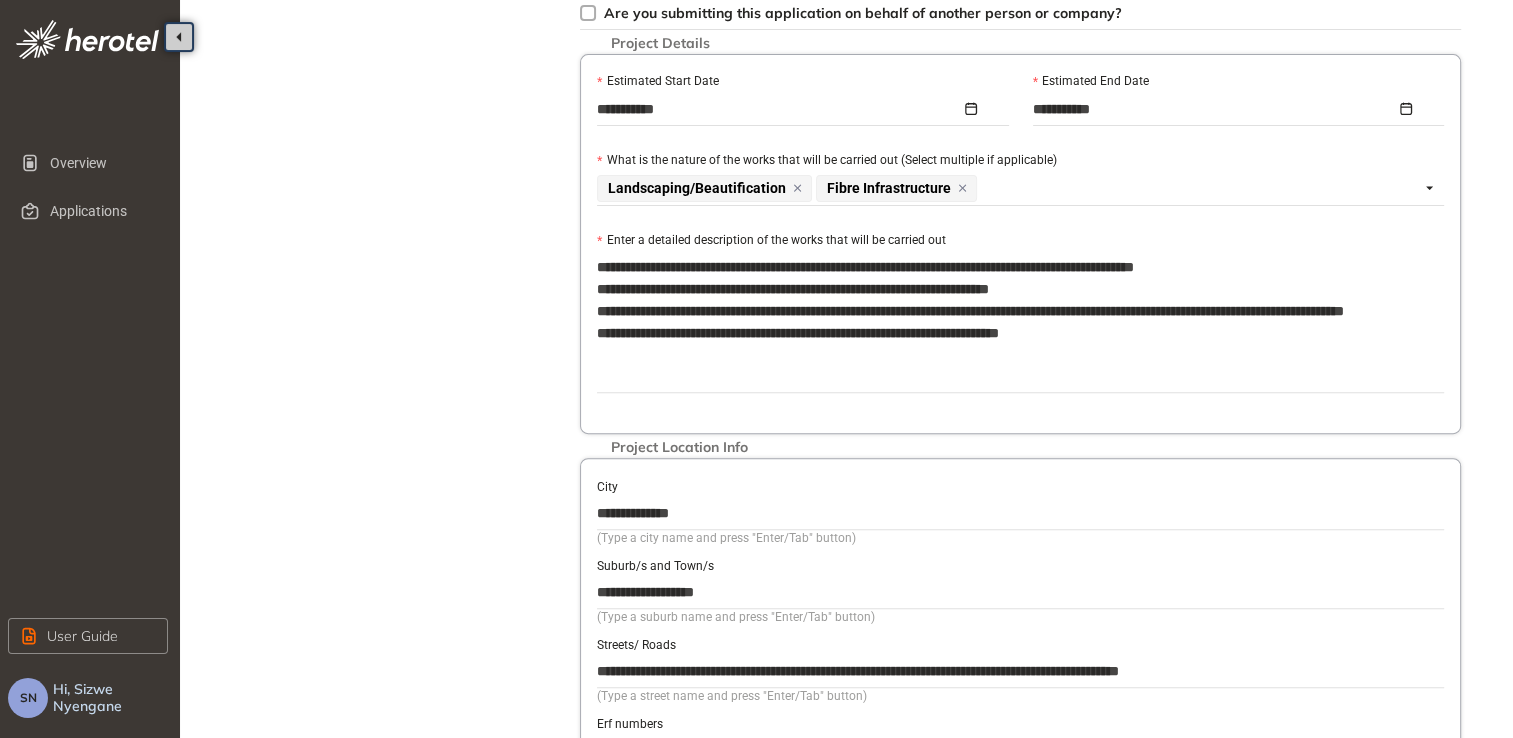 click on "**********" at bounding box center [1020, 592] 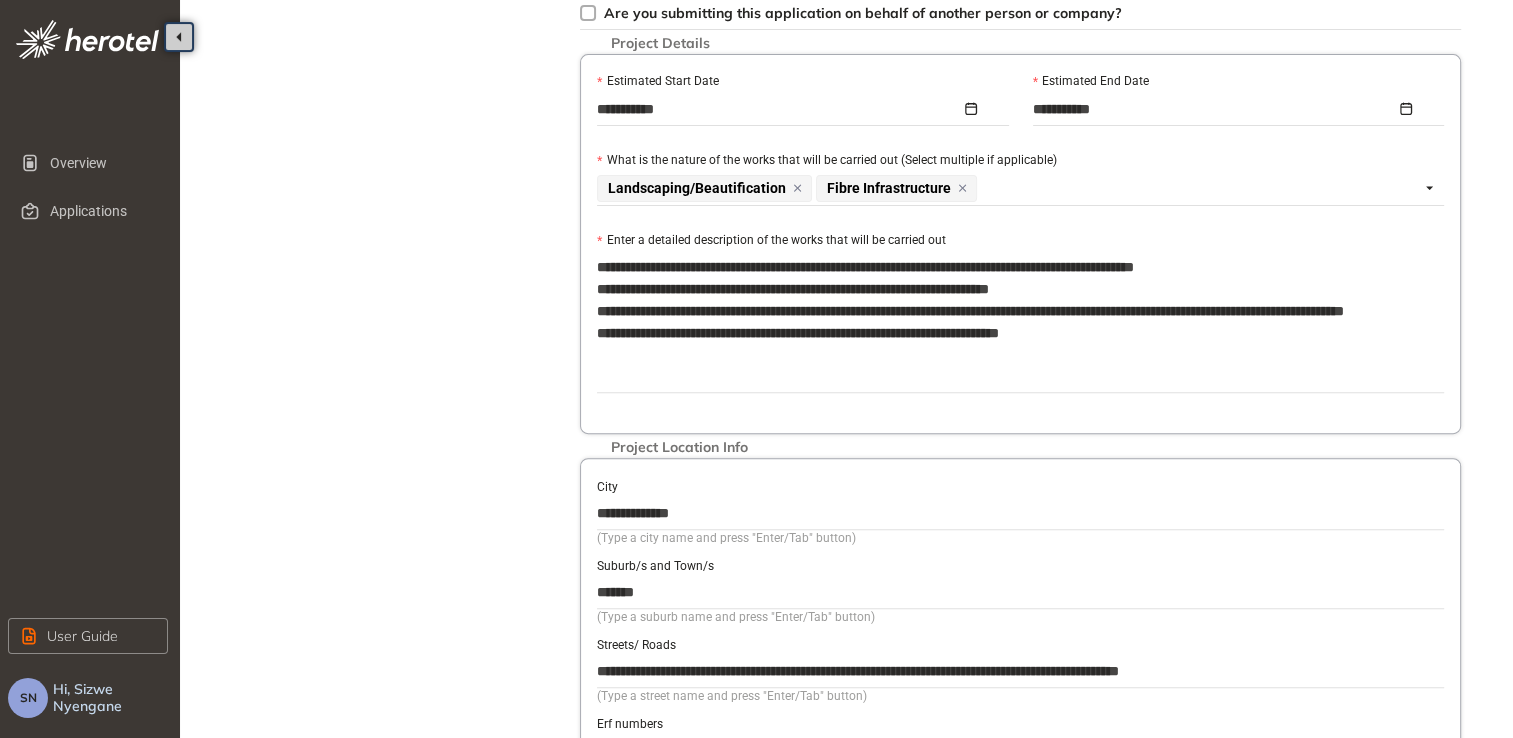click on "*******" at bounding box center [1020, 592] 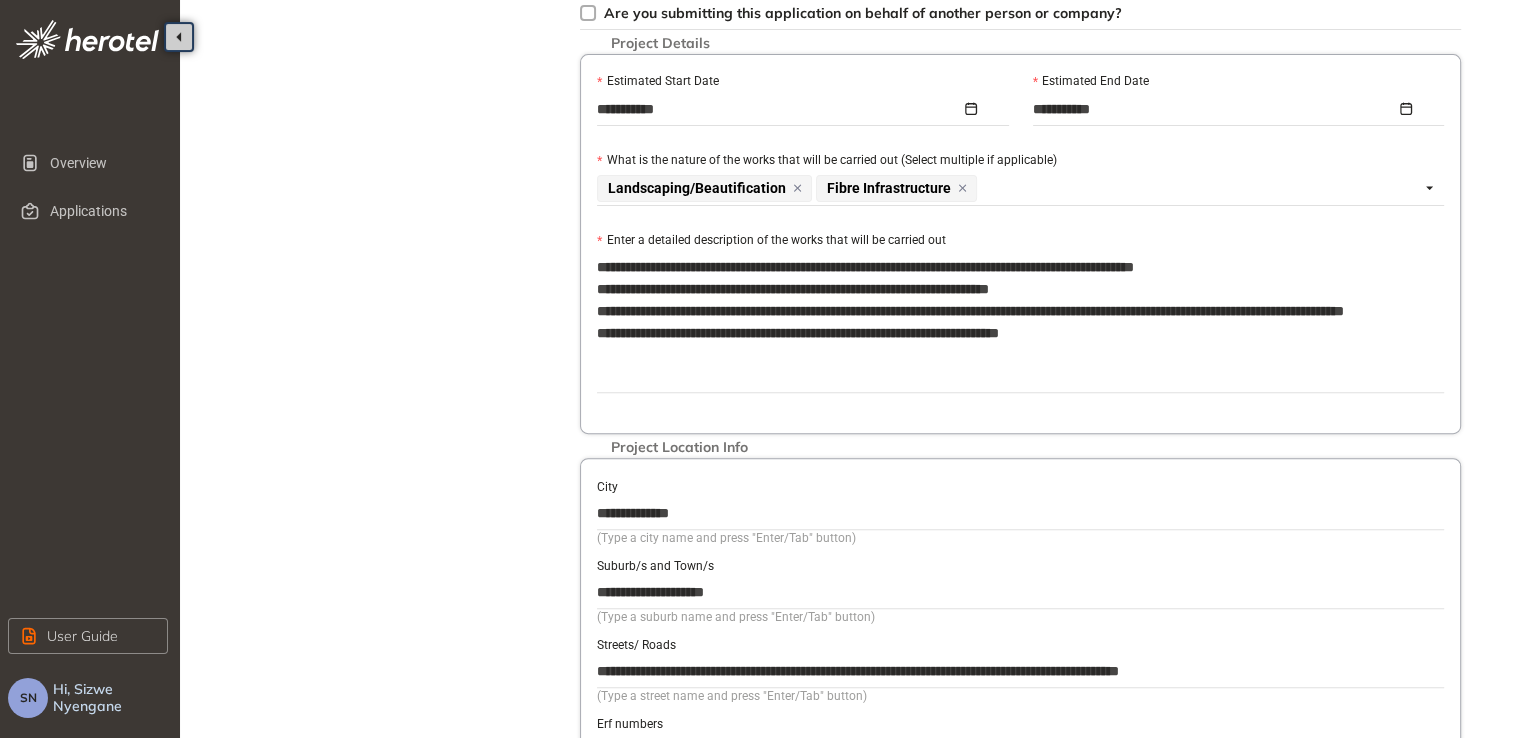 click on "**********" at bounding box center [1020, 513] 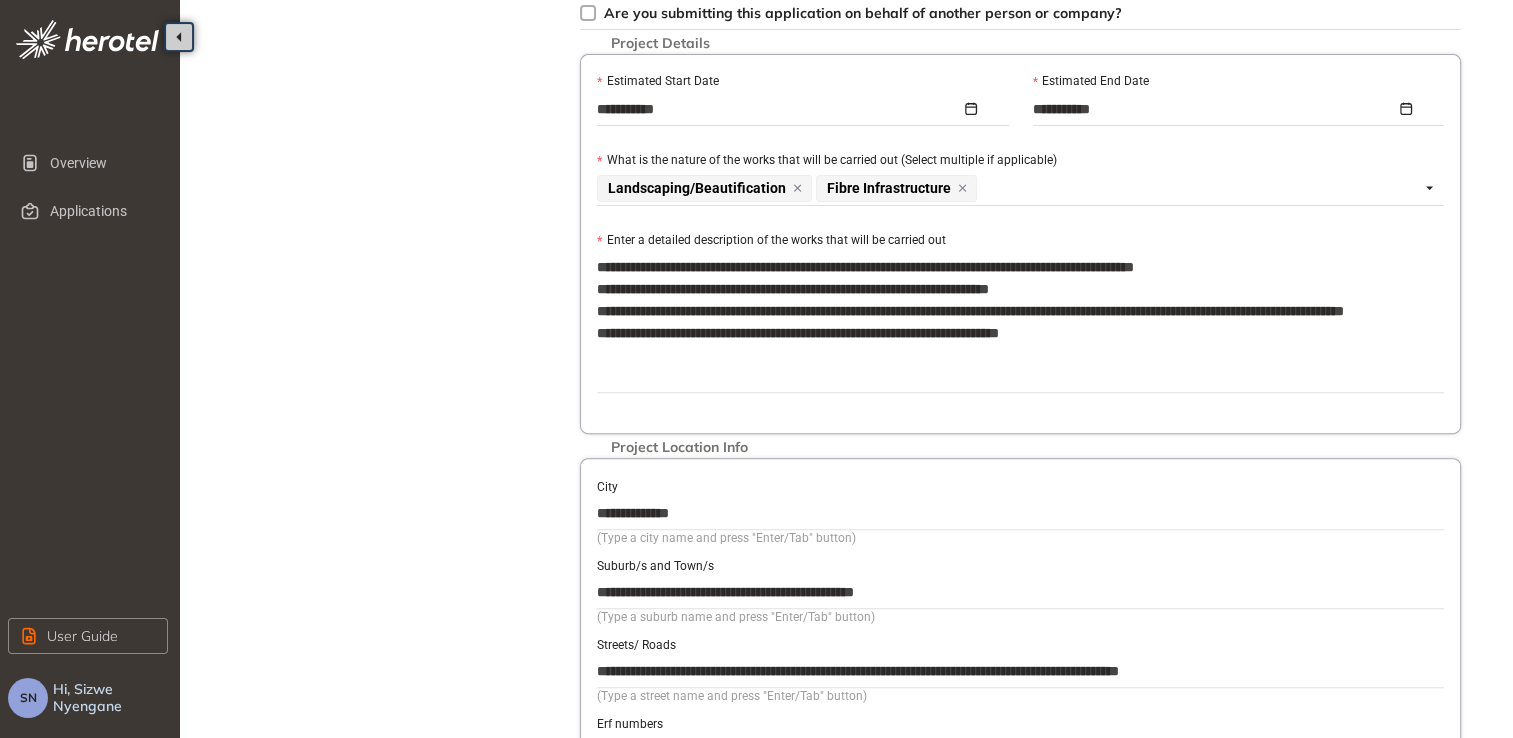 click on "**********" at bounding box center [1020, 592] 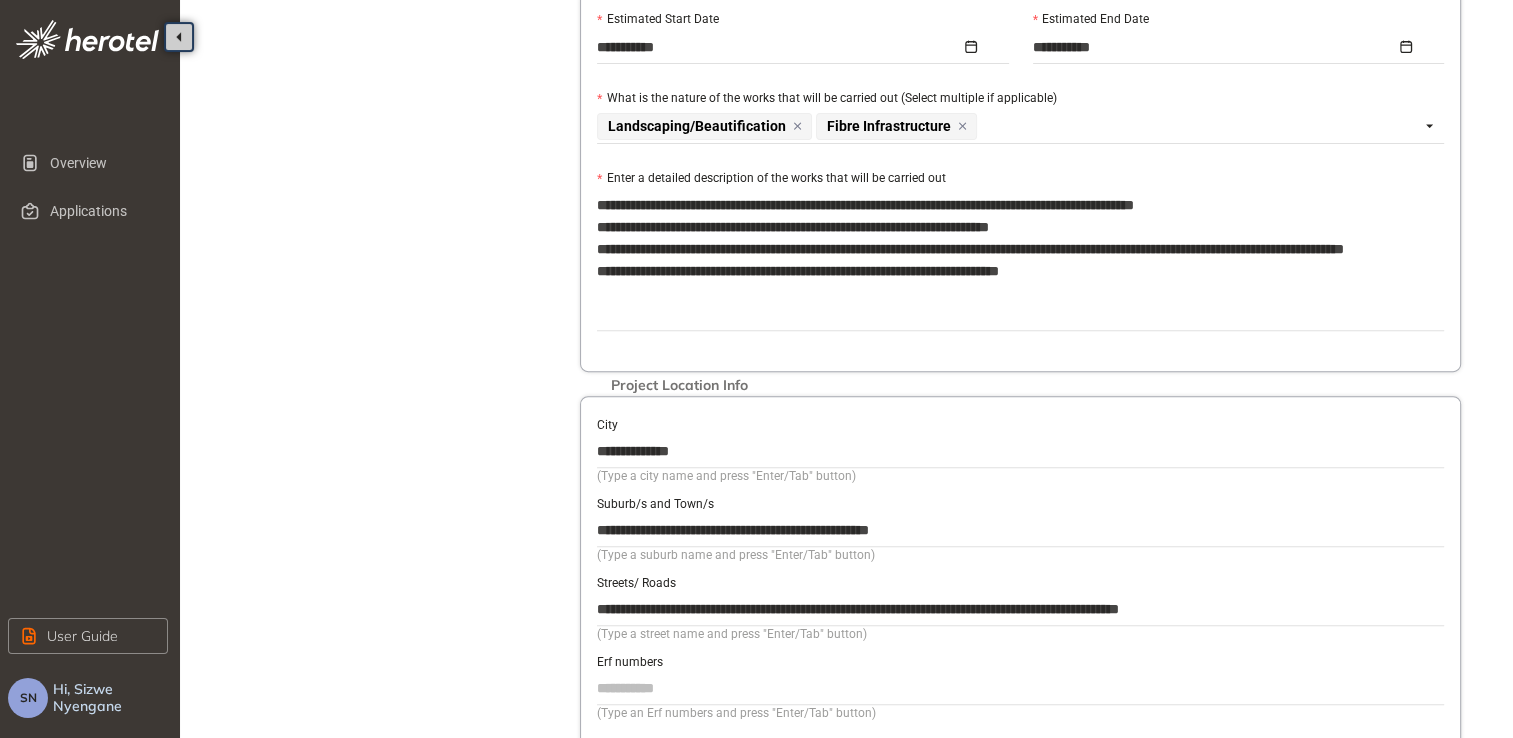 scroll, scrollTop: 666, scrollLeft: 0, axis: vertical 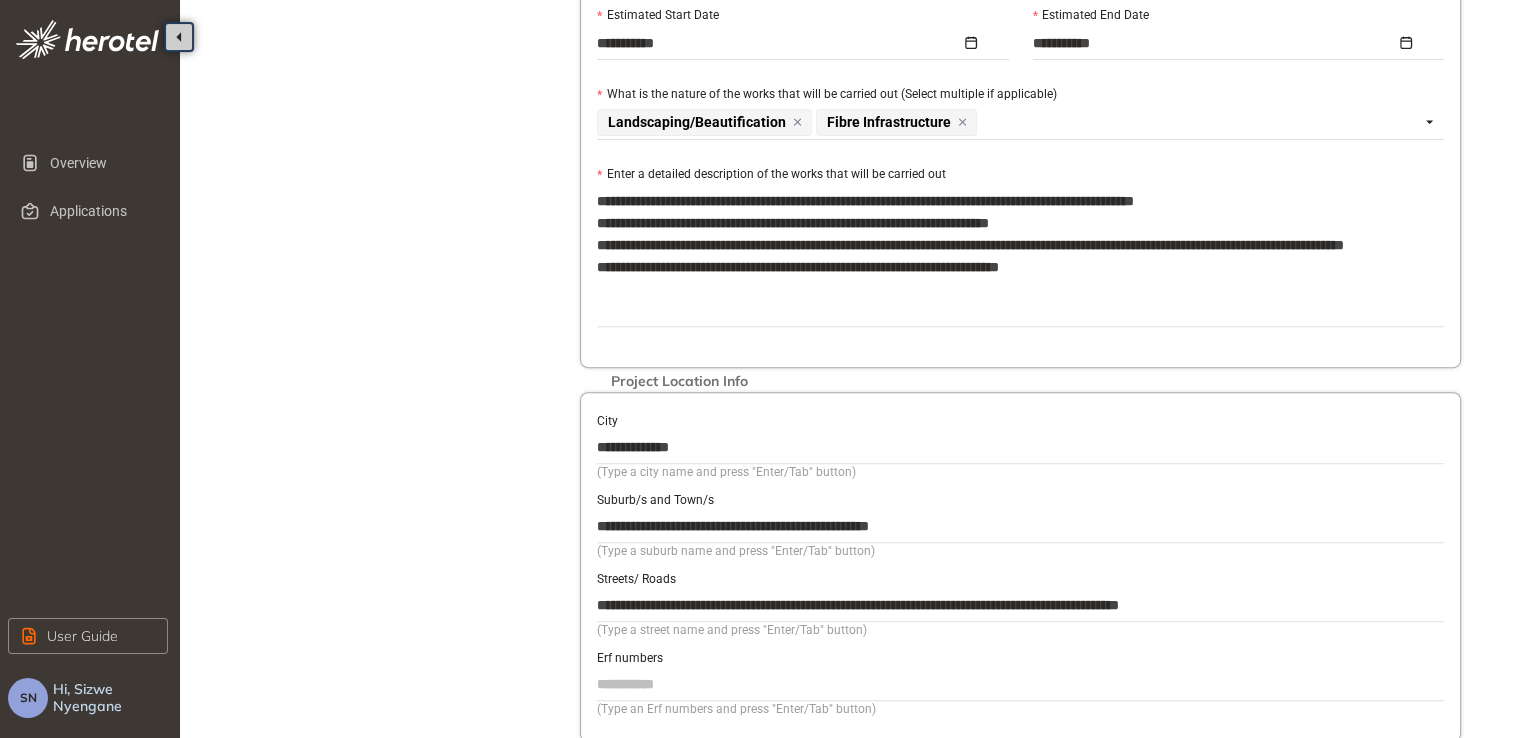 type on "**********" 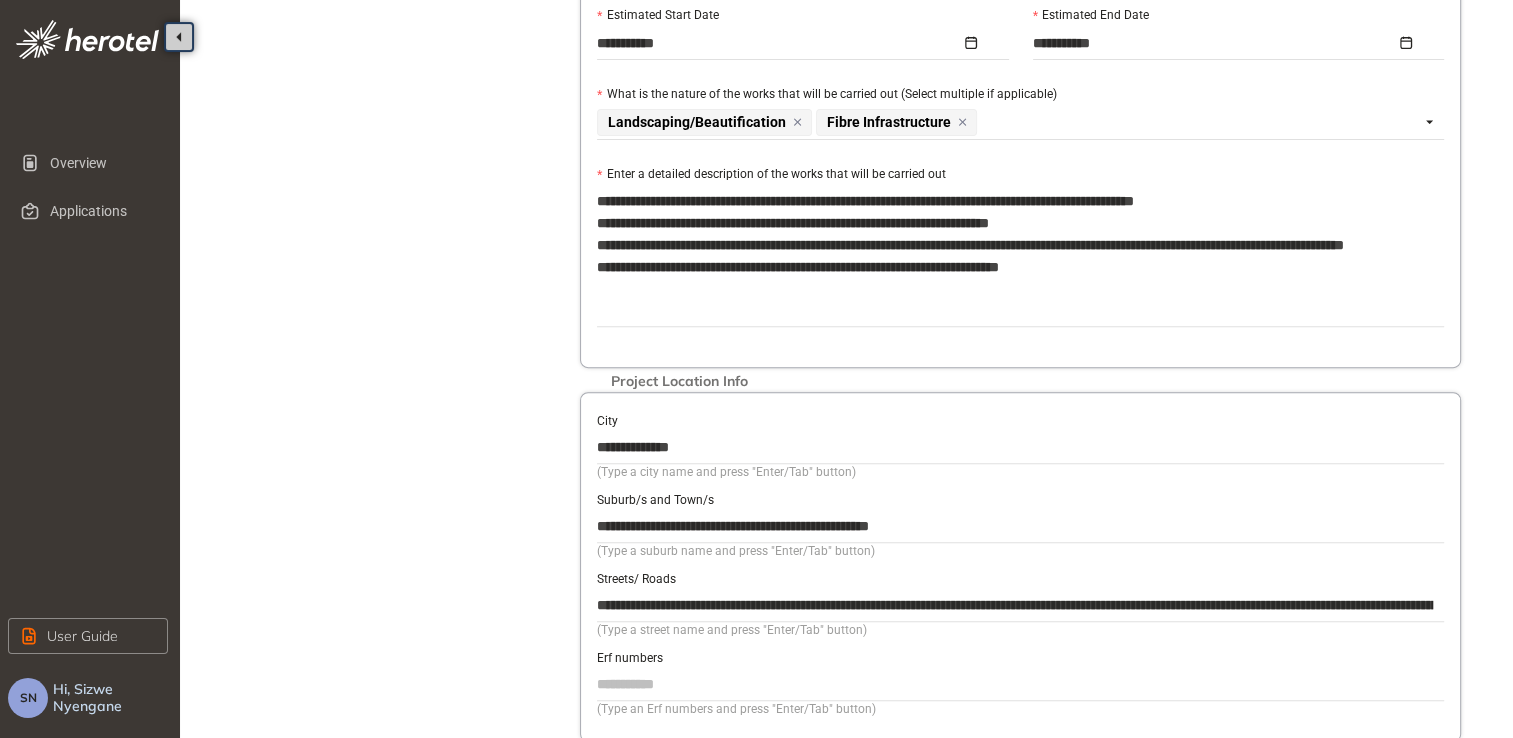 scroll, scrollTop: 0, scrollLeft: 1289, axis: horizontal 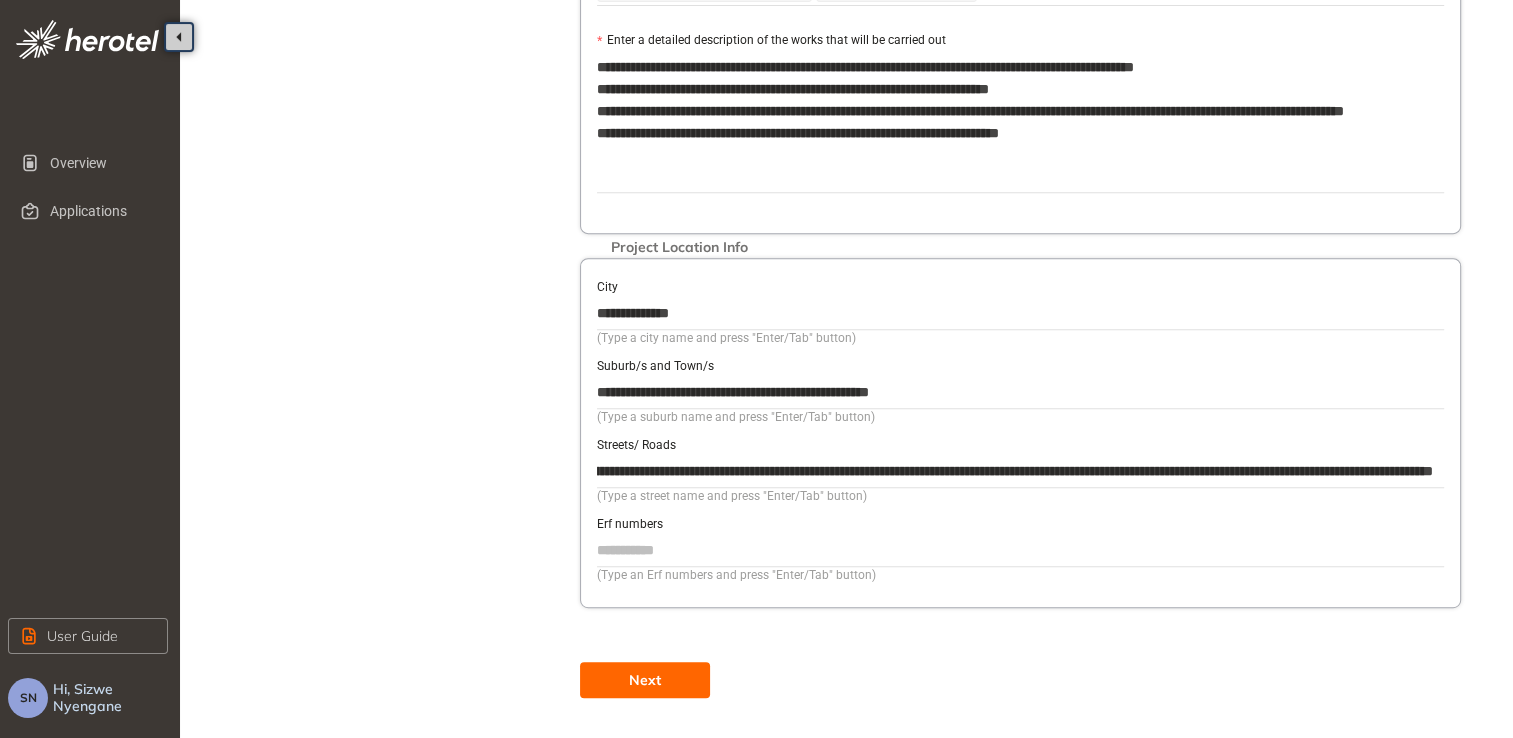 type on "**********" 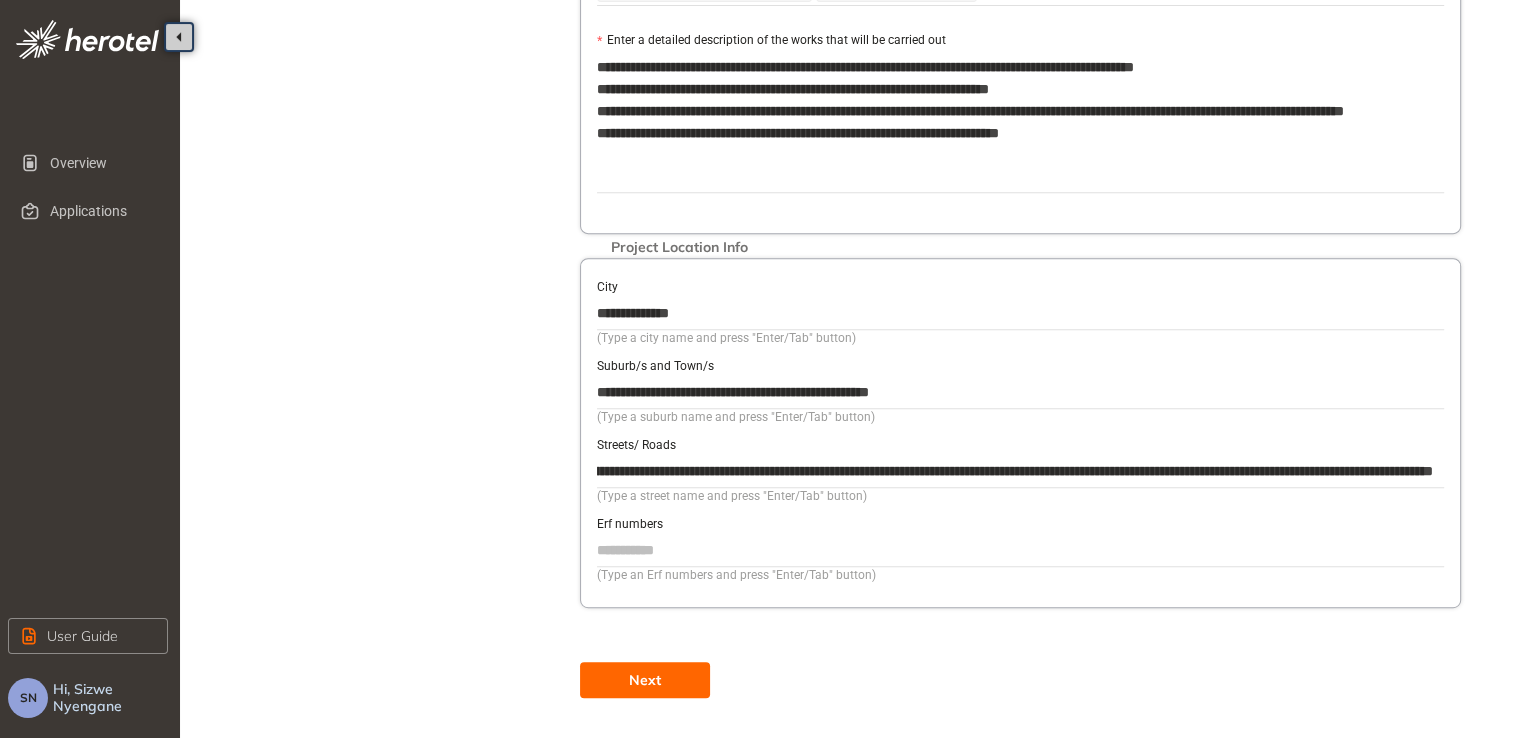 click on "Next" at bounding box center (645, 680) 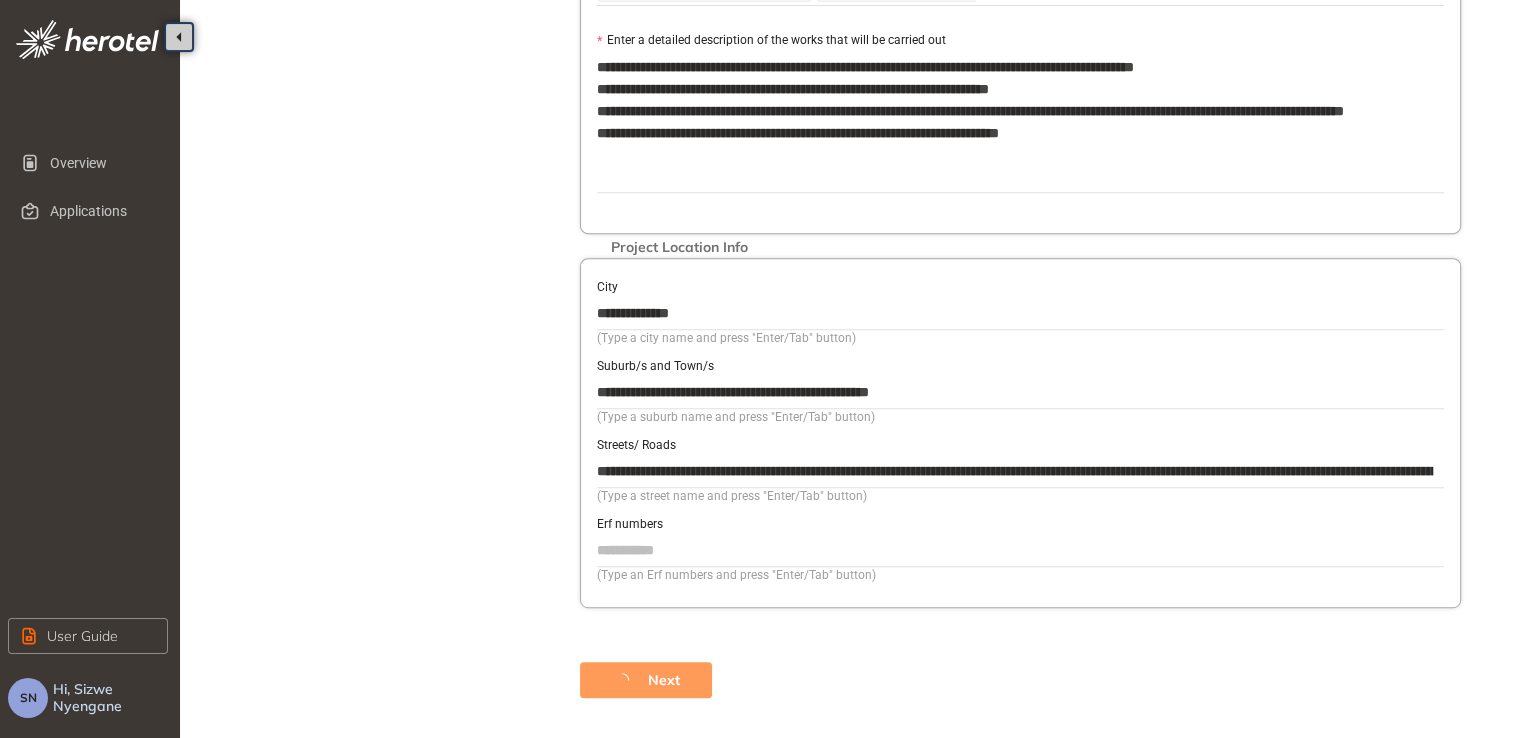 scroll, scrollTop: 678, scrollLeft: 0, axis: vertical 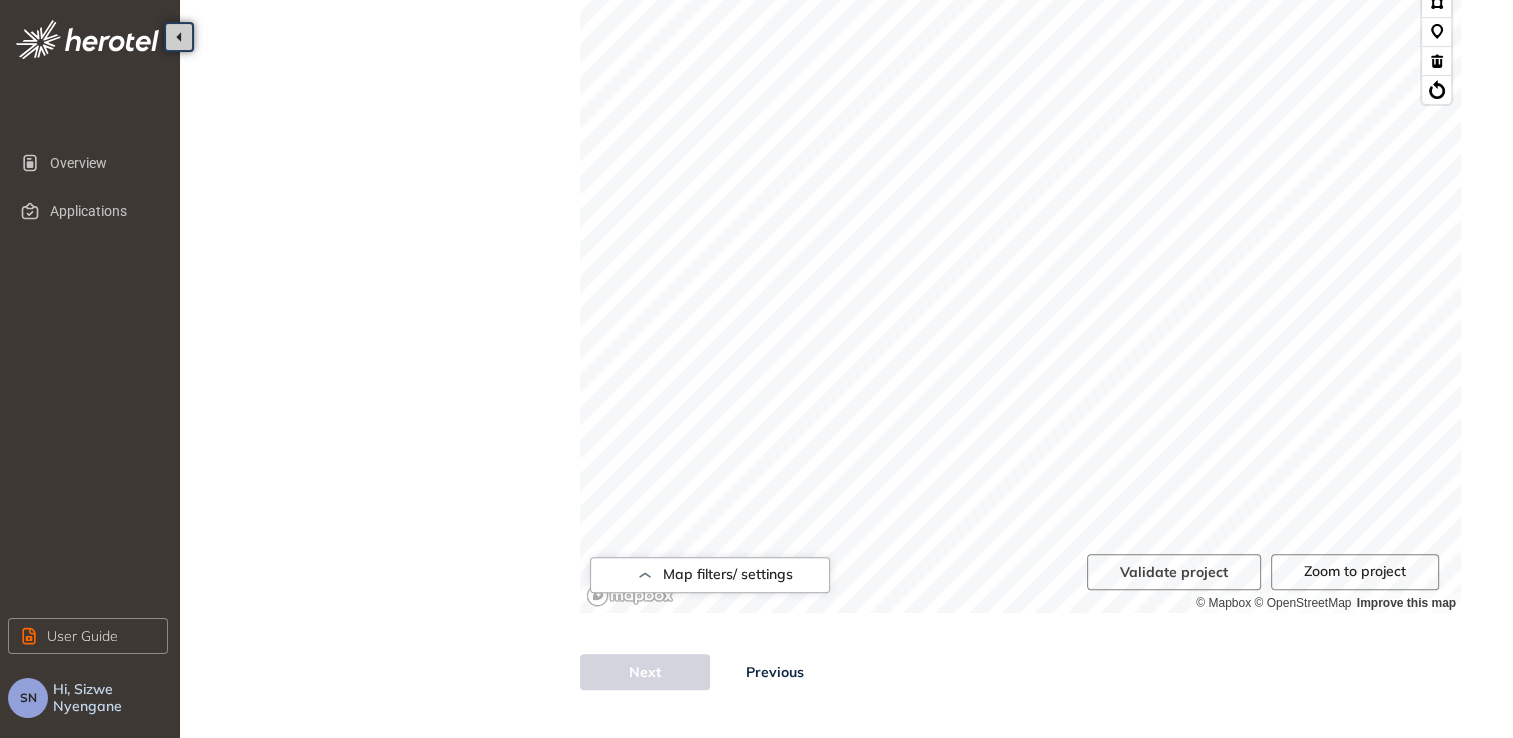 click on "Next Previous" at bounding box center (1020, 672) 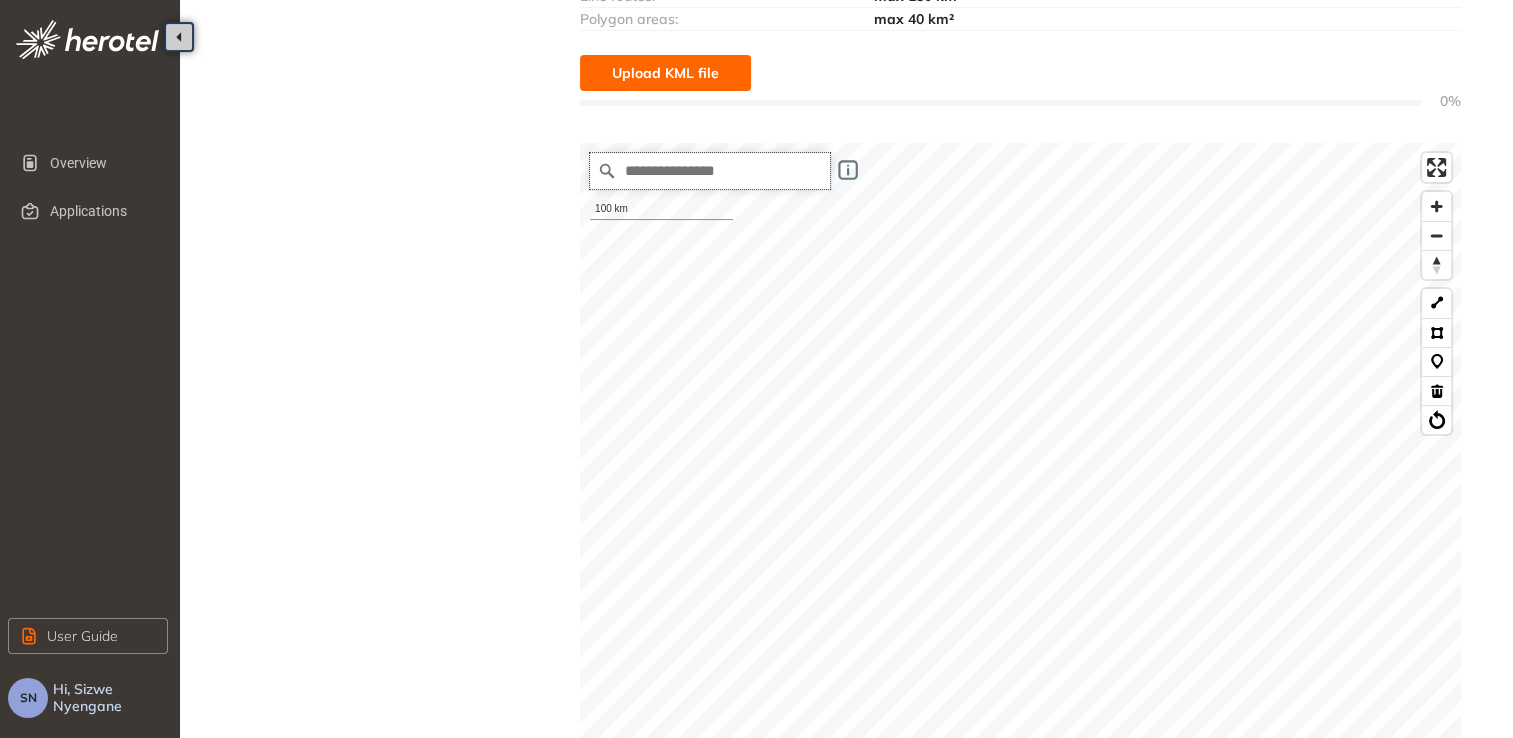 click at bounding box center (710, 171) 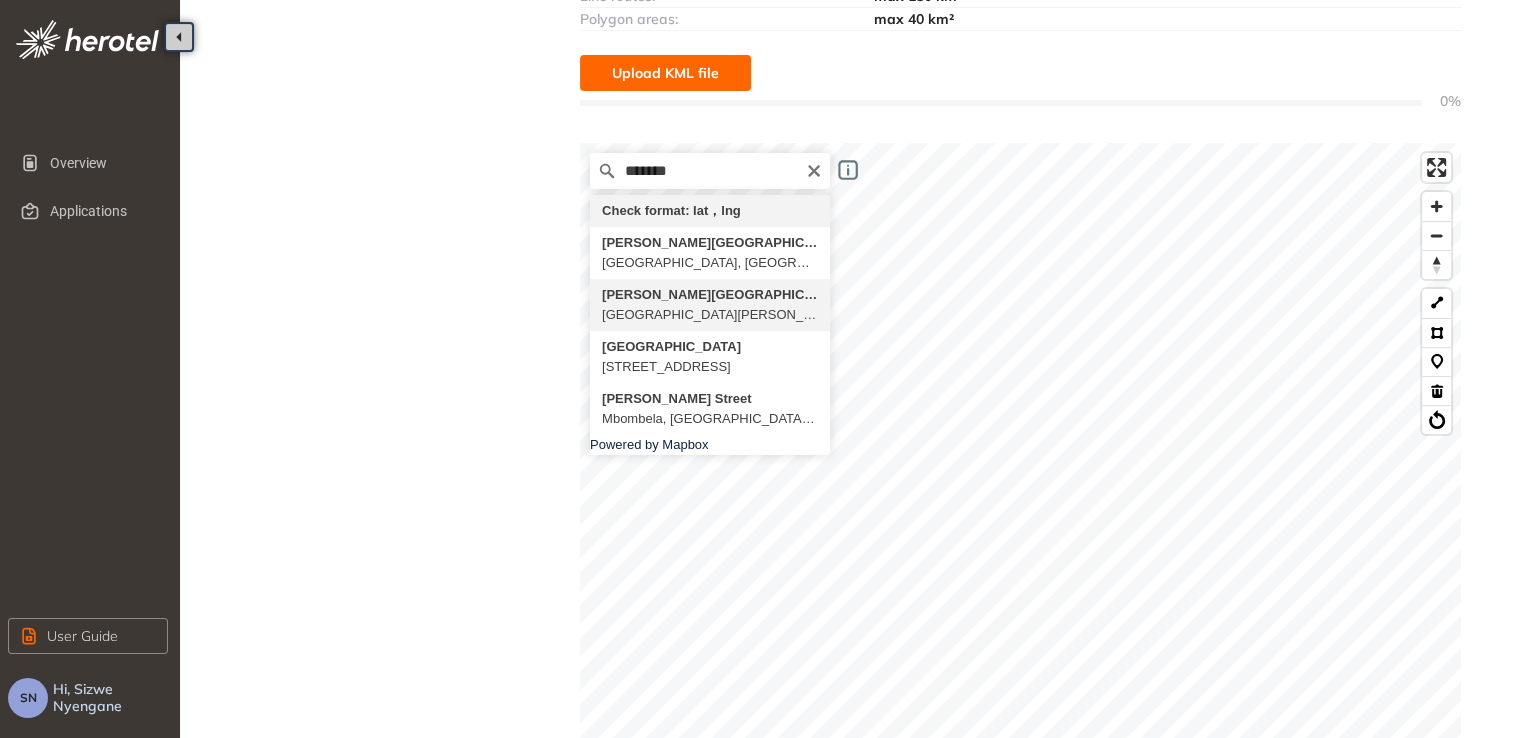 type on "**********" 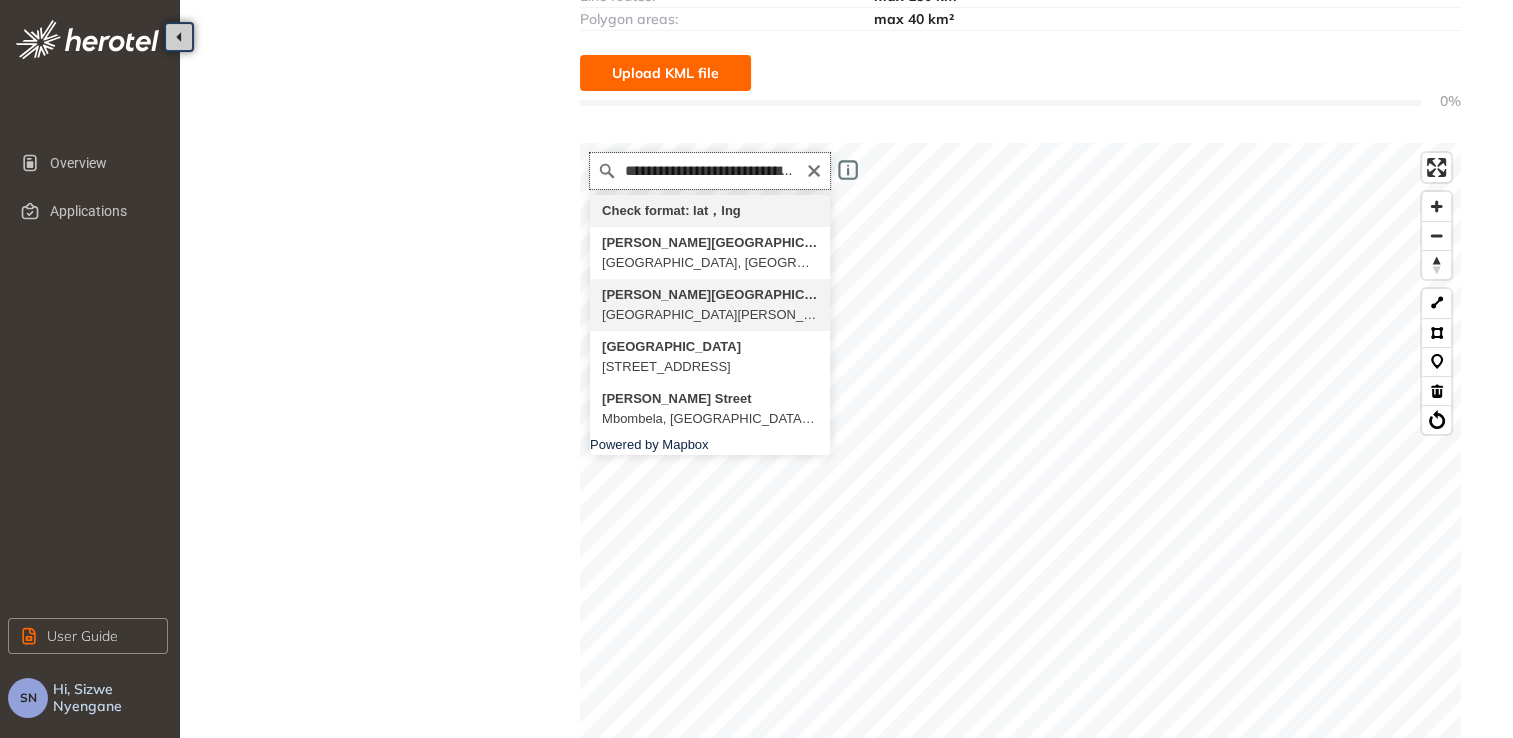 scroll, scrollTop: 0, scrollLeft: 0, axis: both 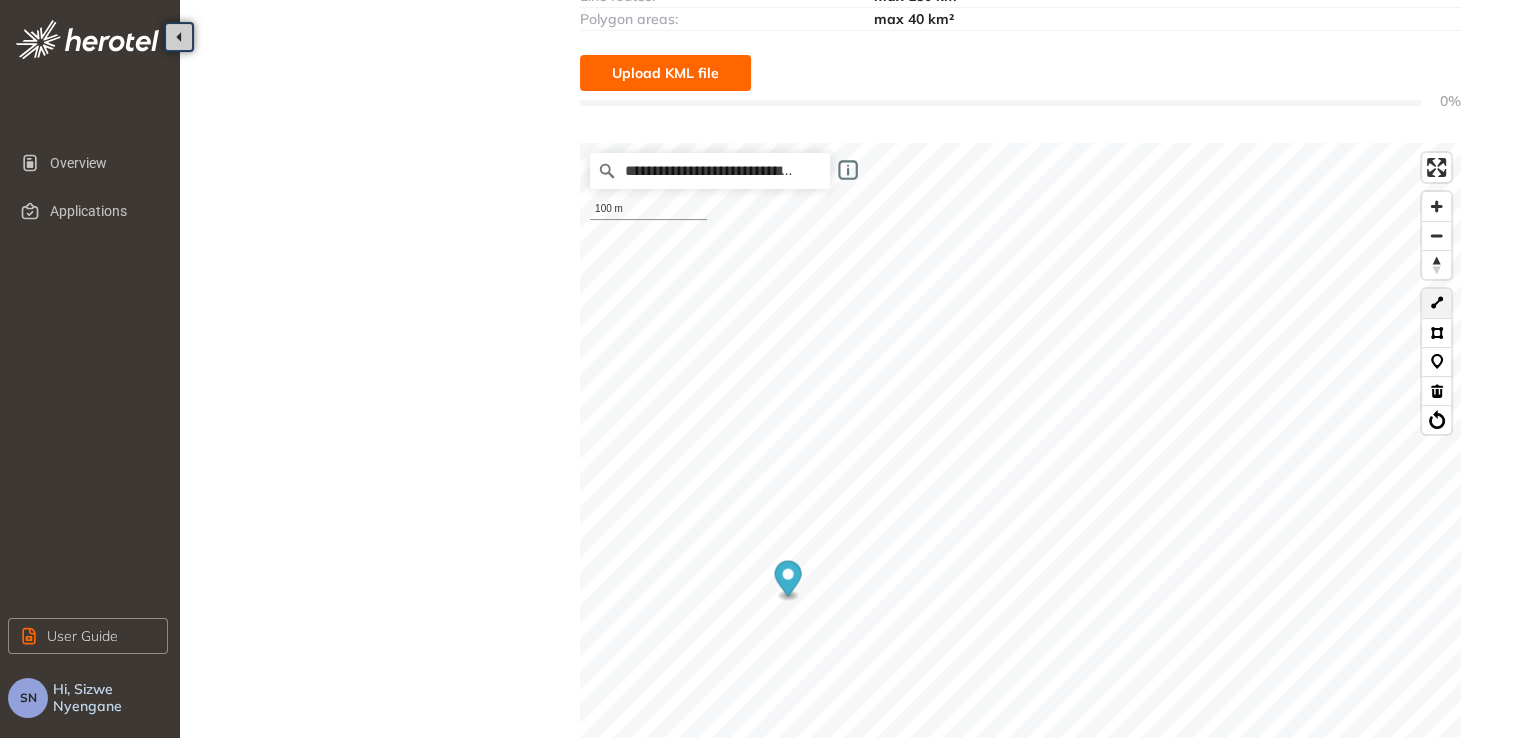 drag, startPoint x: 1440, startPoint y: 306, endPoint x: 1428, endPoint y: 306, distance: 12 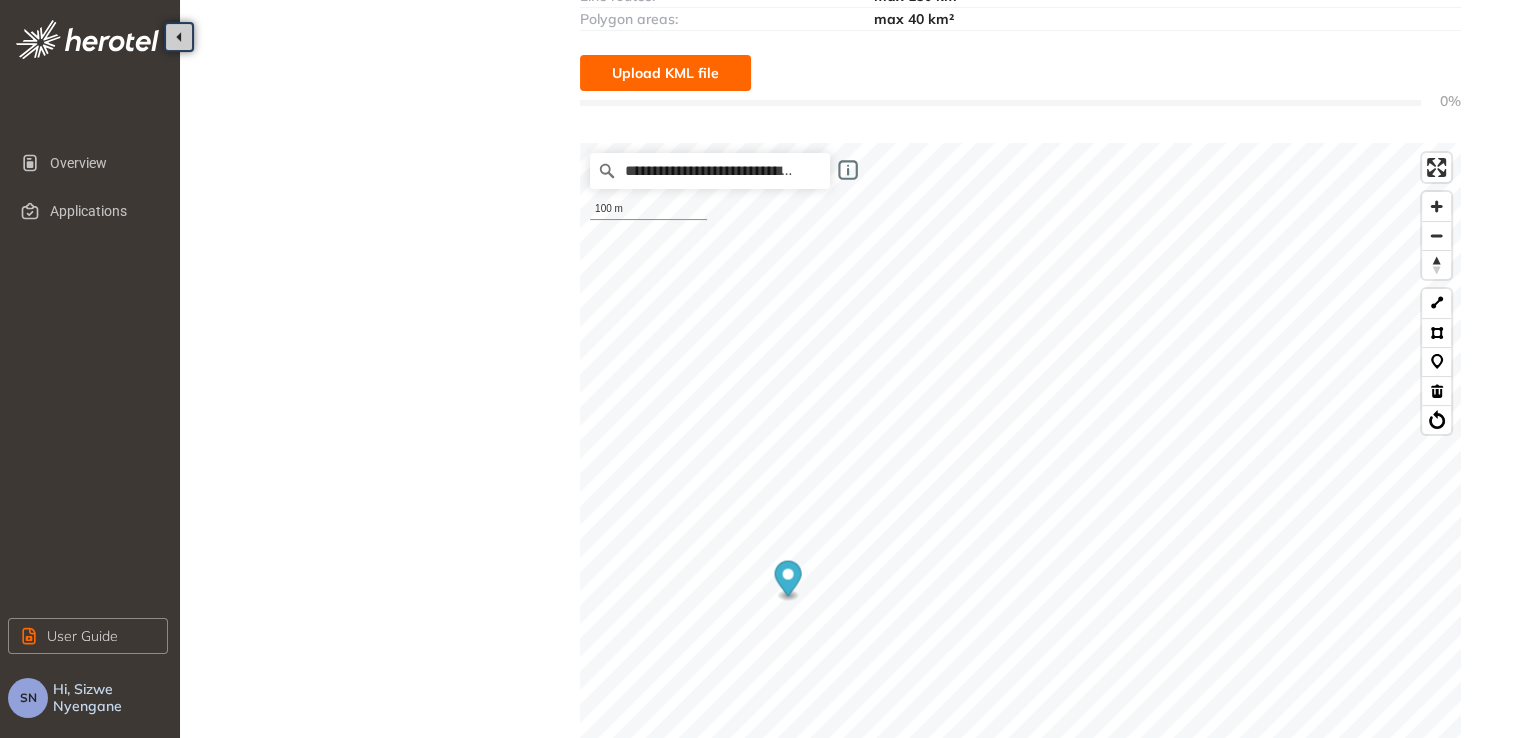 click 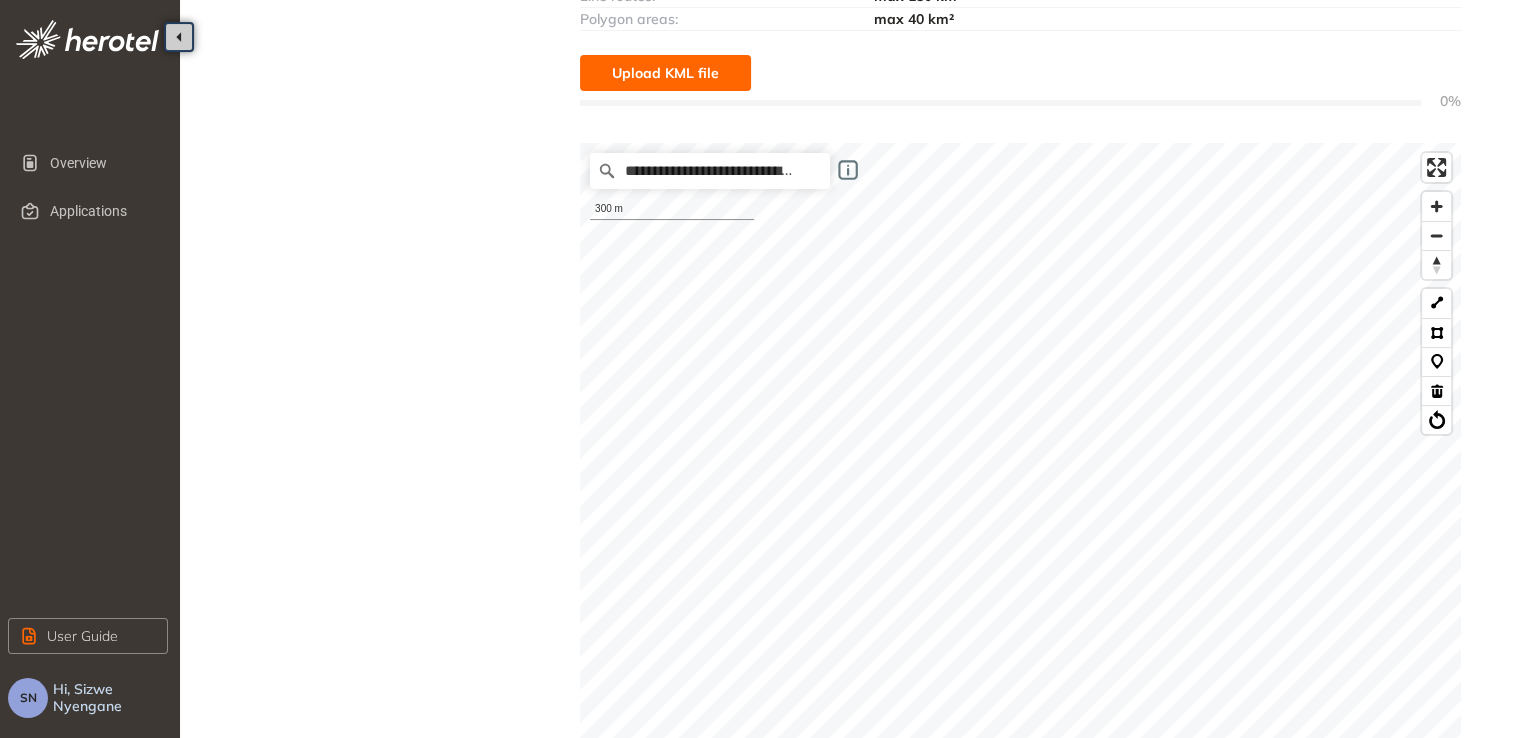 scroll, scrollTop: 428, scrollLeft: 0, axis: vertical 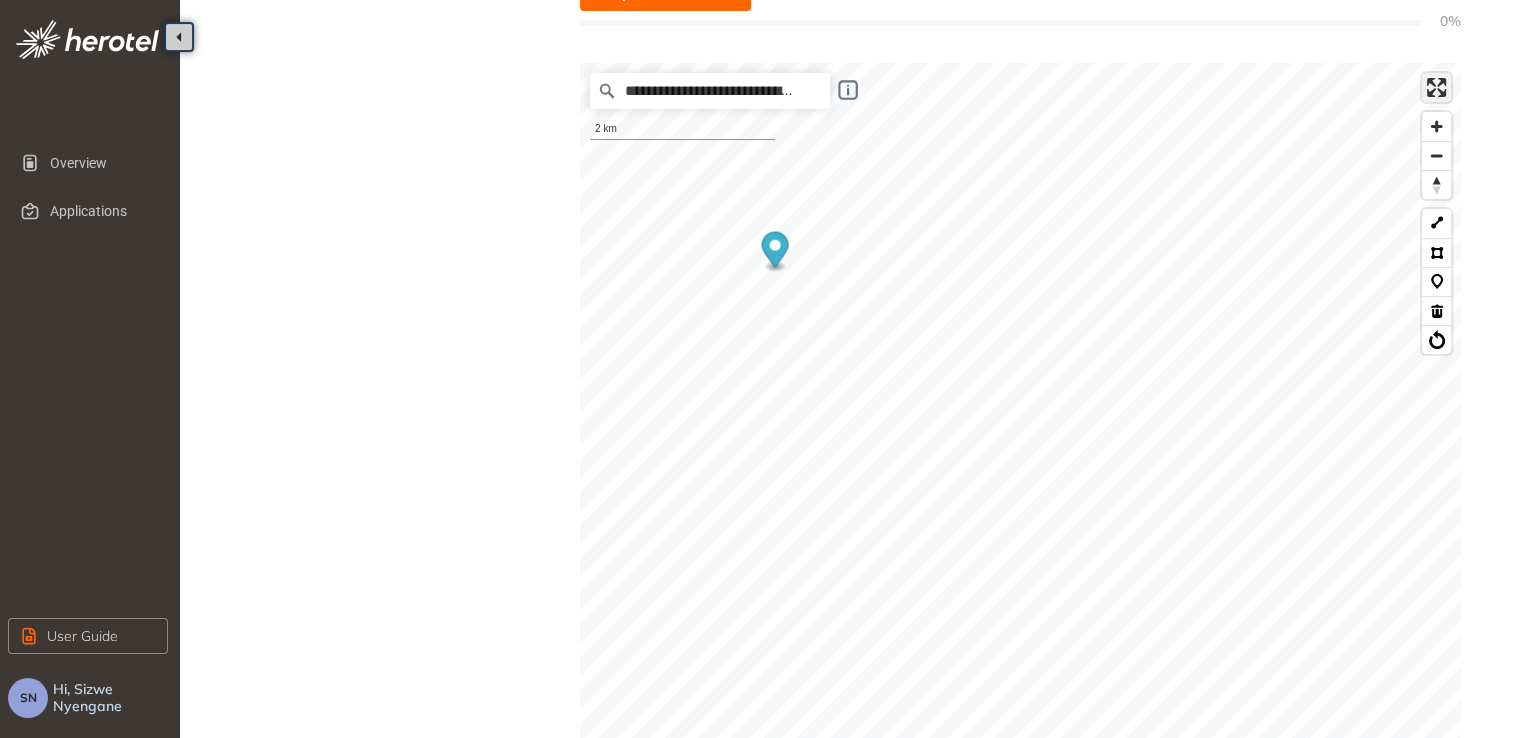 click at bounding box center (1436, 87) 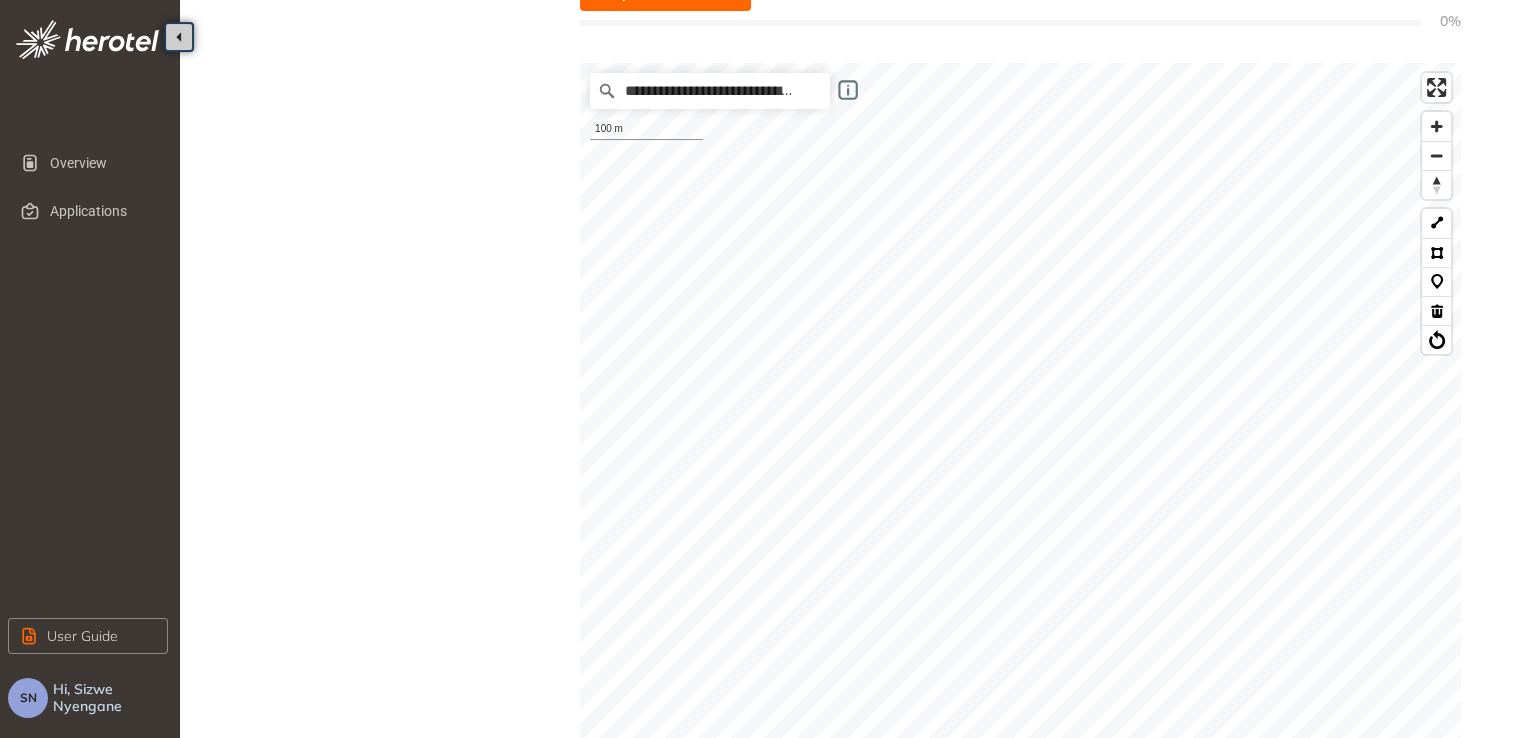 click on "Overview Applications User Guide SN Hi, Sizwe Nyengane  Project Details Location Confirmation Upload documents Location Confirmation Indicate your project location here Use the drawing tools on the map to mark your project’s location and coverage, or upload a KML file with your project route already plotted. Based on this information, the system will determine whether any of our services are affected and outline the relevant requirements and next steps If uploading a KML file, ensure it includes only the specific project route. Additional planning data may cause upload issues. Size of the uploaded file should not exceed the limit of 10MB See more details Project limitations: Line routes: max 150 km Polygon areas: max 40 km² Upload KML file 0% We are retrieving and analyzing a large volume of data, which may take a few moments. The speed of this process depends on your project size and internet connection. Please stay on this page until the process is complete. Map filters/ settings Powered by Mapbox" at bounding box center [756, -59] 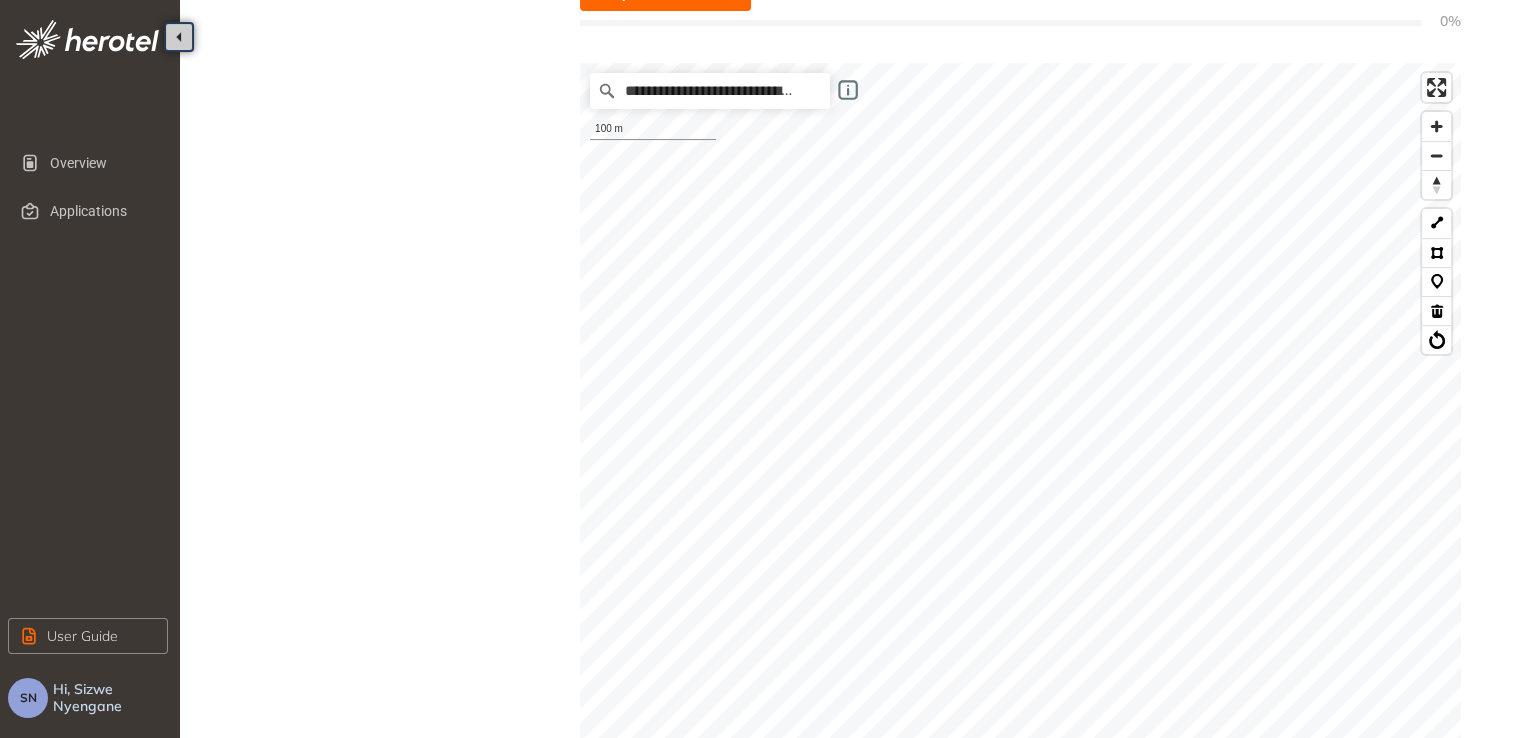 click on "Use the drawing tools on the map to mark your project’s location and coverage, or upload a KML file with your project route already plotted. Based on this information, the system will determine whether any of our services are affected and outline the relevant requirements and next steps If uploading a KML file, ensure it includes only the specific project route. Additional planning data may cause upload issues. Size of the uploaded file should not exceed the limit of 10MB See more details Project limitations: Line routes: max 150 km Polygon areas: max 40 km² Upload KML file 0%" at bounding box center (1020, -118) 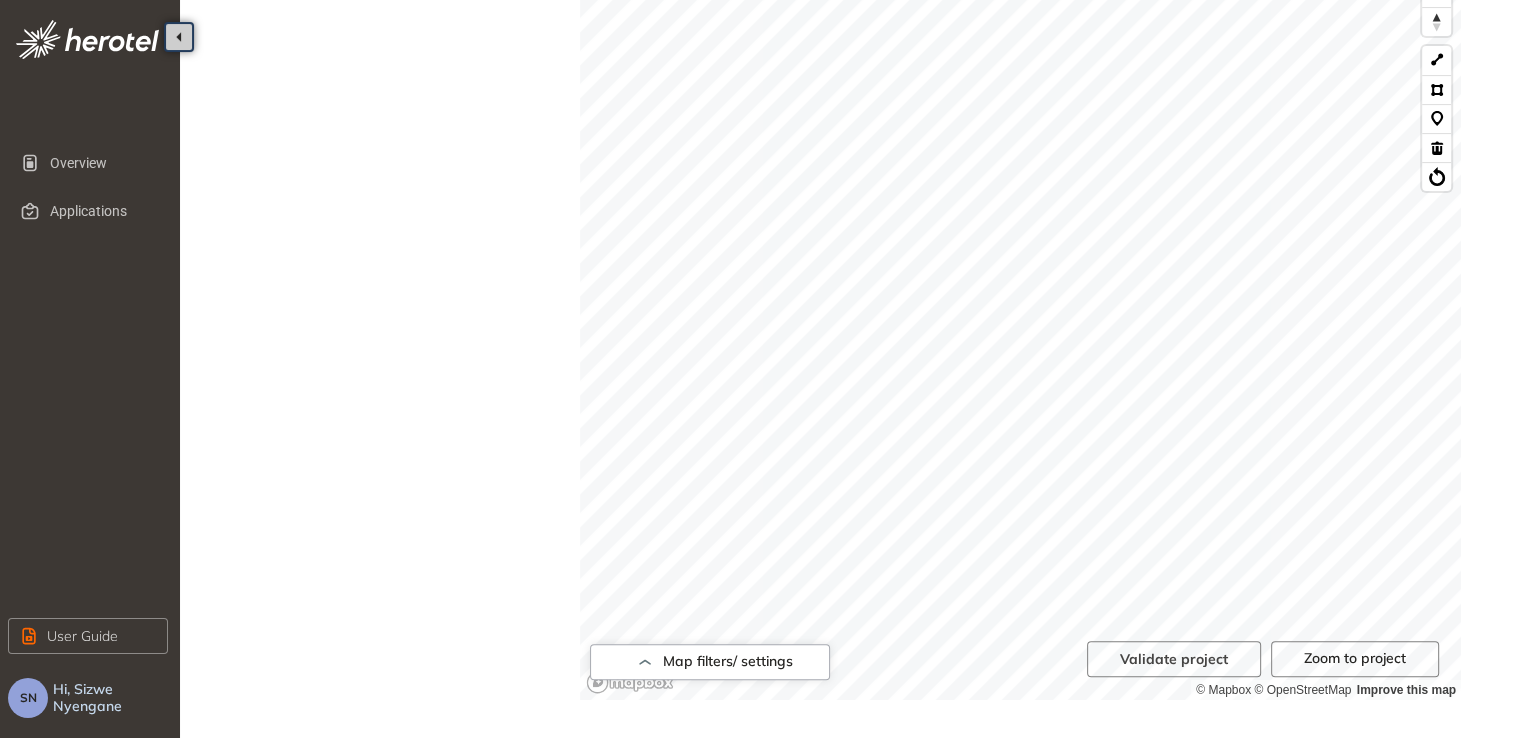scroll, scrollTop: 740, scrollLeft: 0, axis: vertical 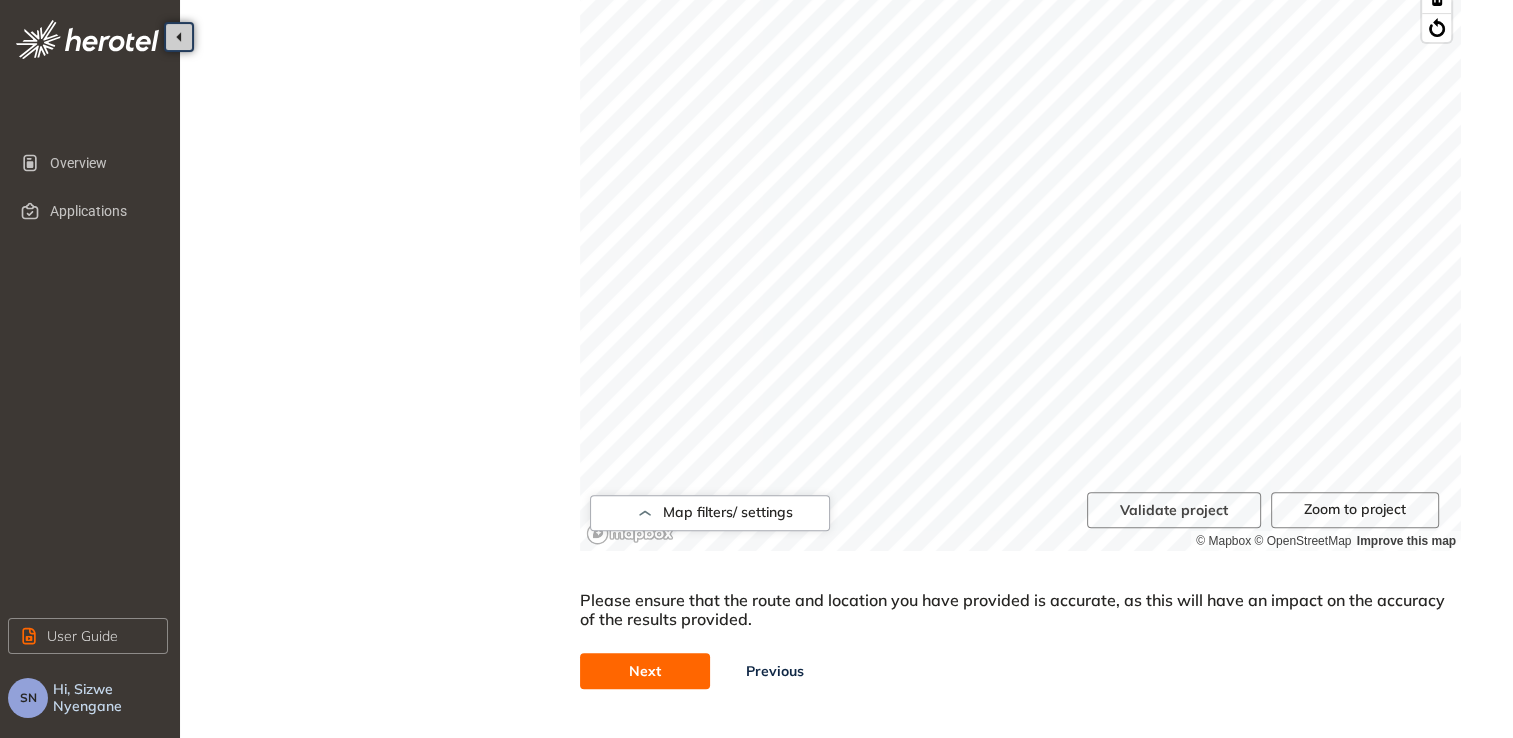 click on "Next" at bounding box center (645, 671) 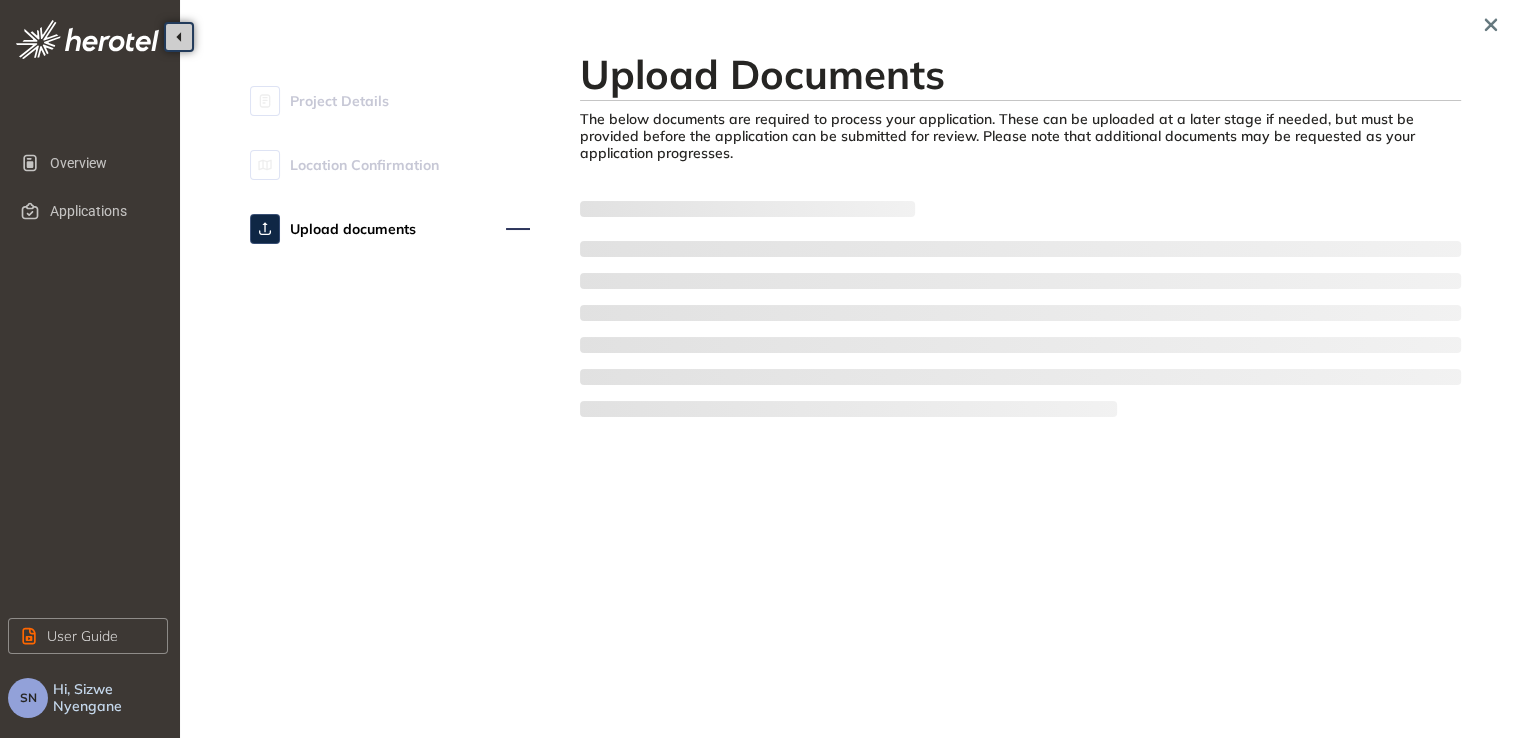 scroll, scrollTop: 0, scrollLeft: 0, axis: both 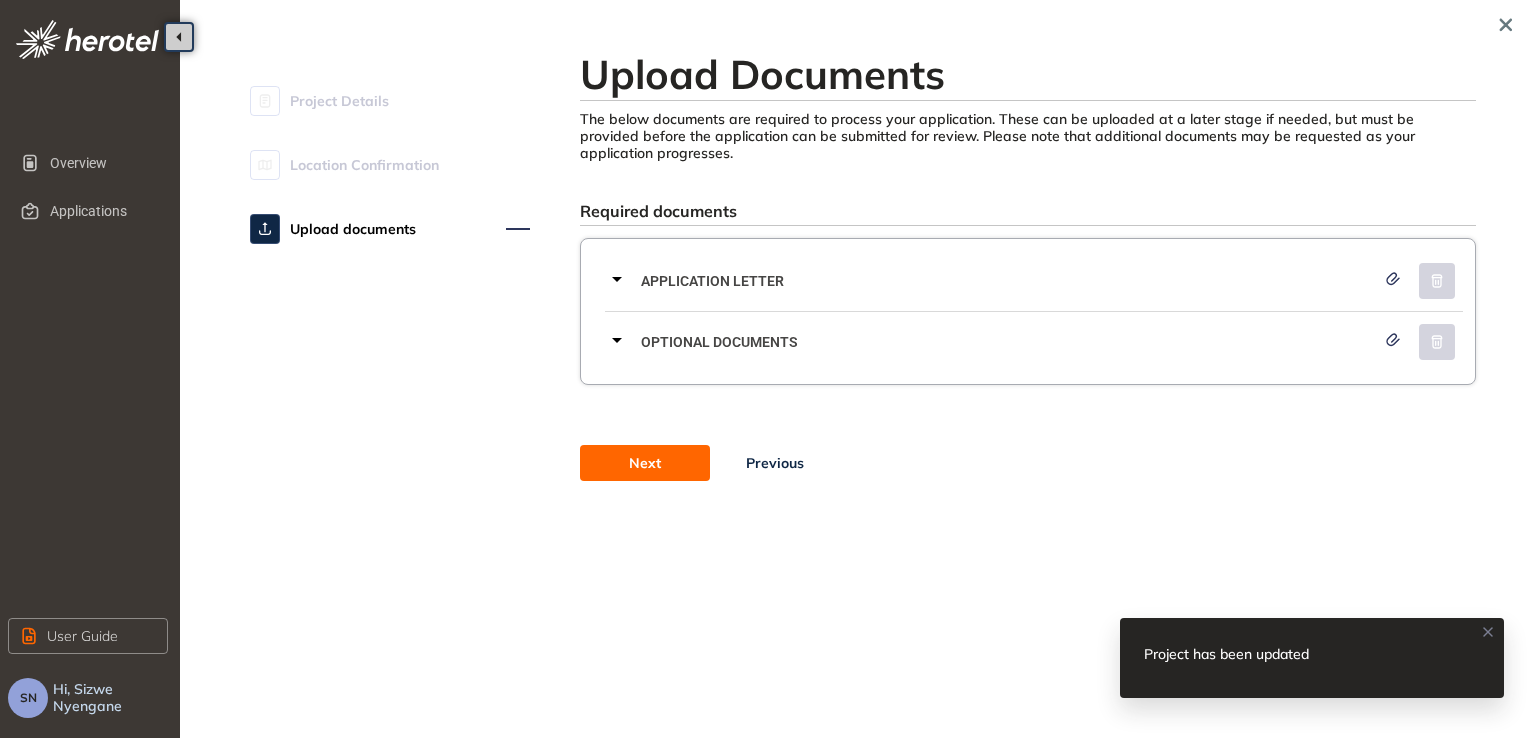 click 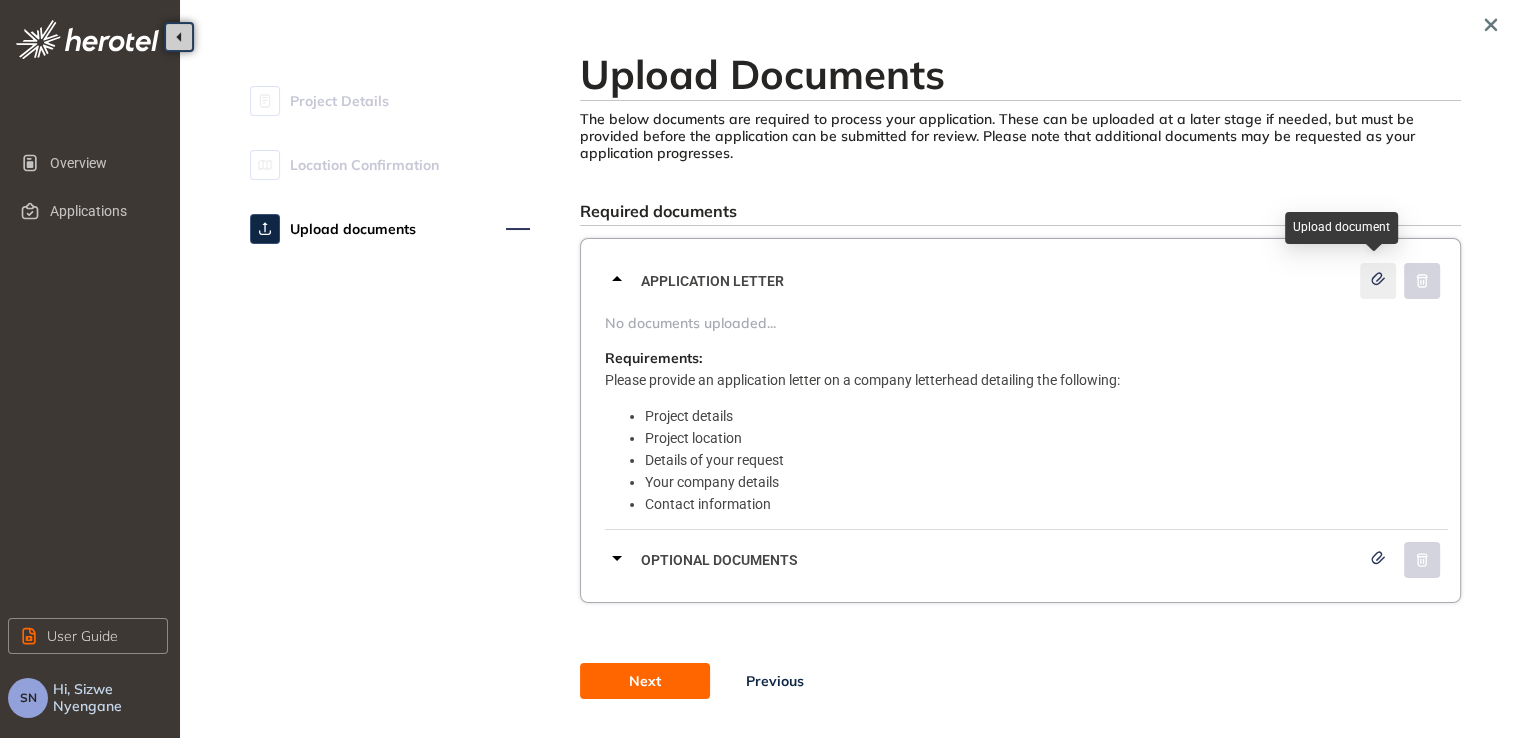 click 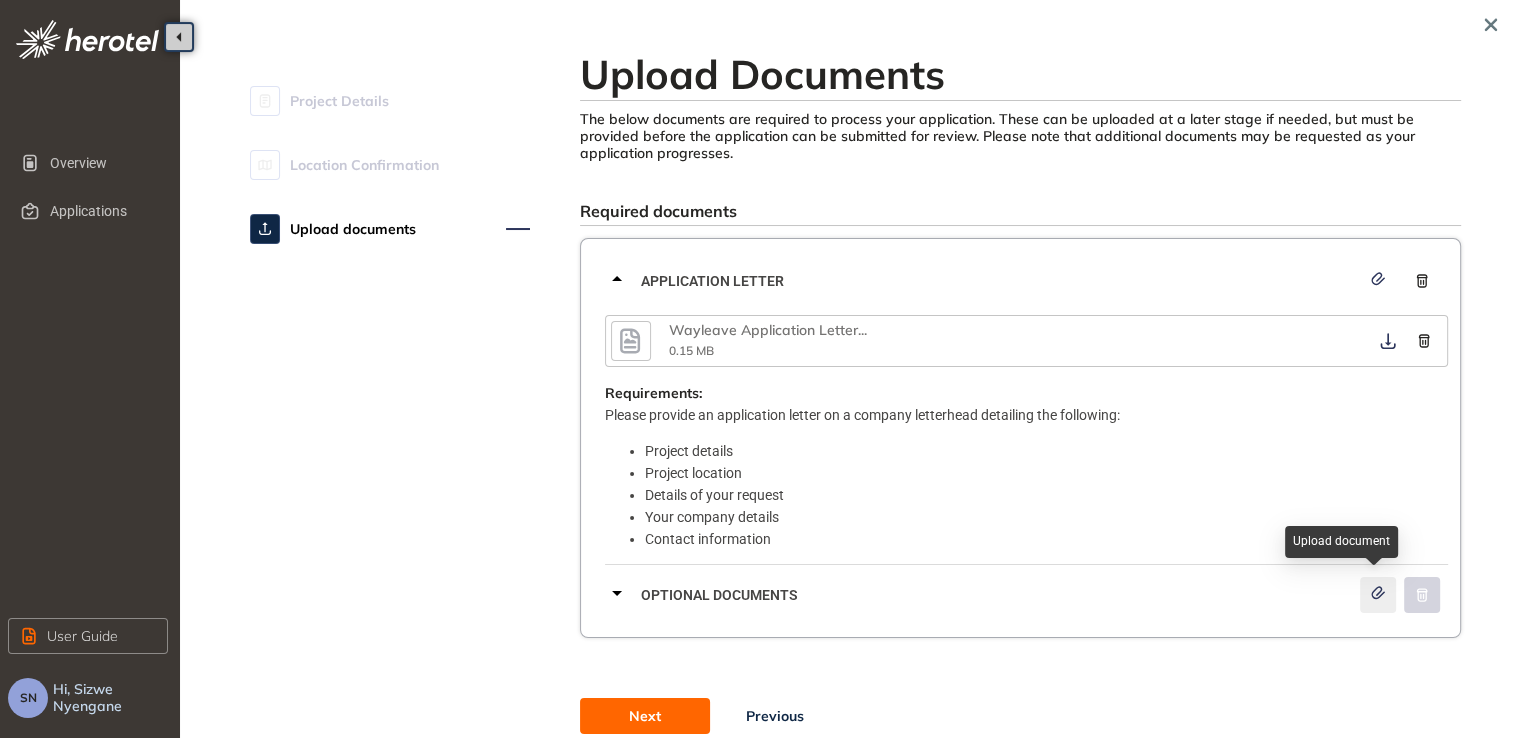 click at bounding box center [1378, 595] 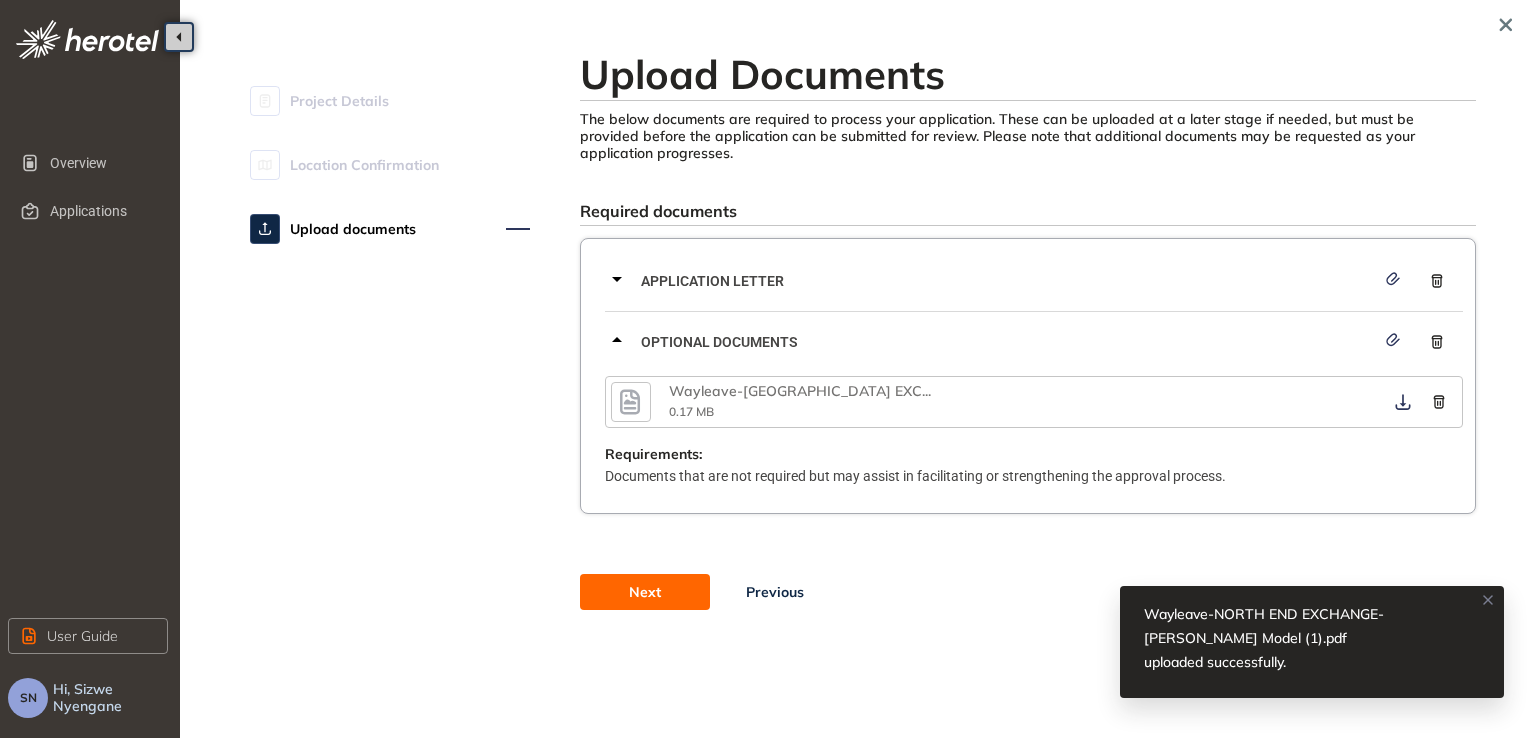 click on "Next" at bounding box center (645, 592) 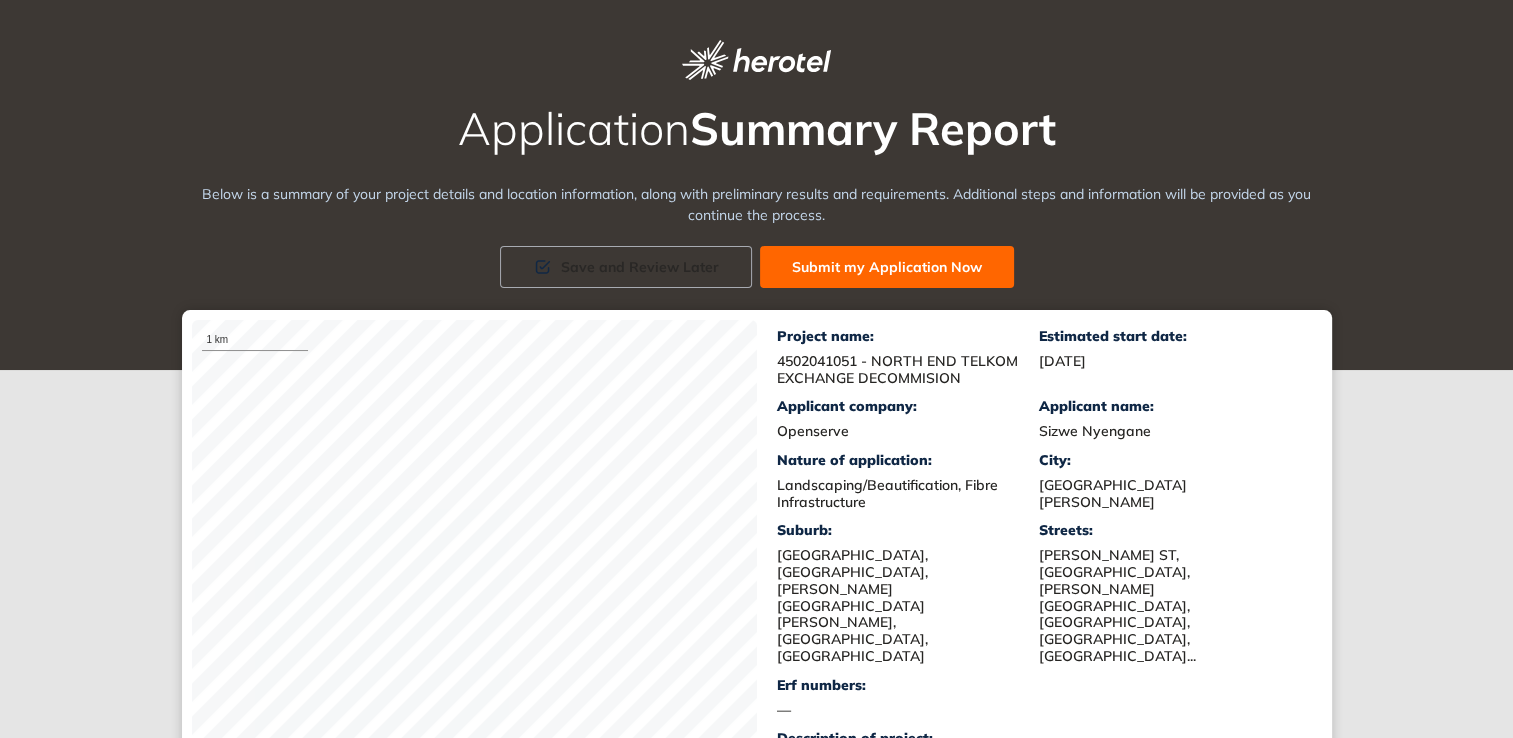 click on "Submit my Application Now" at bounding box center (887, 267) 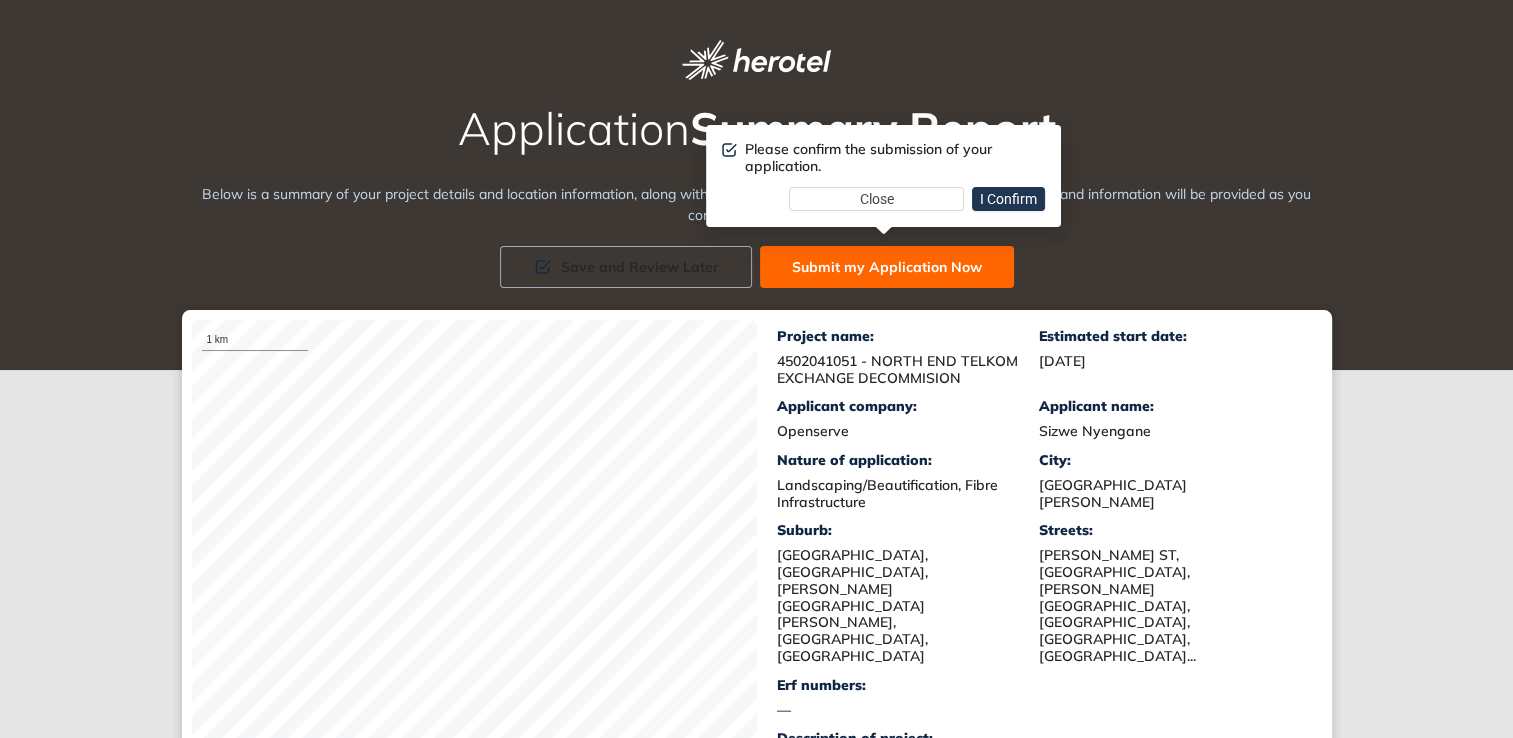click on "I Confirm" at bounding box center (1008, 199) 